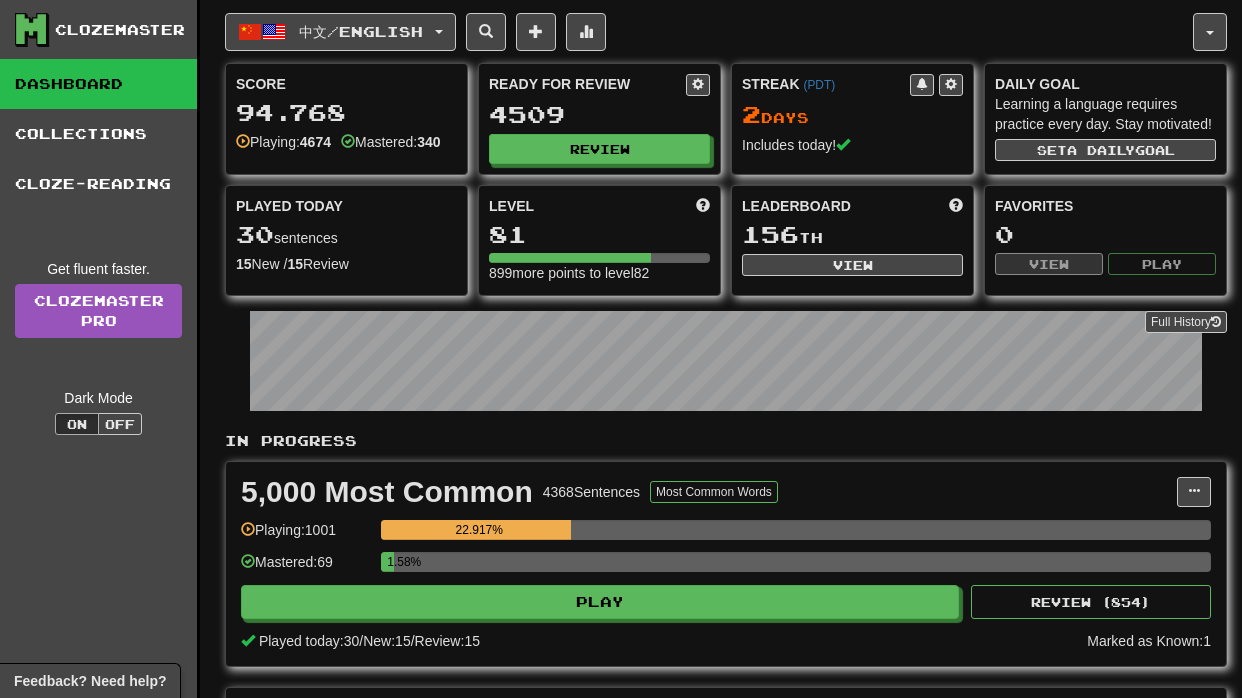 scroll, scrollTop: 0, scrollLeft: 0, axis: both 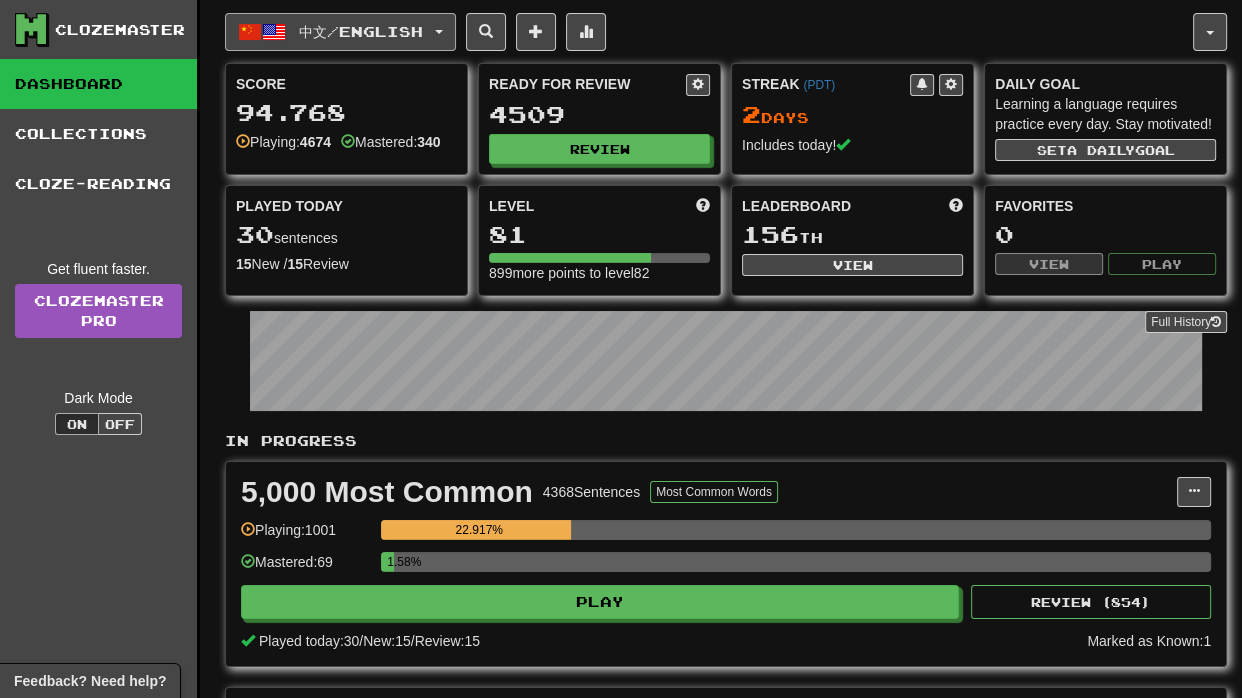 click on "中文  /  English" at bounding box center (340, 32) 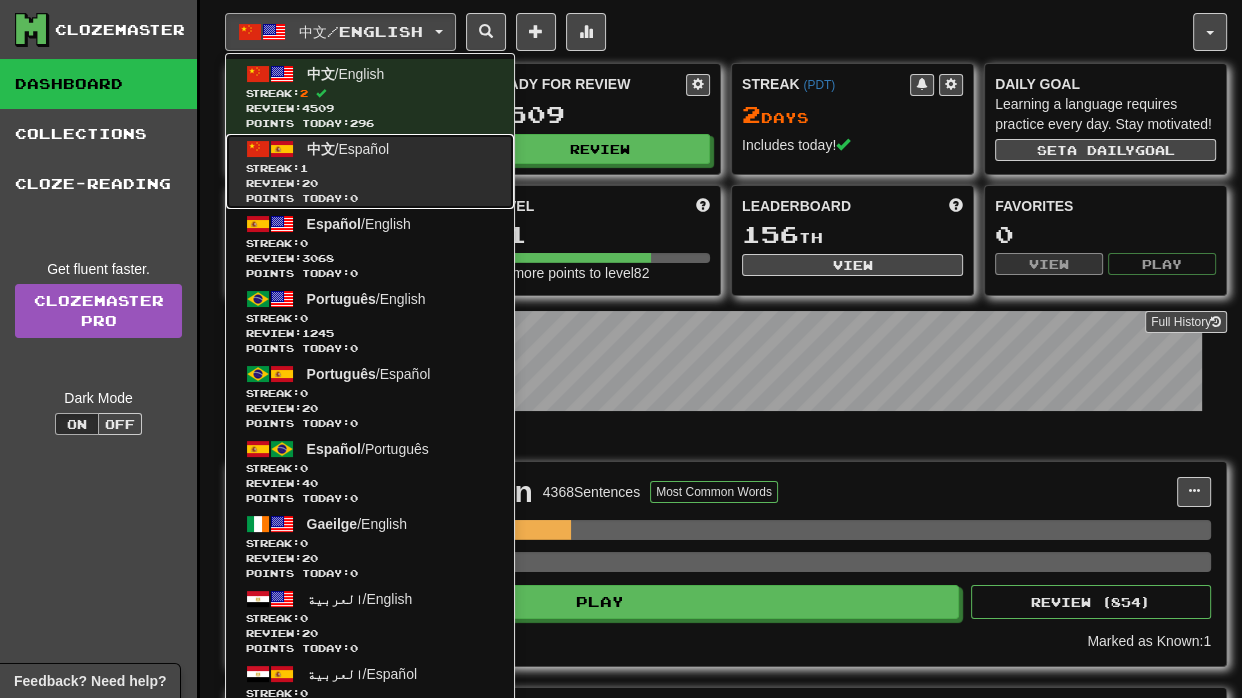 click on "Streak:  1" at bounding box center [370, 168] 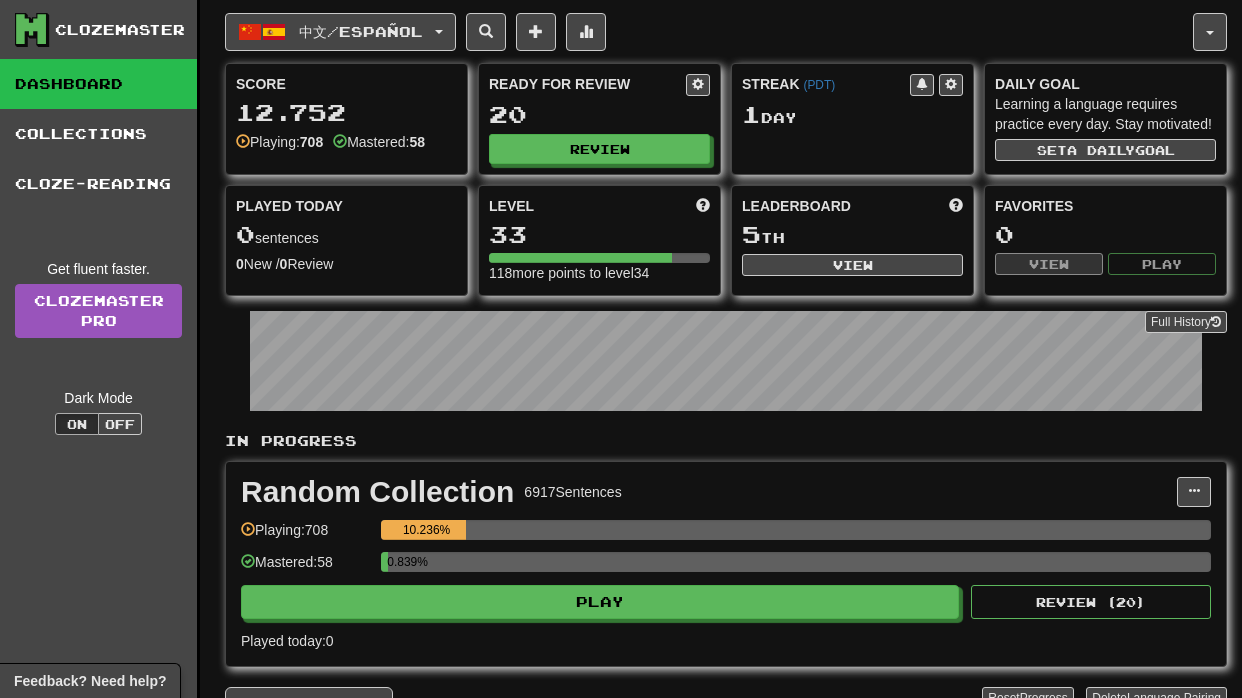 scroll, scrollTop: 0, scrollLeft: 0, axis: both 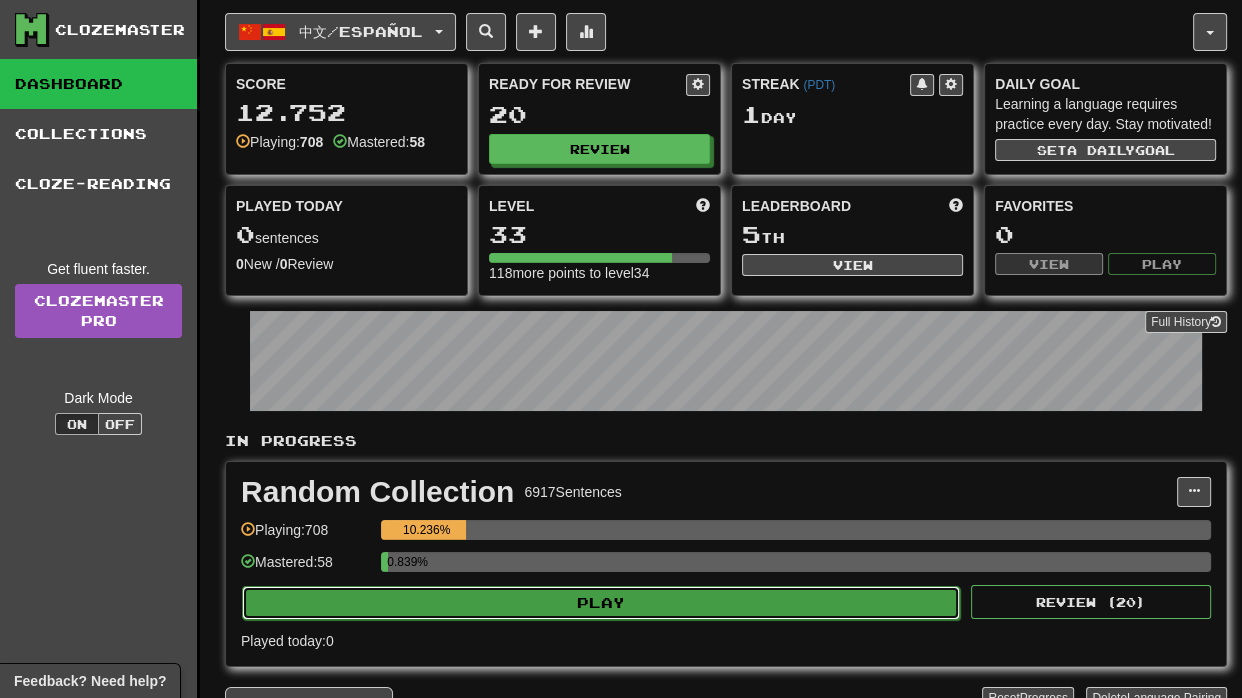 click on "Play" at bounding box center (601, 603) 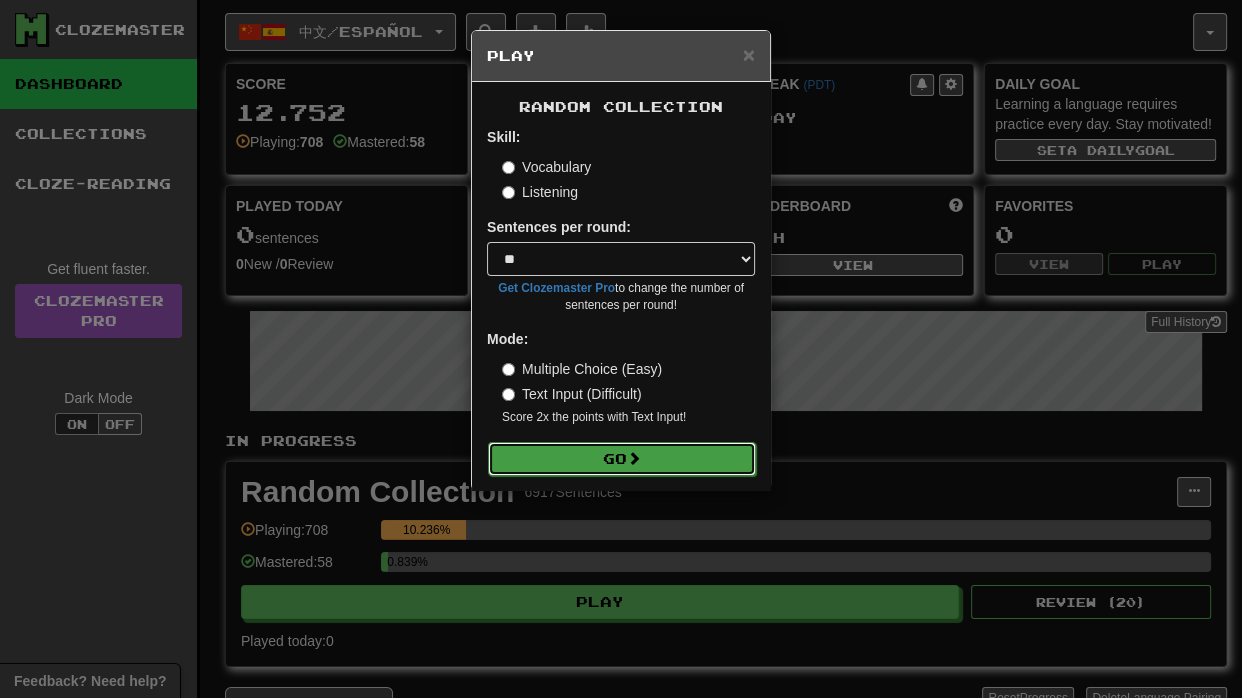 click on "Go" at bounding box center [622, 459] 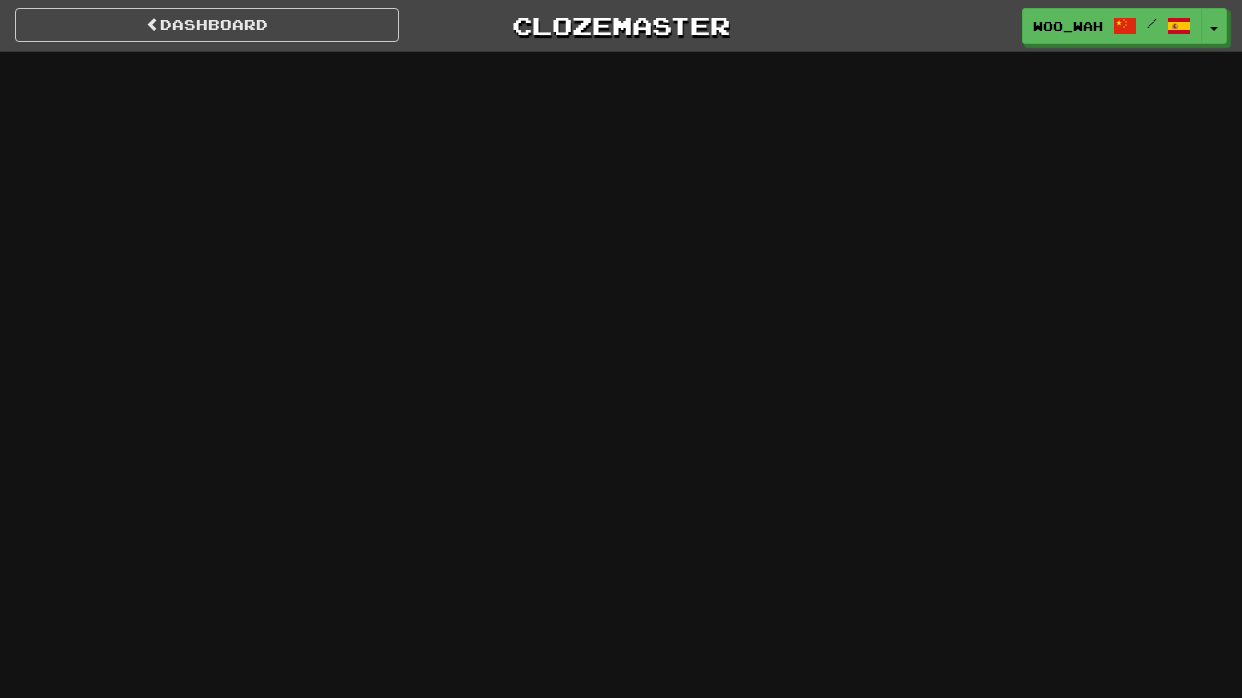 scroll, scrollTop: 0, scrollLeft: 0, axis: both 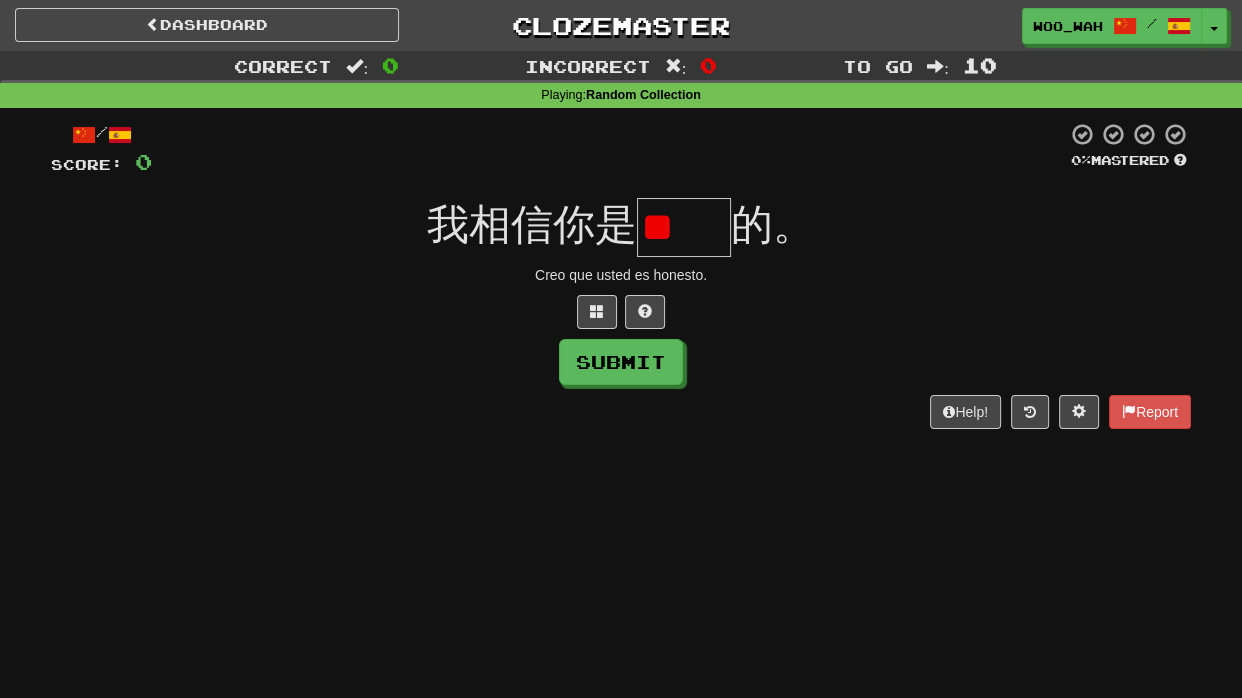 type on "*" 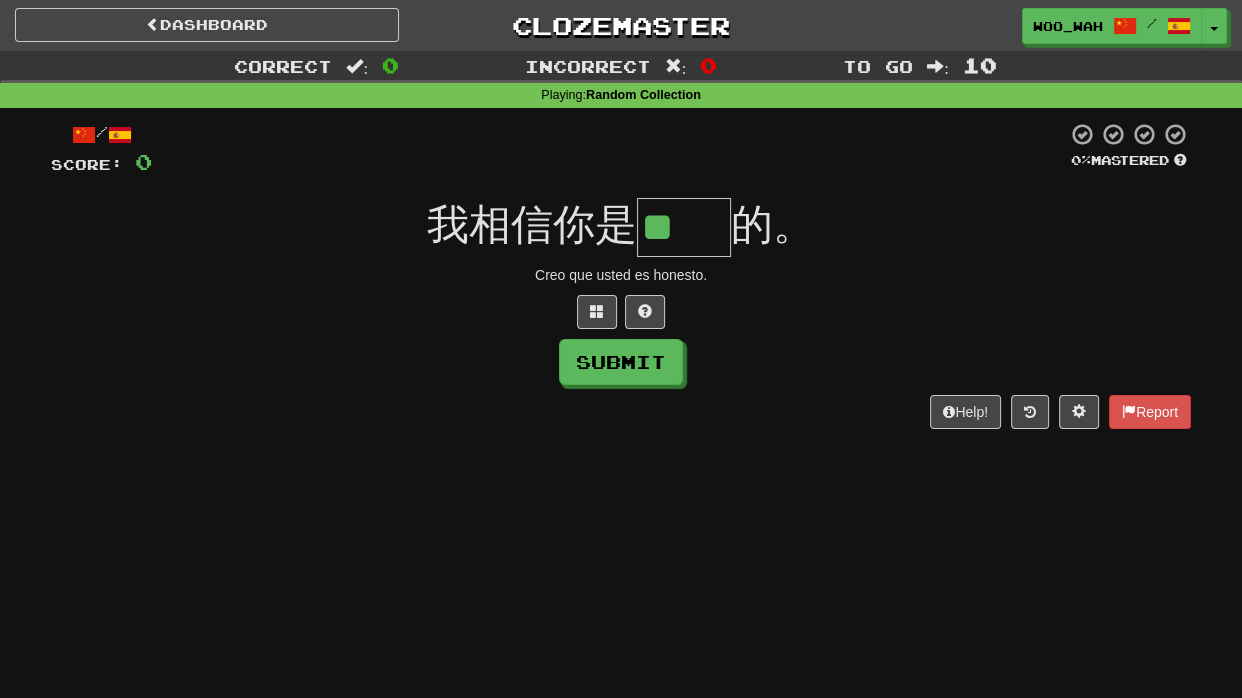 scroll, scrollTop: 0, scrollLeft: 0, axis: both 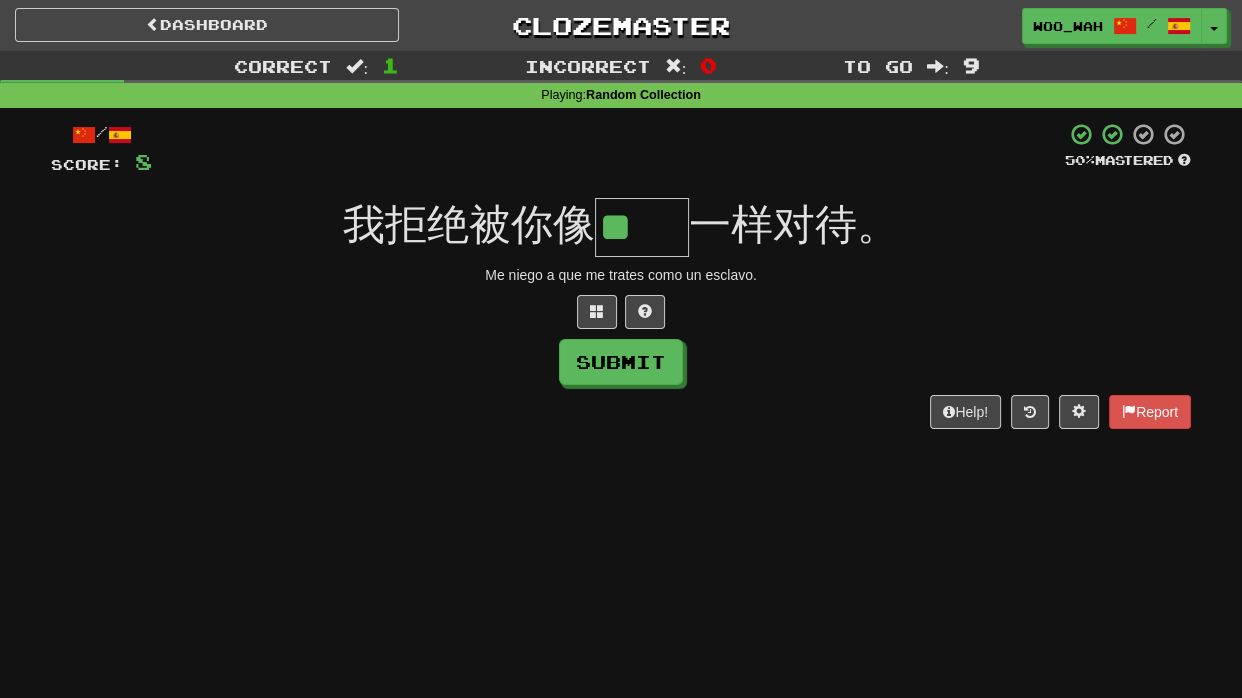 type on "**" 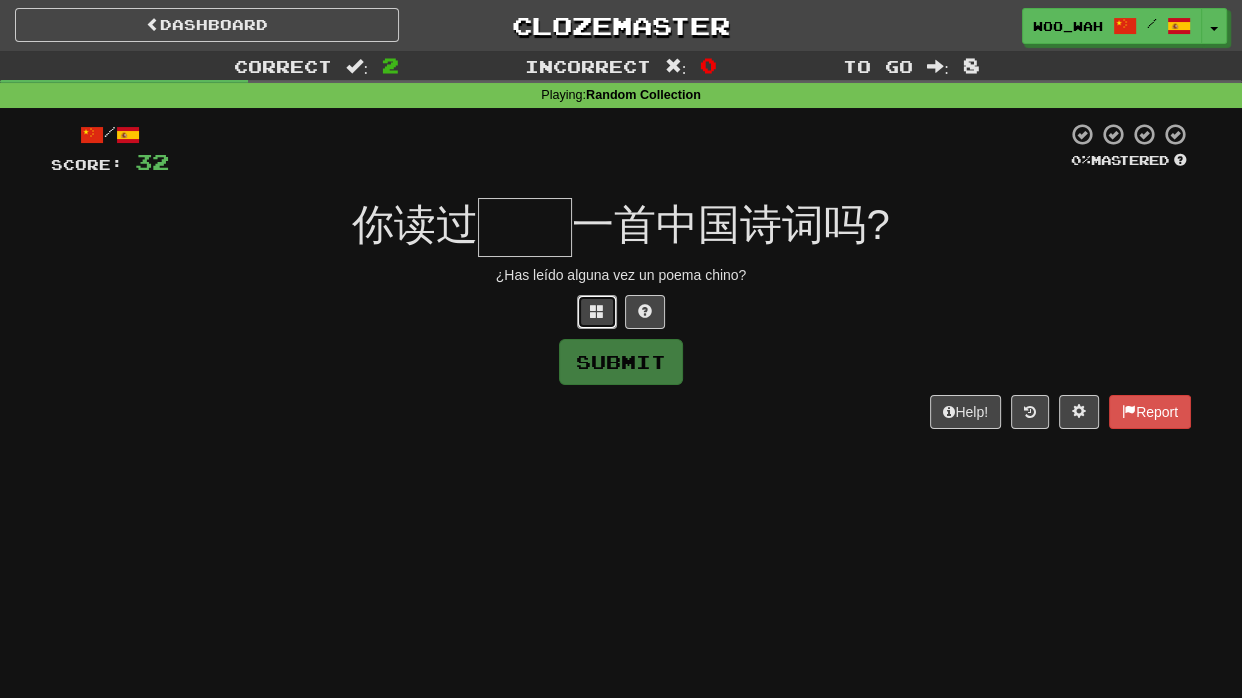 click at bounding box center (597, 311) 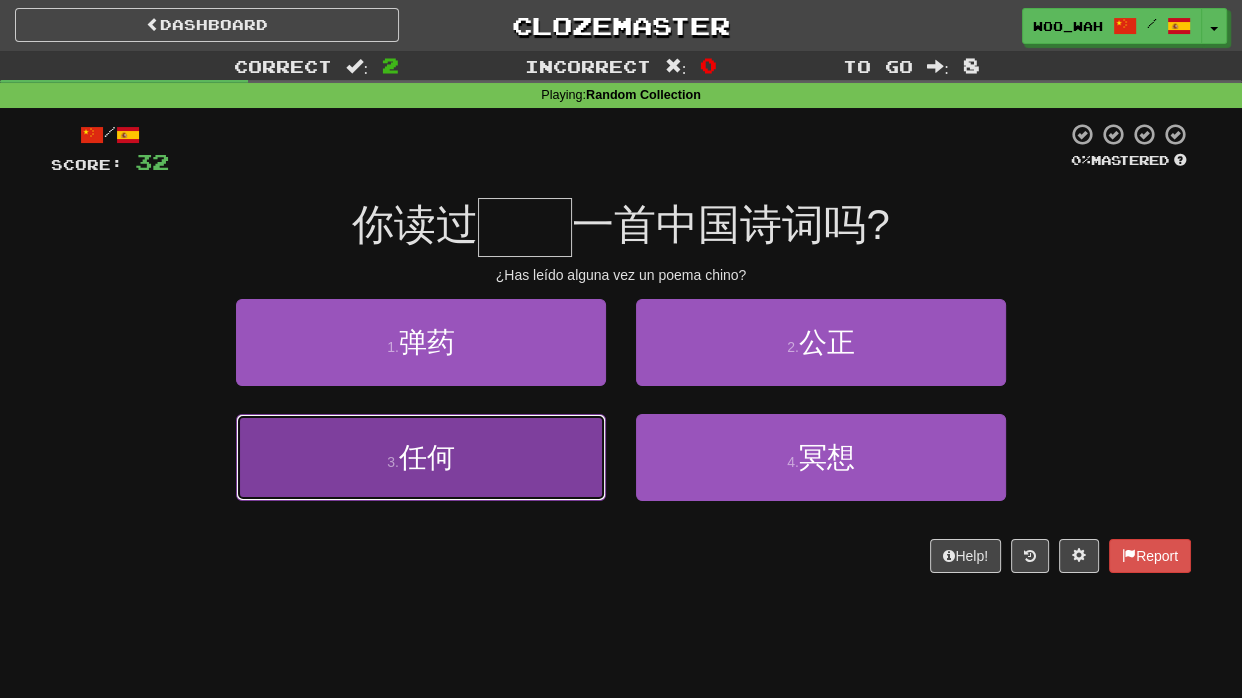 click on "3 .  任何" at bounding box center (421, 457) 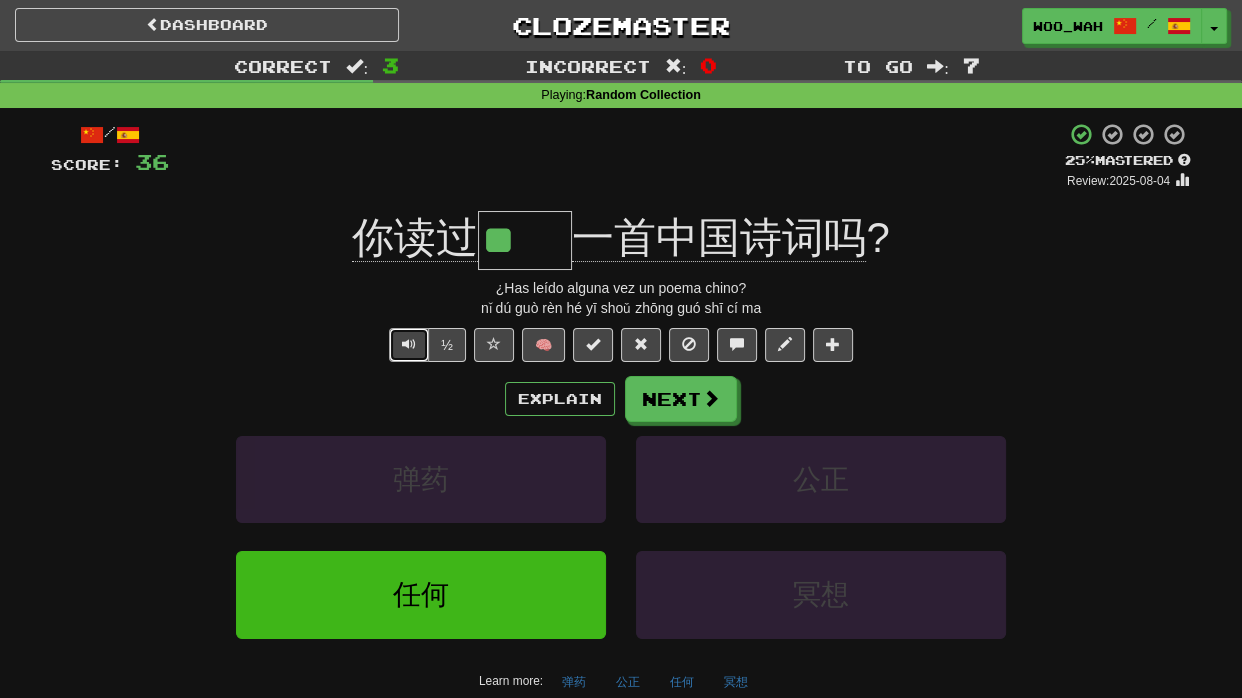 click at bounding box center (409, 345) 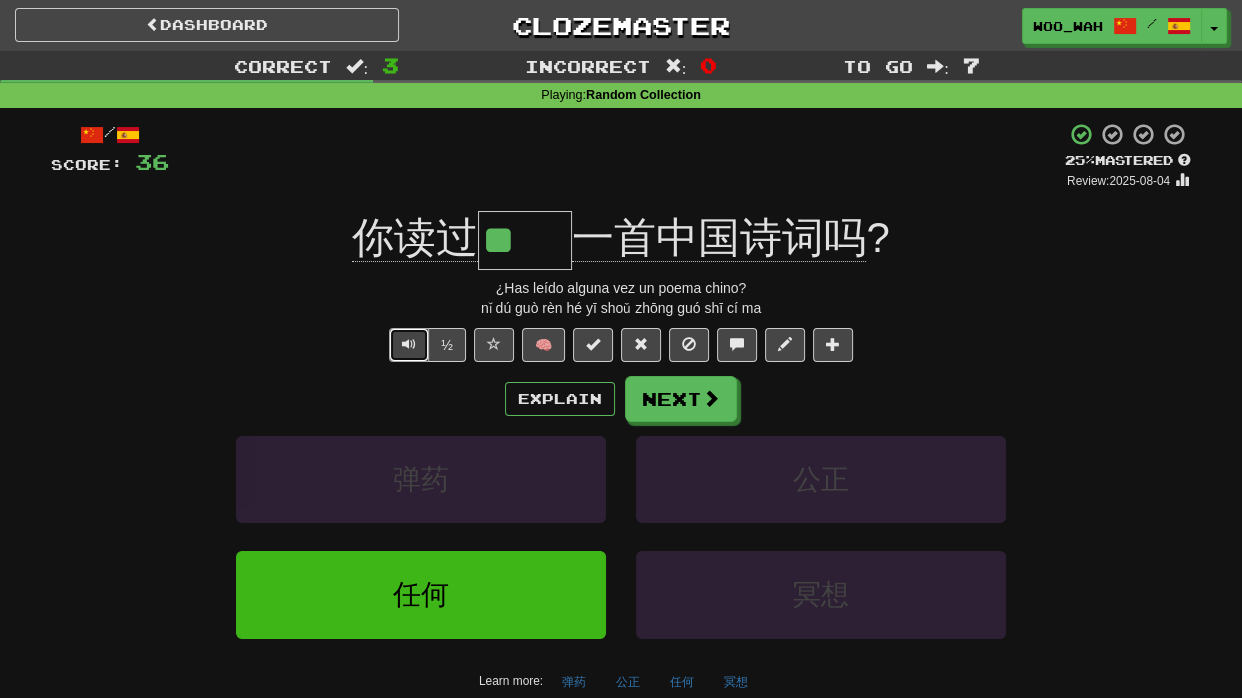click at bounding box center (409, 344) 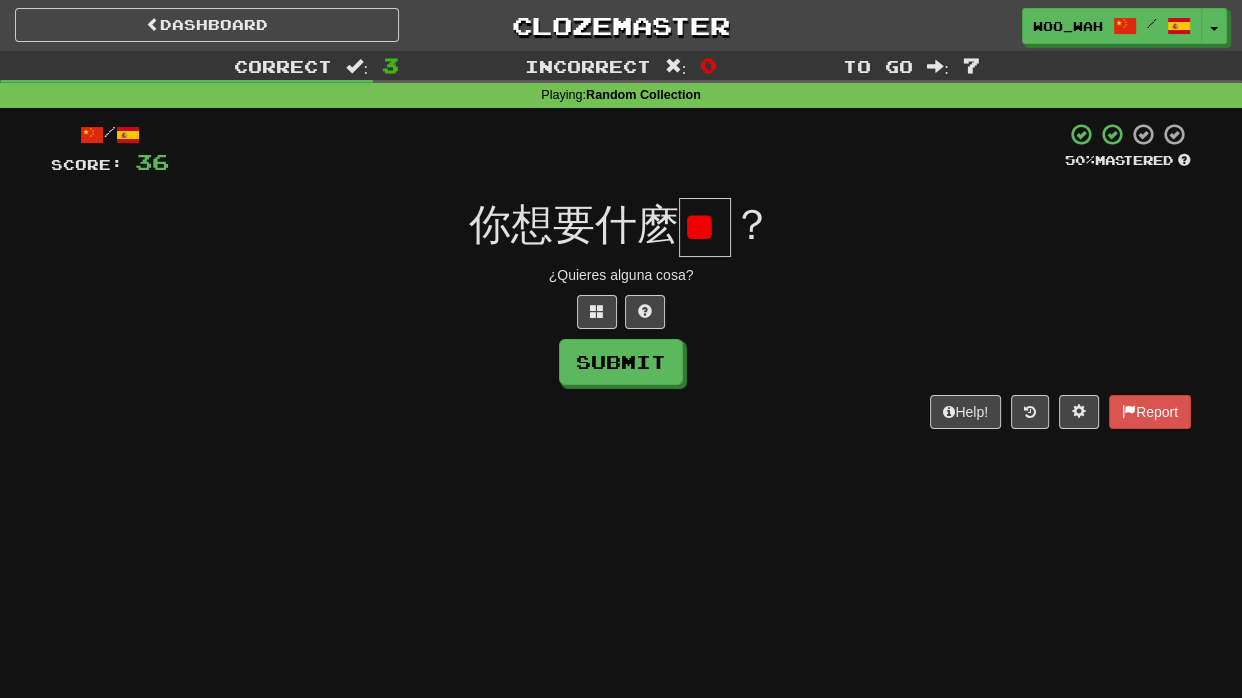 scroll, scrollTop: 0, scrollLeft: 2, axis: horizontal 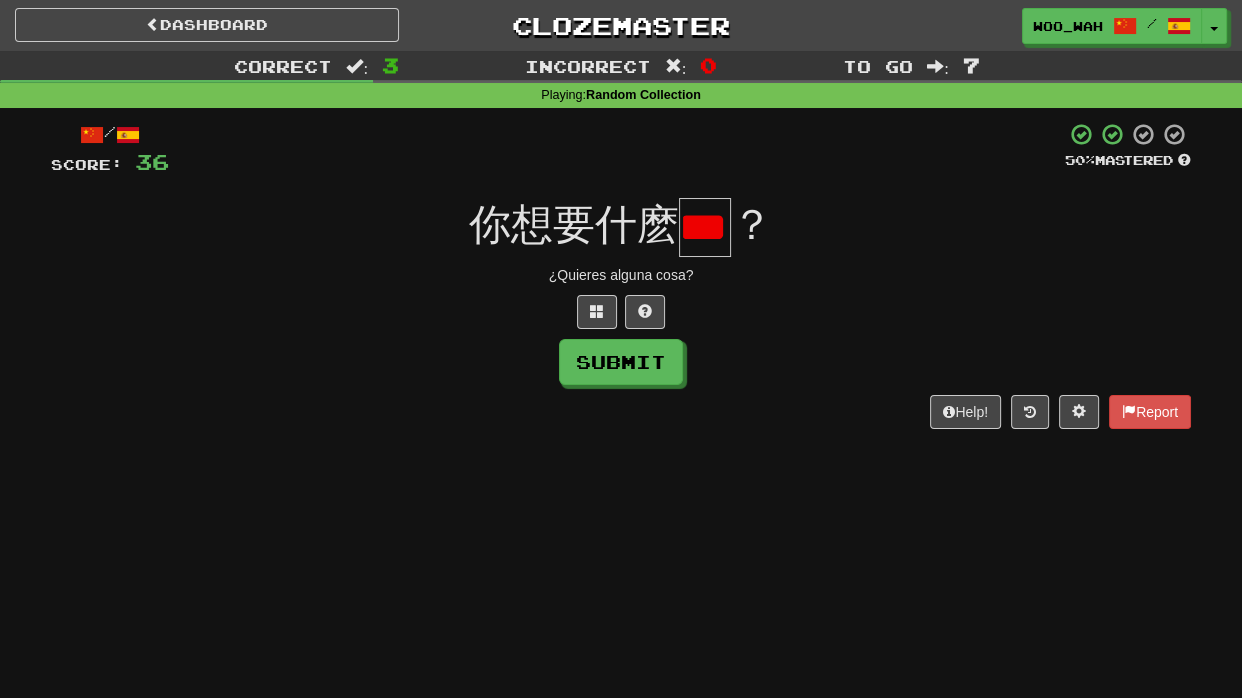 type on "*" 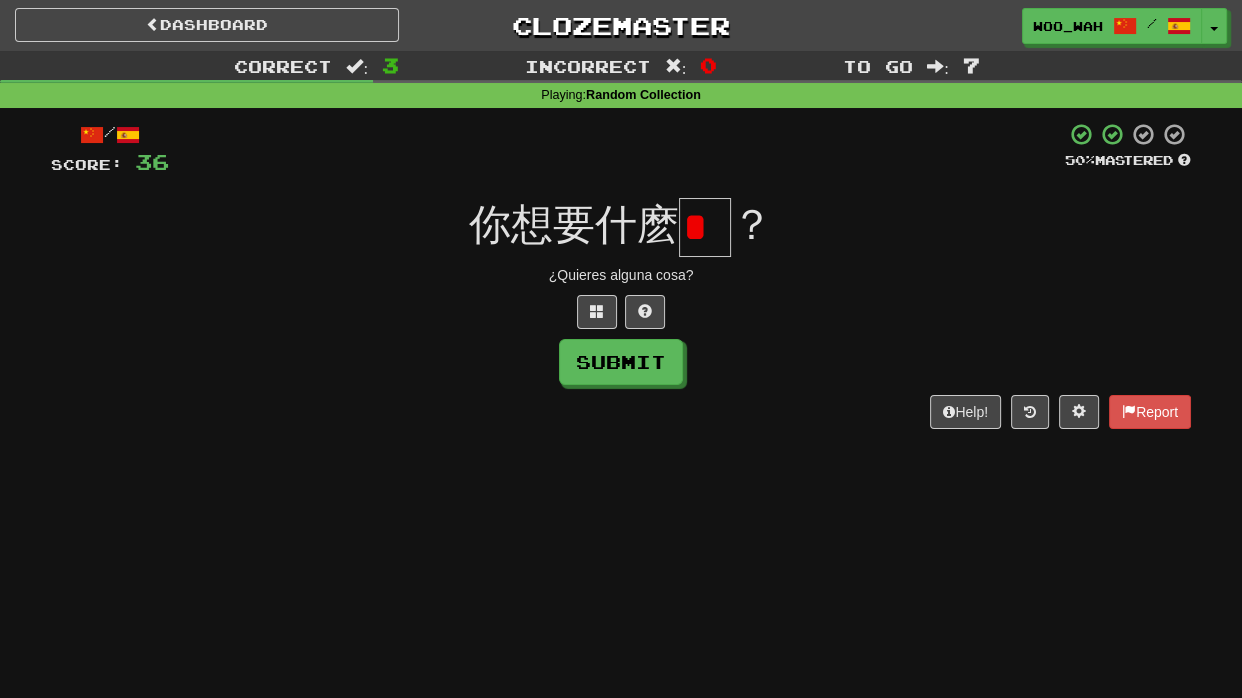 scroll, scrollTop: 0, scrollLeft: 0, axis: both 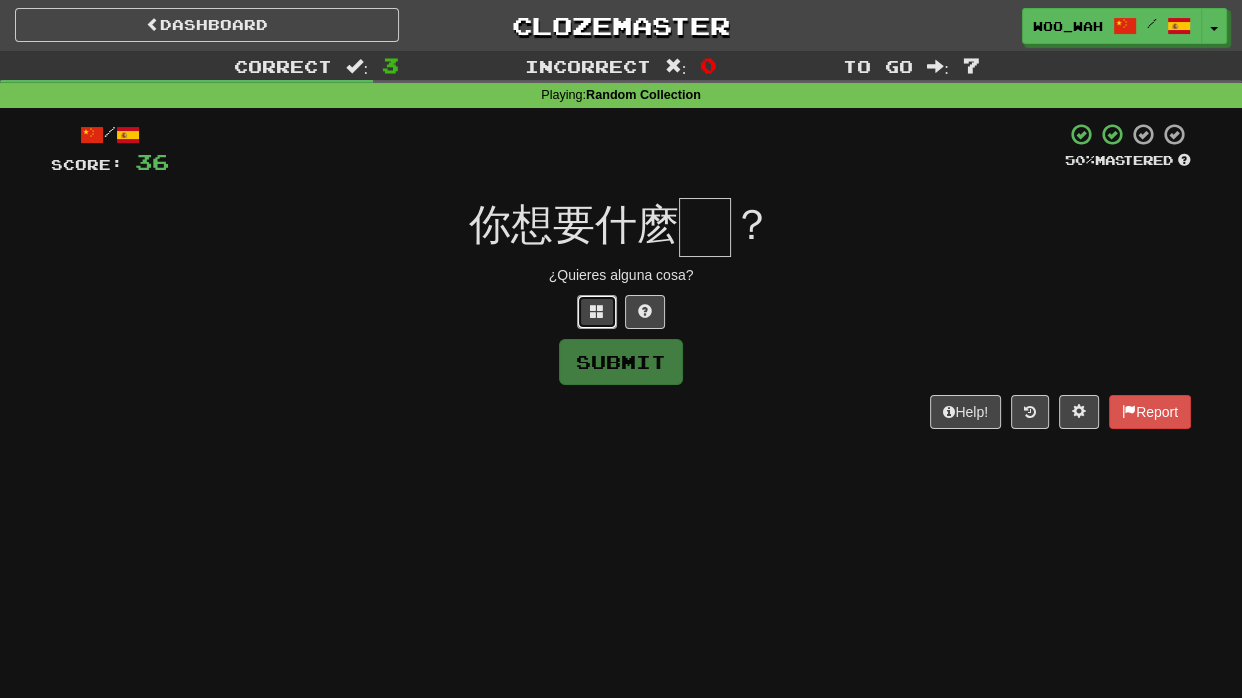 click at bounding box center [597, 311] 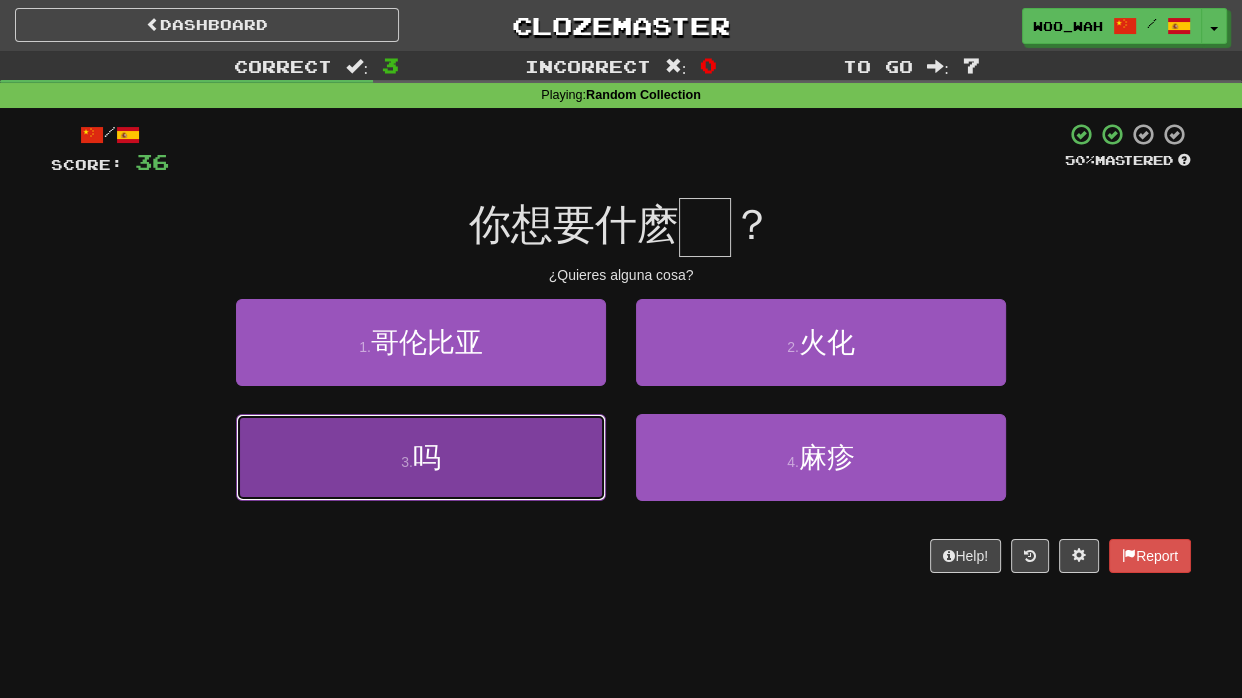 click on "吗" at bounding box center (427, 457) 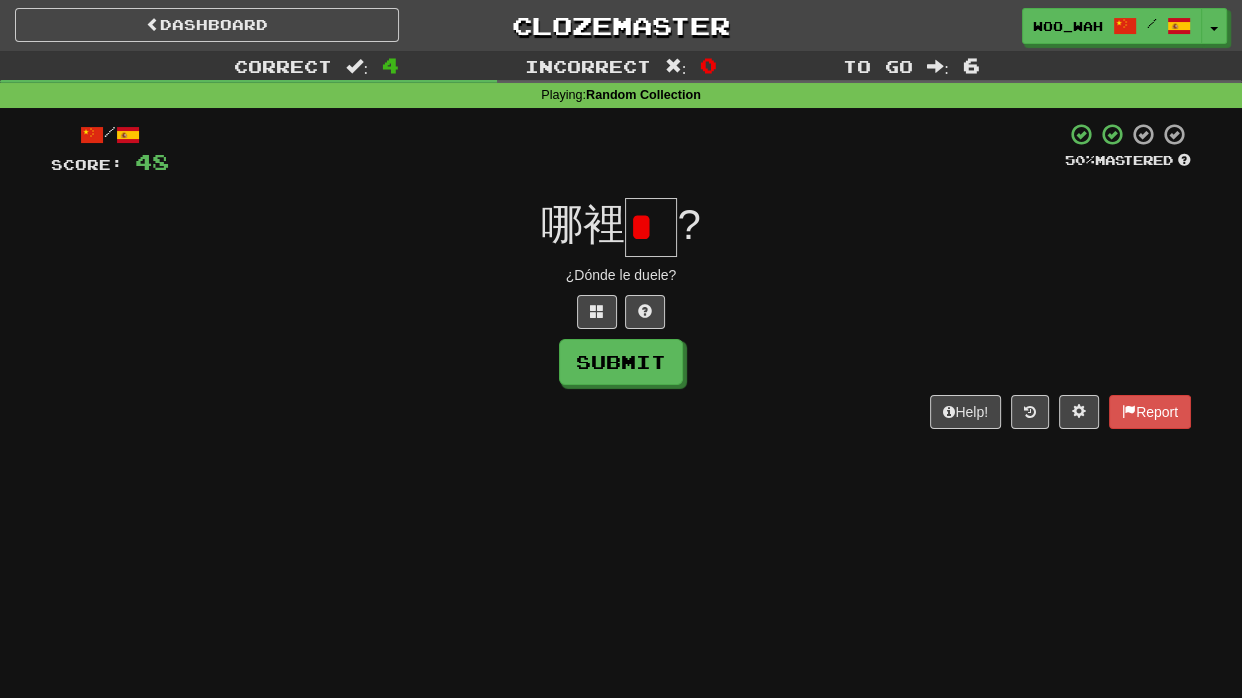 scroll, scrollTop: 0, scrollLeft: 0, axis: both 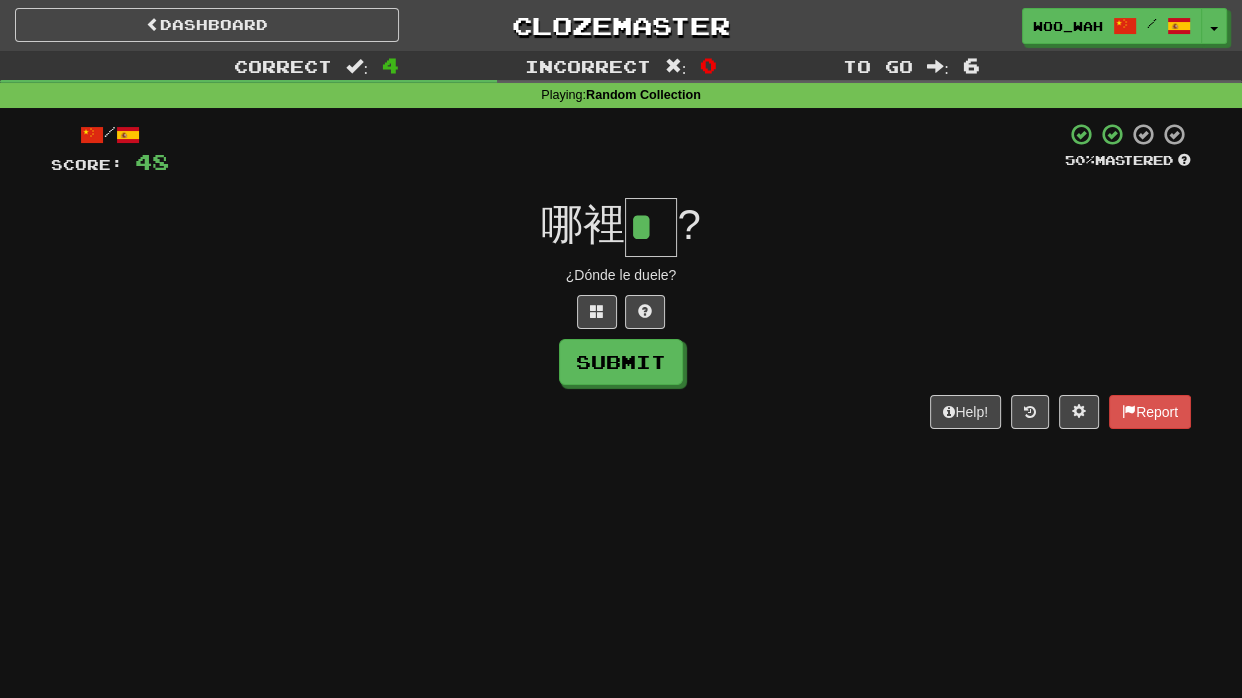 type on "*" 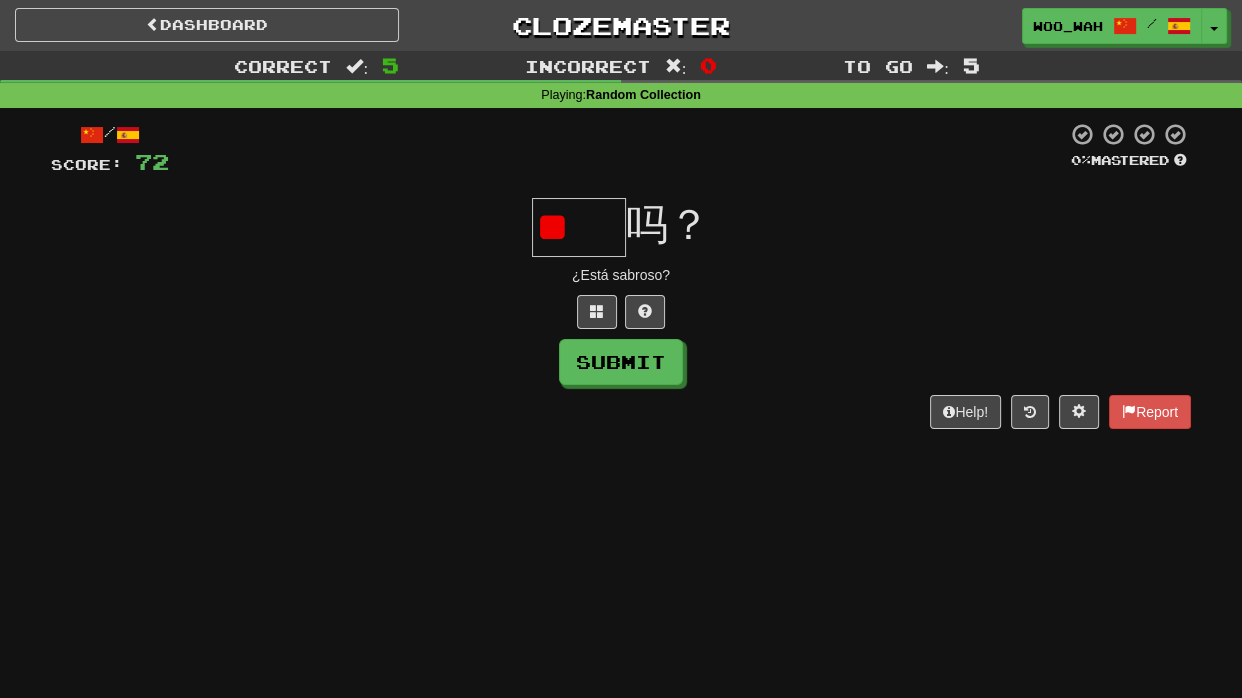scroll, scrollTop: 0, scrollLeft: 0, axis: both 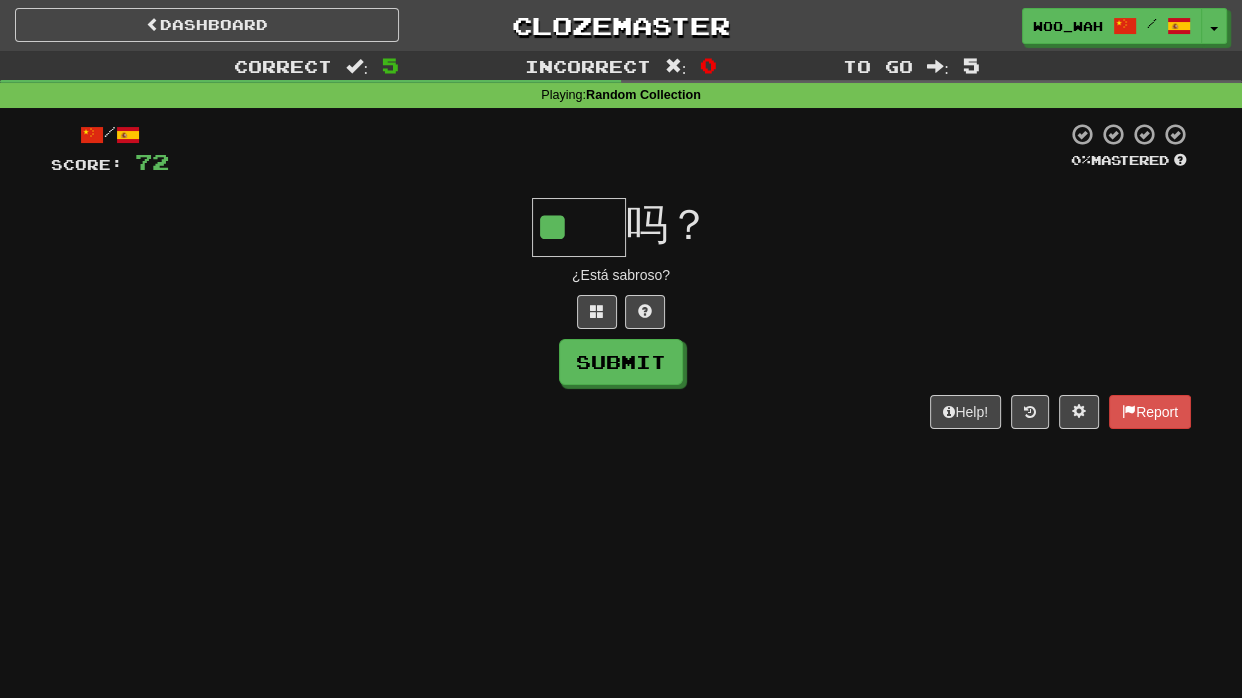 type on "**" 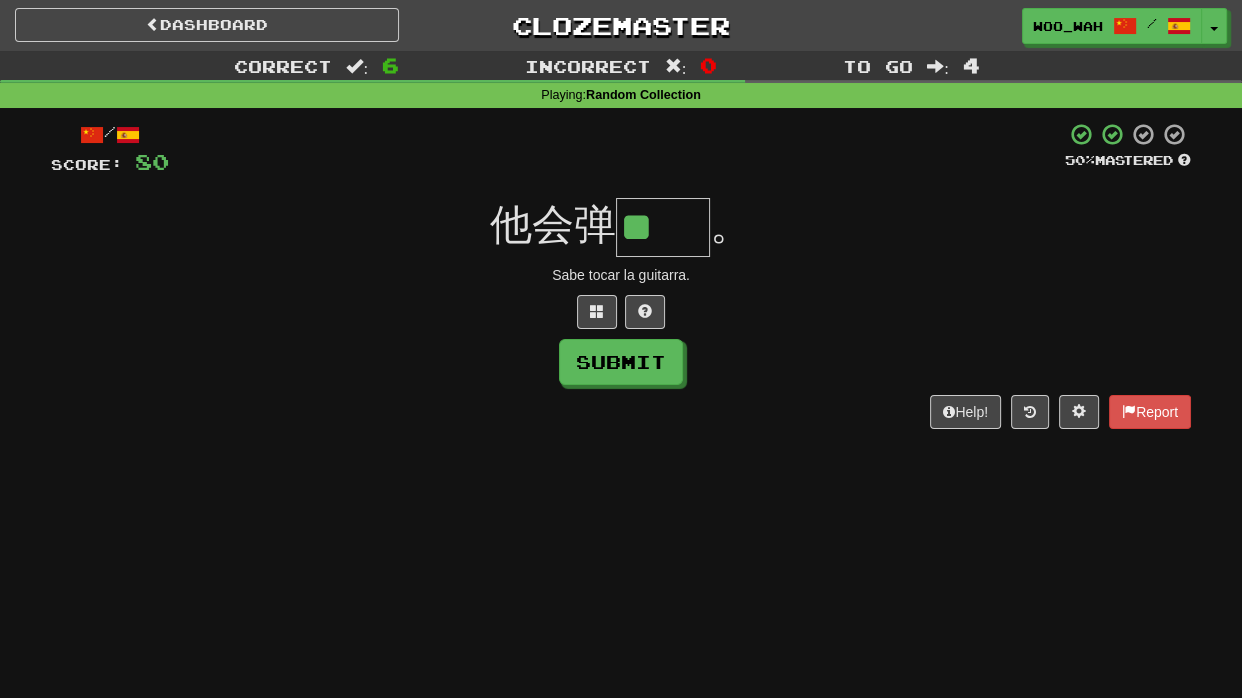 type on "**" 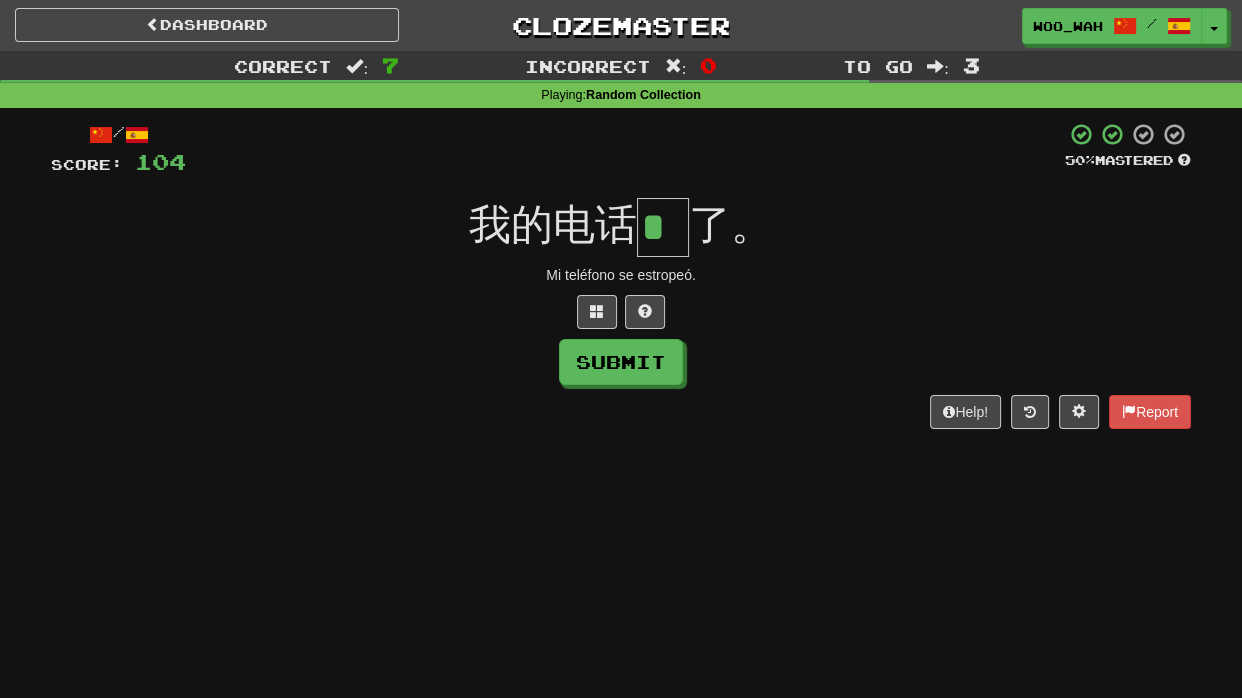 scroll, scrollTop: 0, scrollLeft: 0, axis: both 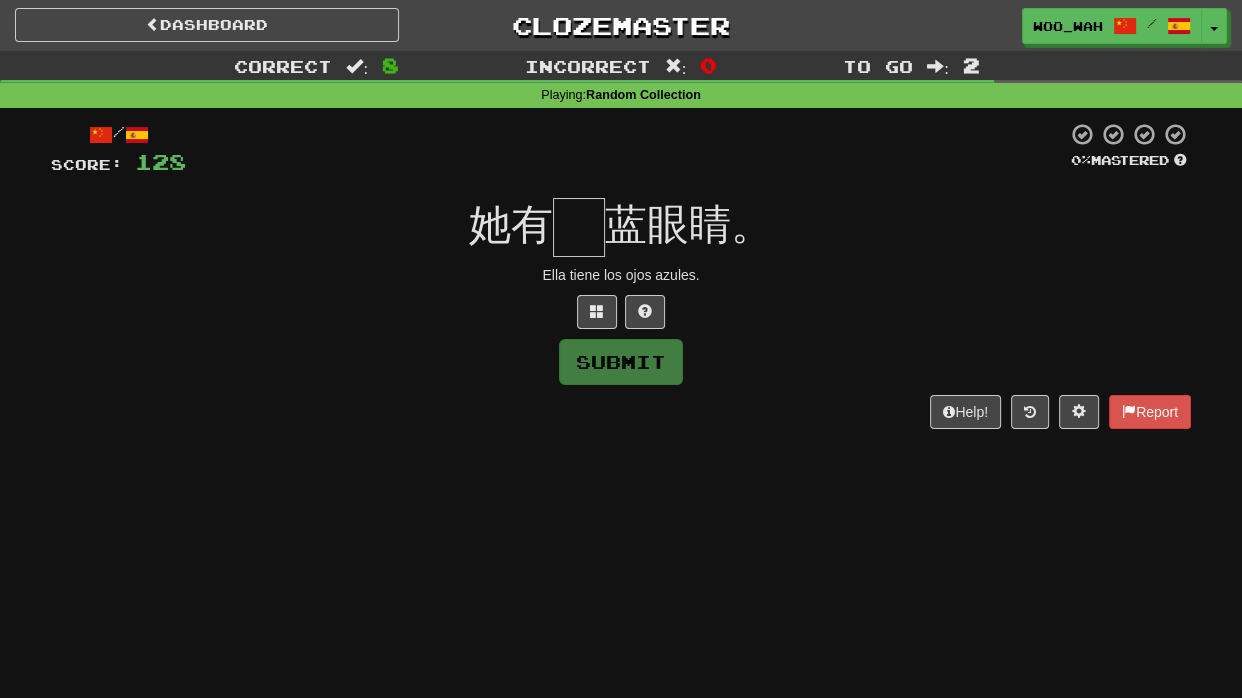 click at bounding box center (579, 227) 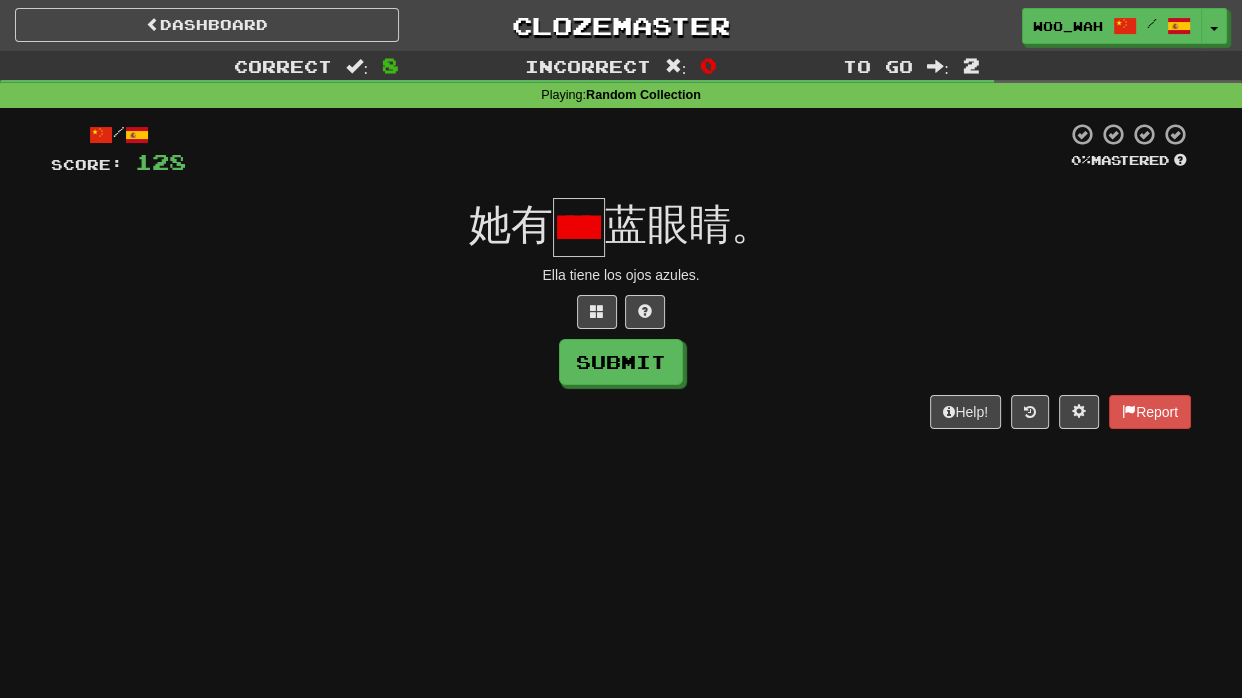 scroll, scrollTop: 0, scrollLeft: 44, axis: horizontal 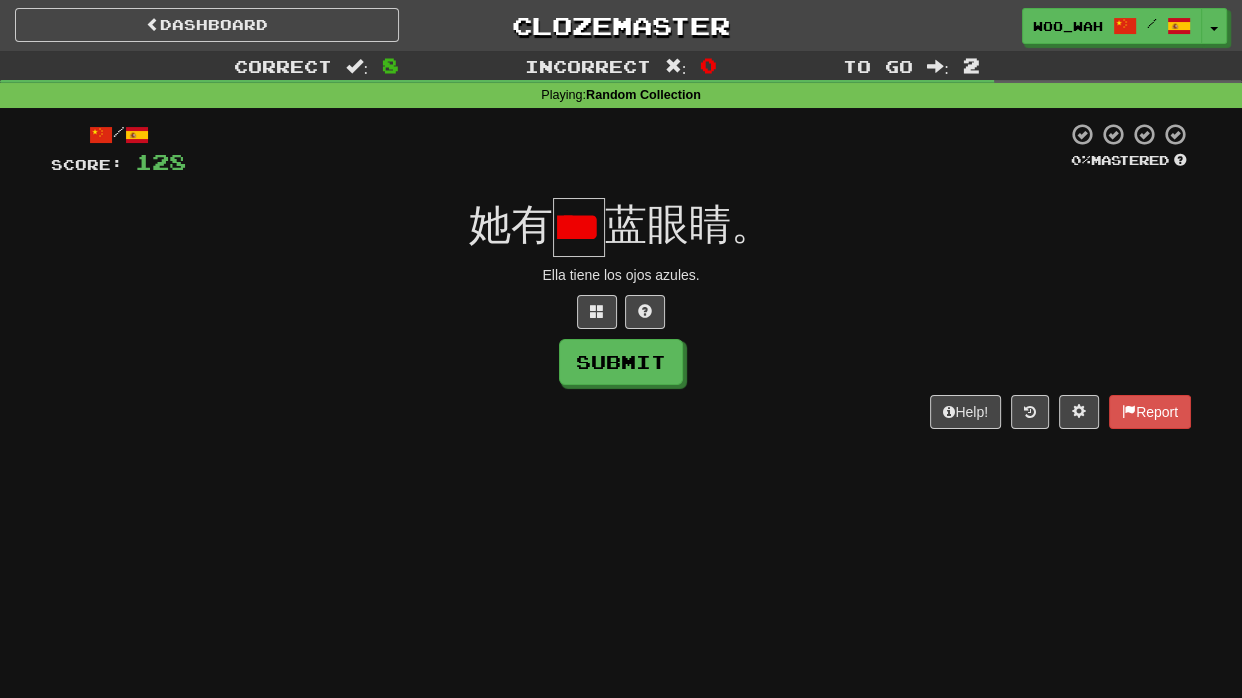 type on "*" 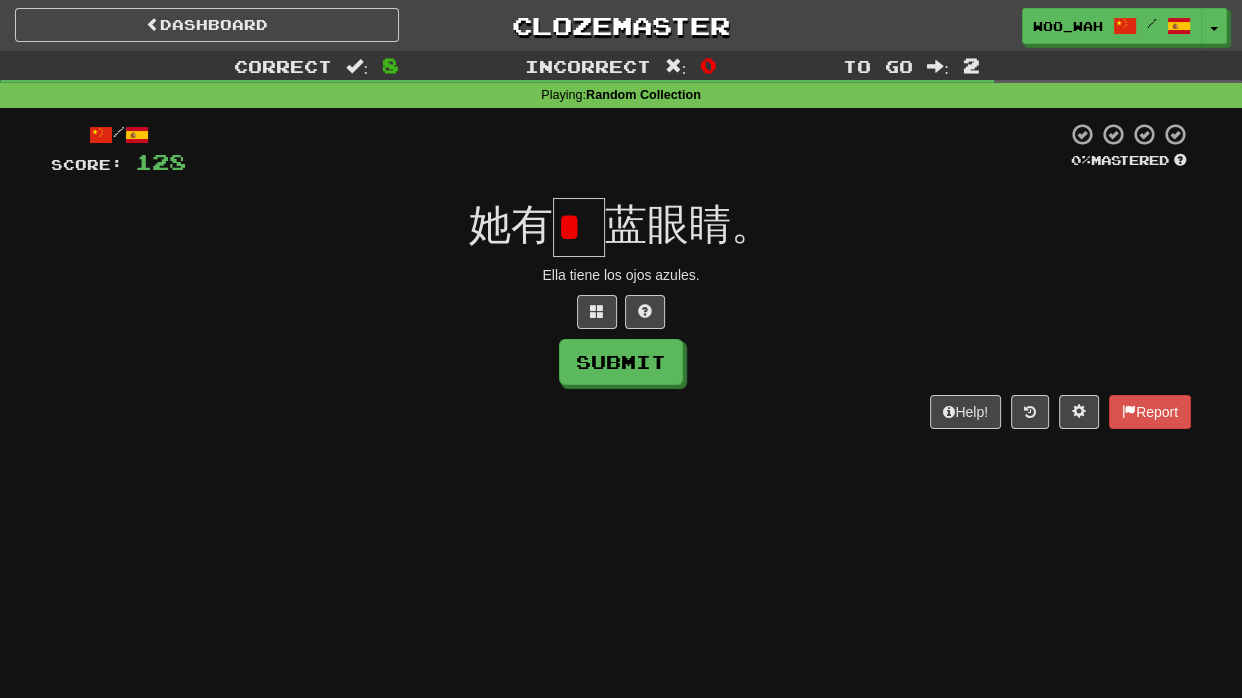 scroll, scrollTop: 0, scrollLeft: 0, axis: both 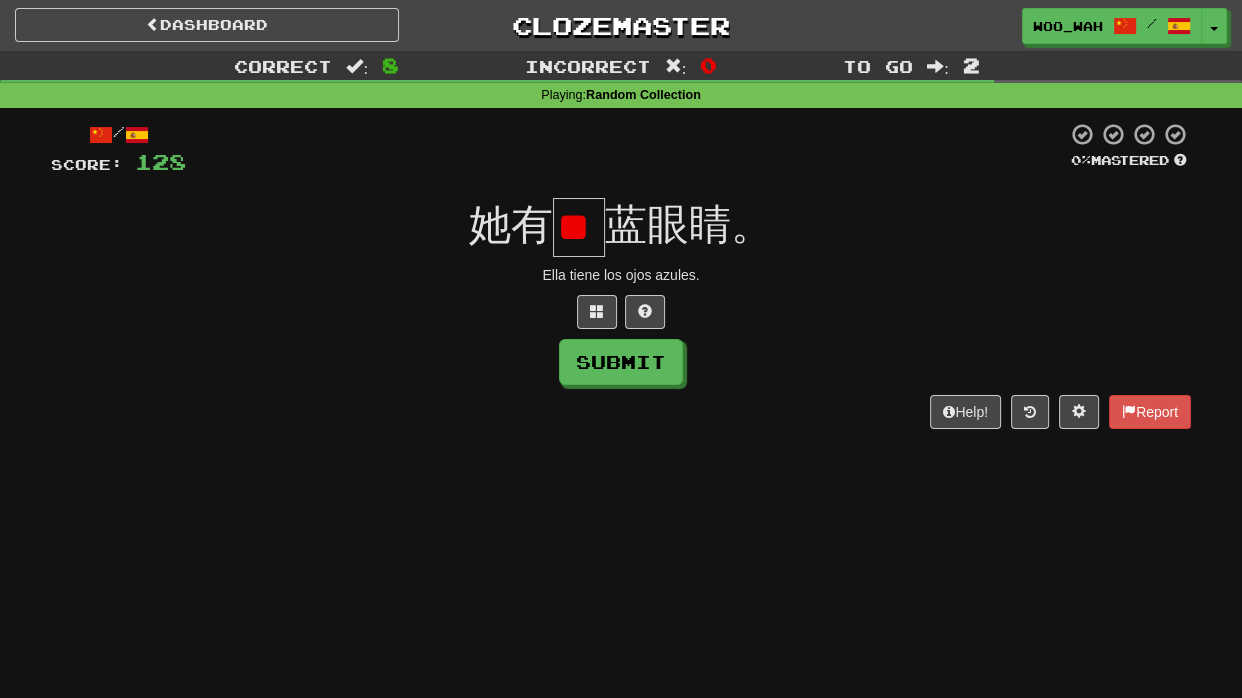 type on "*" 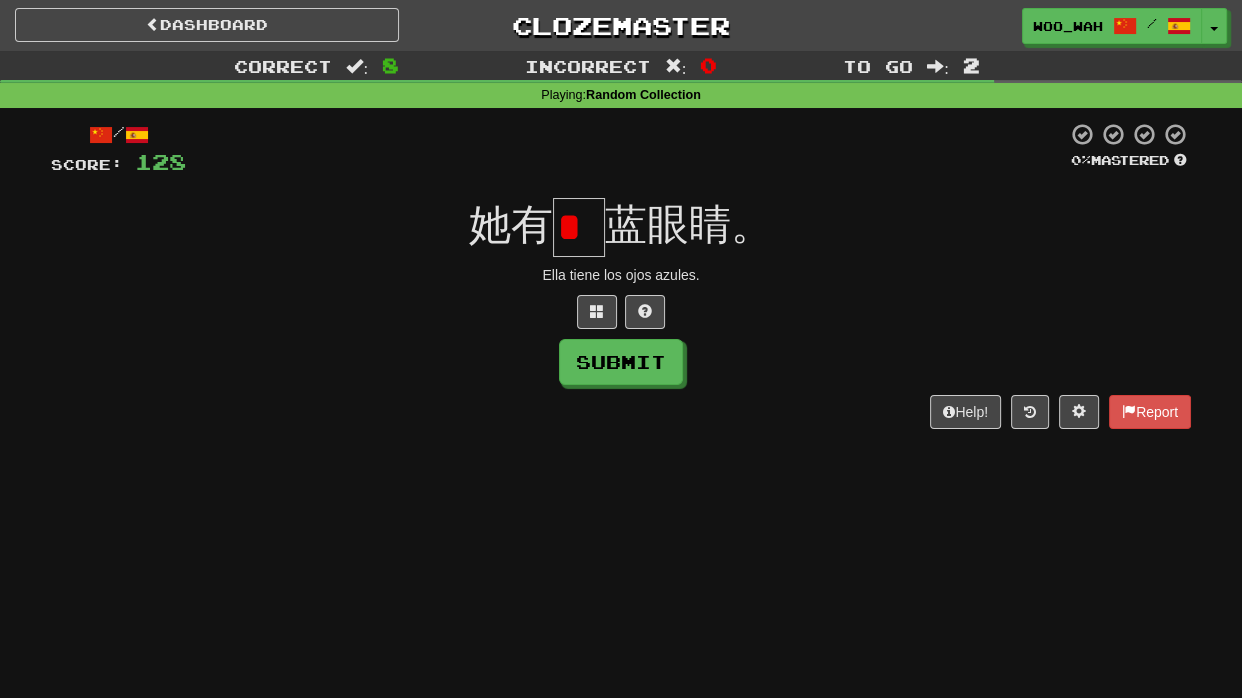 scroll, scrollTop: 0, scrollLeft: 0, axis: both 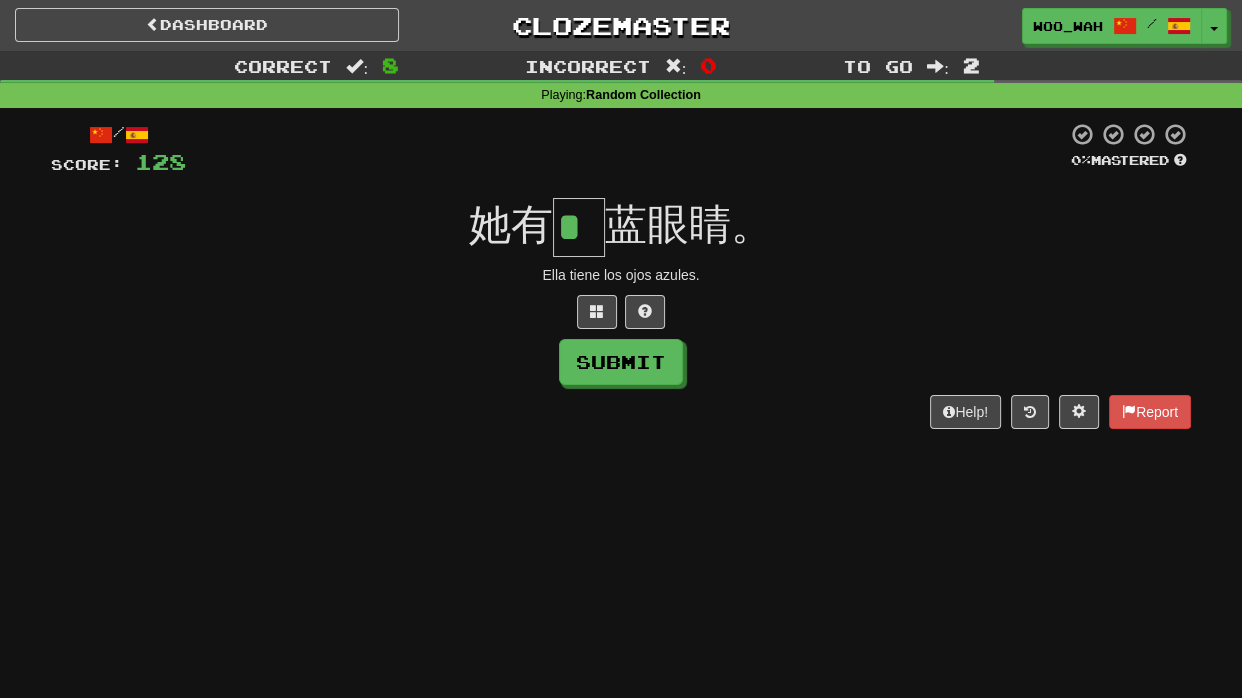 type on "*" 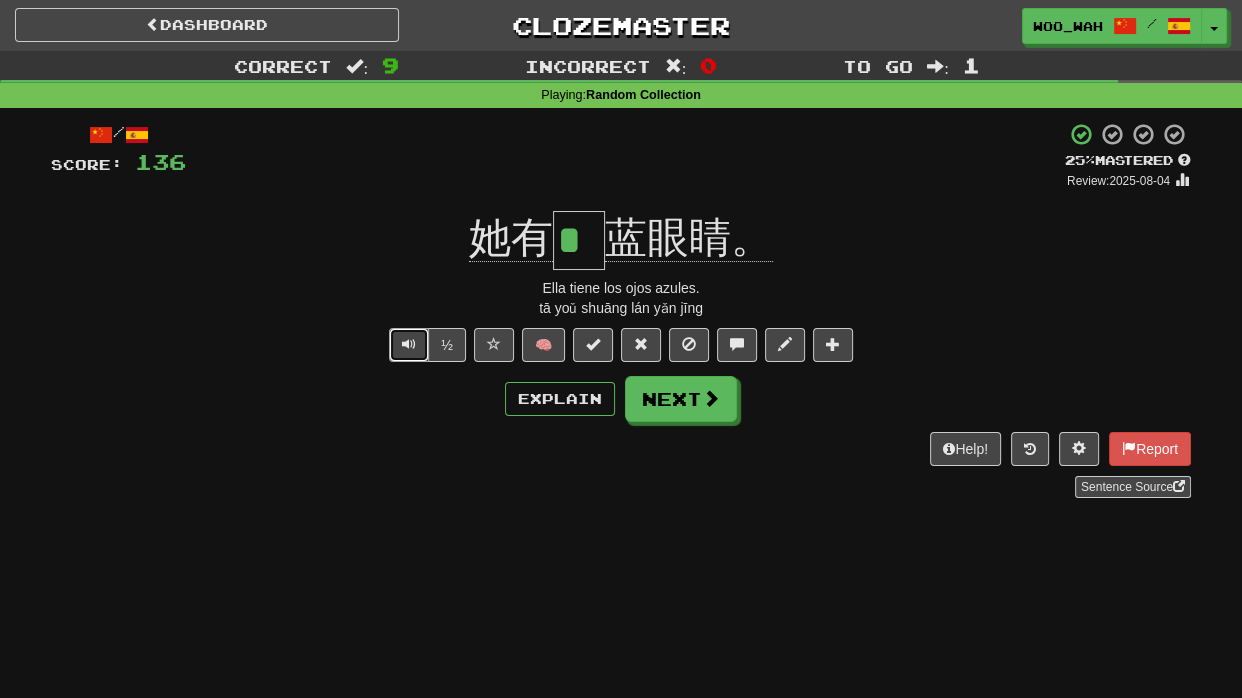 click at bounding box center [409, 344] 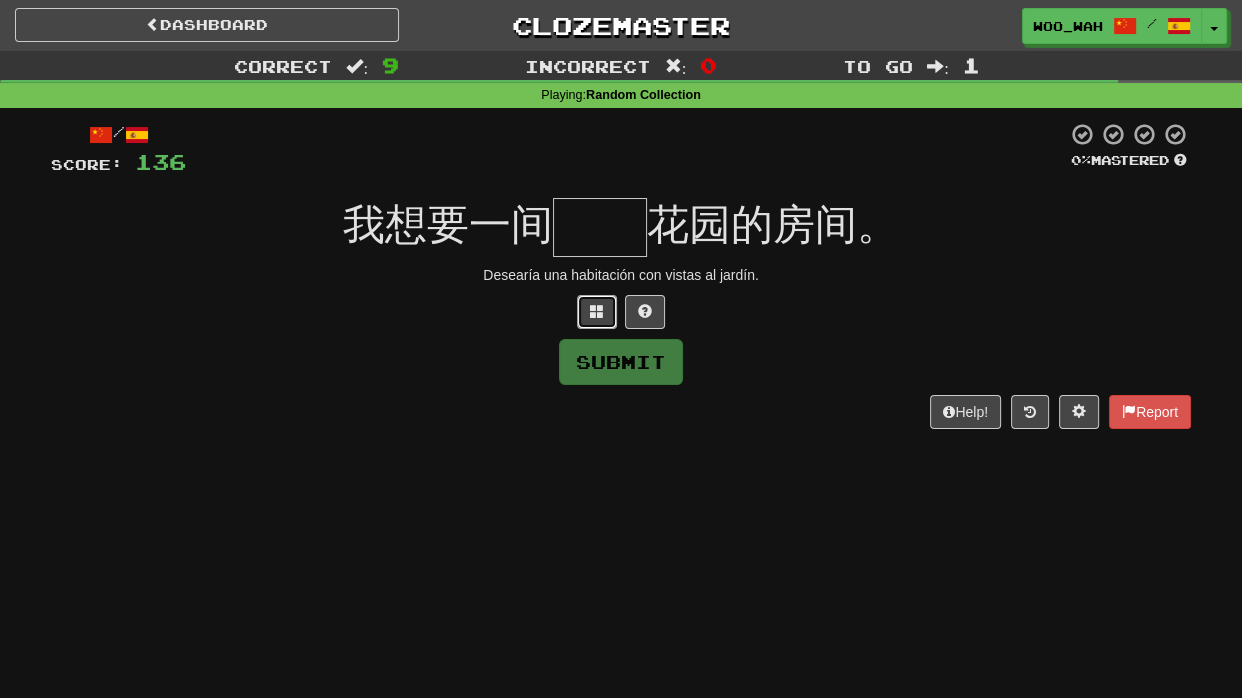 click at bounding box center (597, 312) 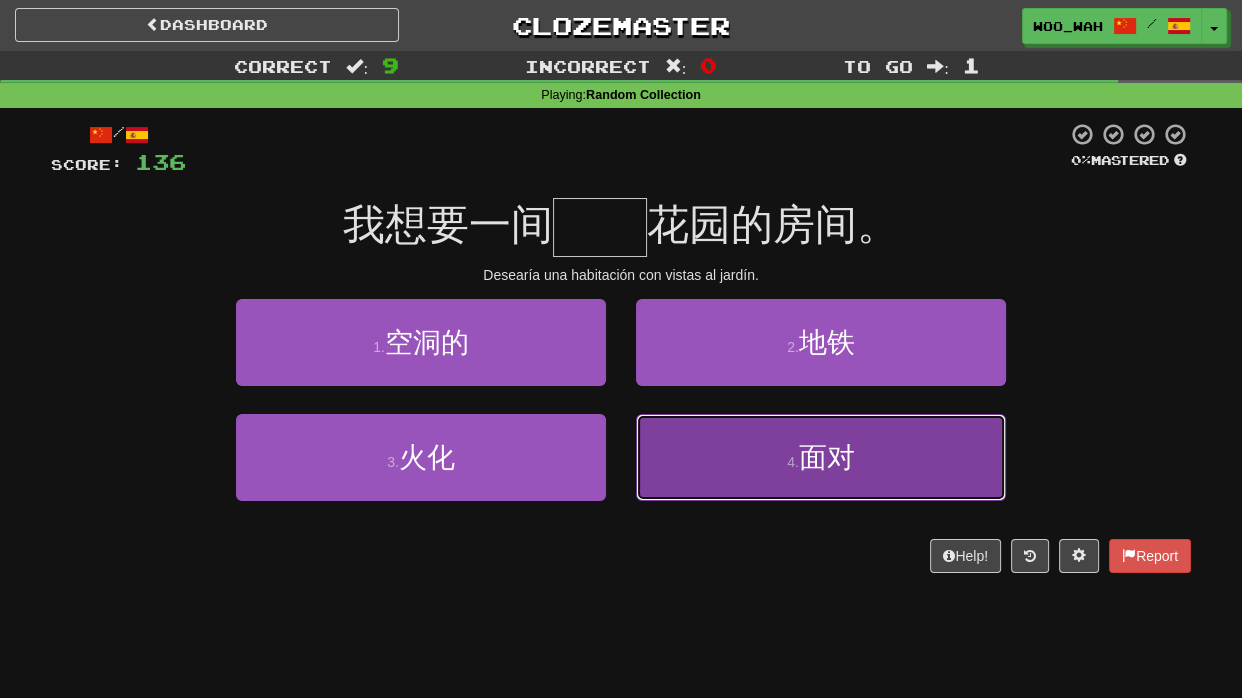 click on "4 .  面对" at bounding box center (821, 457) 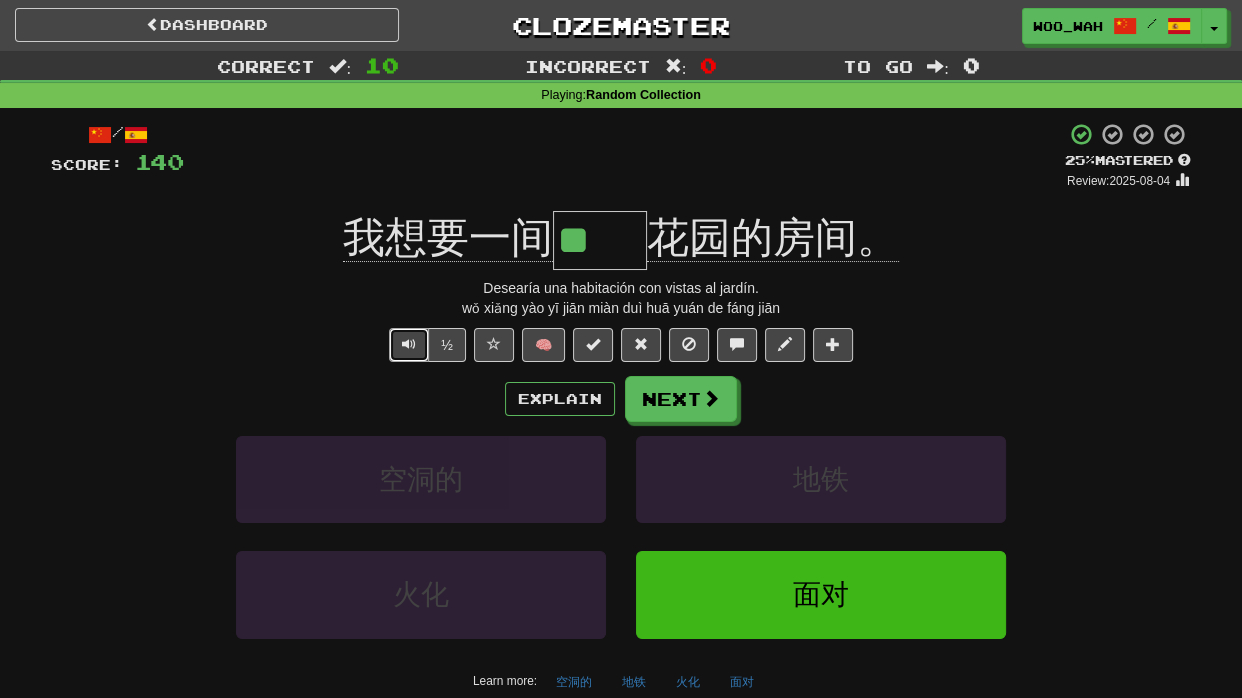 click at bounding box center (409, 344) 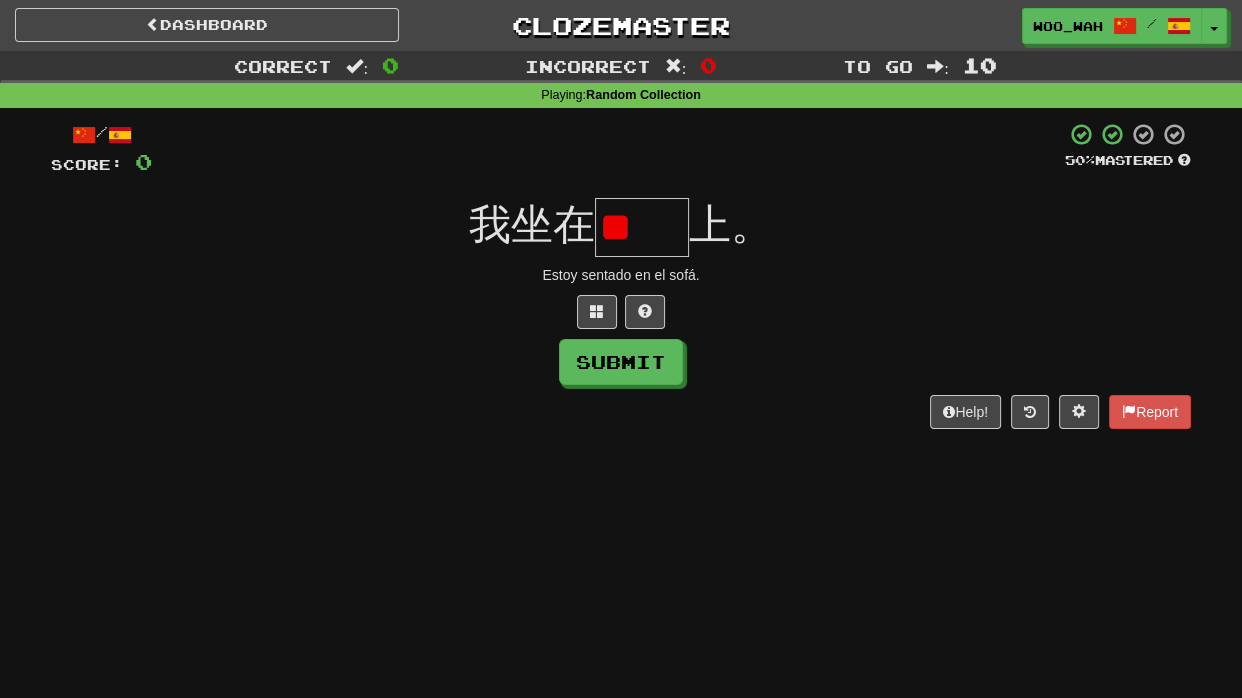 scroll, scrollTop: 0, scrollLeft: 0, axis: both 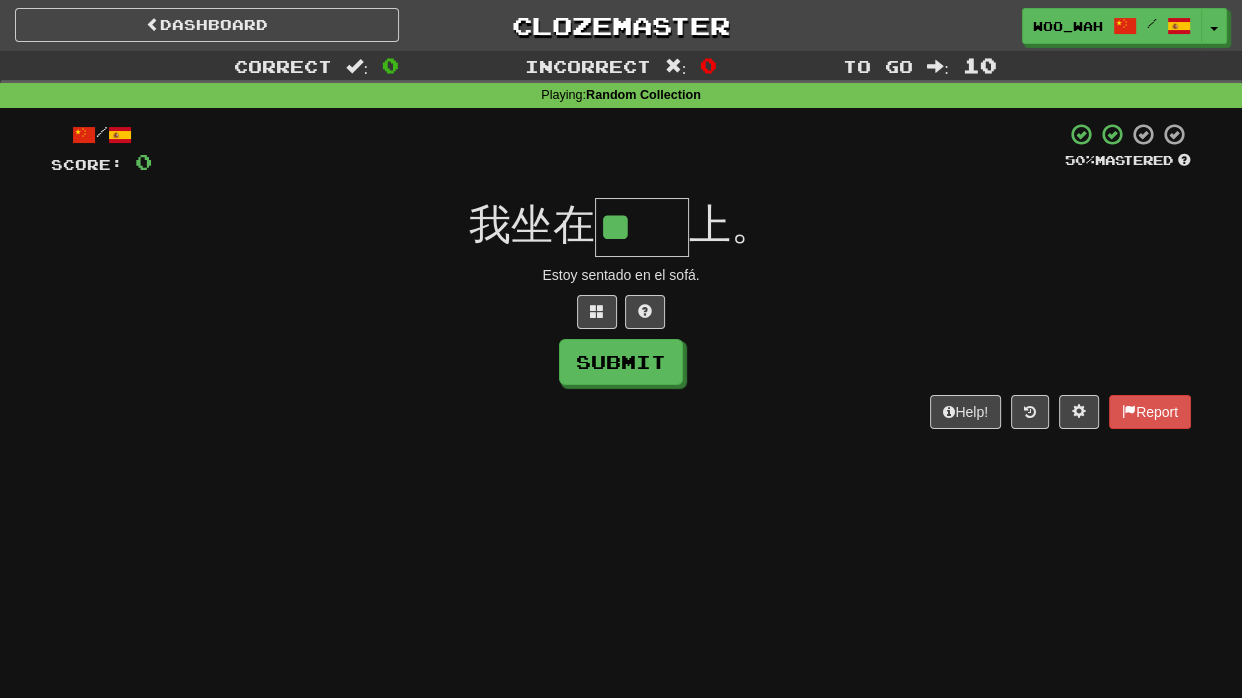 type on "**" 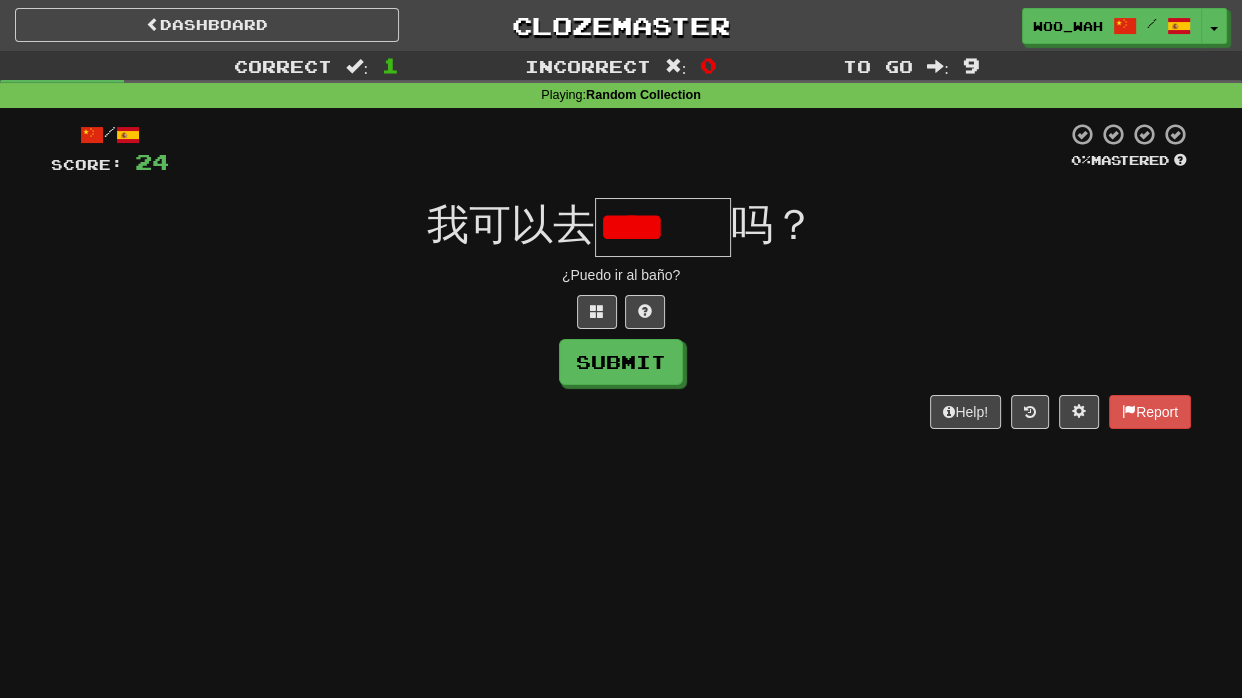 scroll, scrollTop: 0, scrollLeft: 0, axis: both 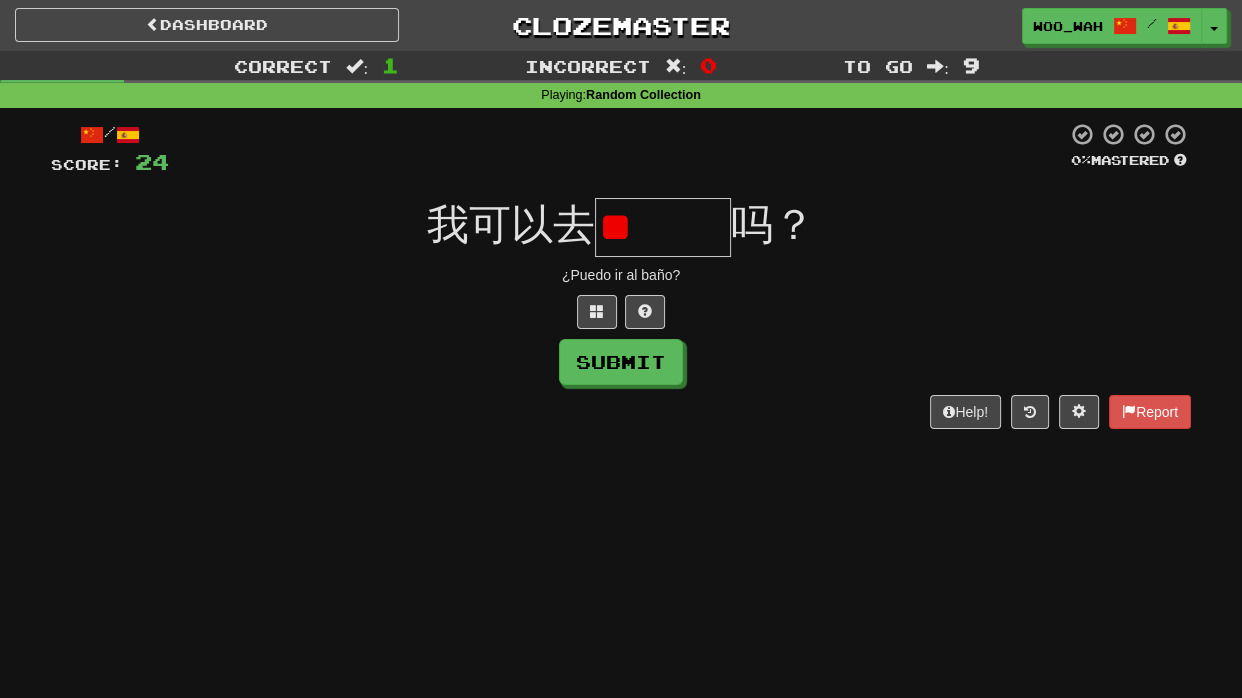 type on "*" 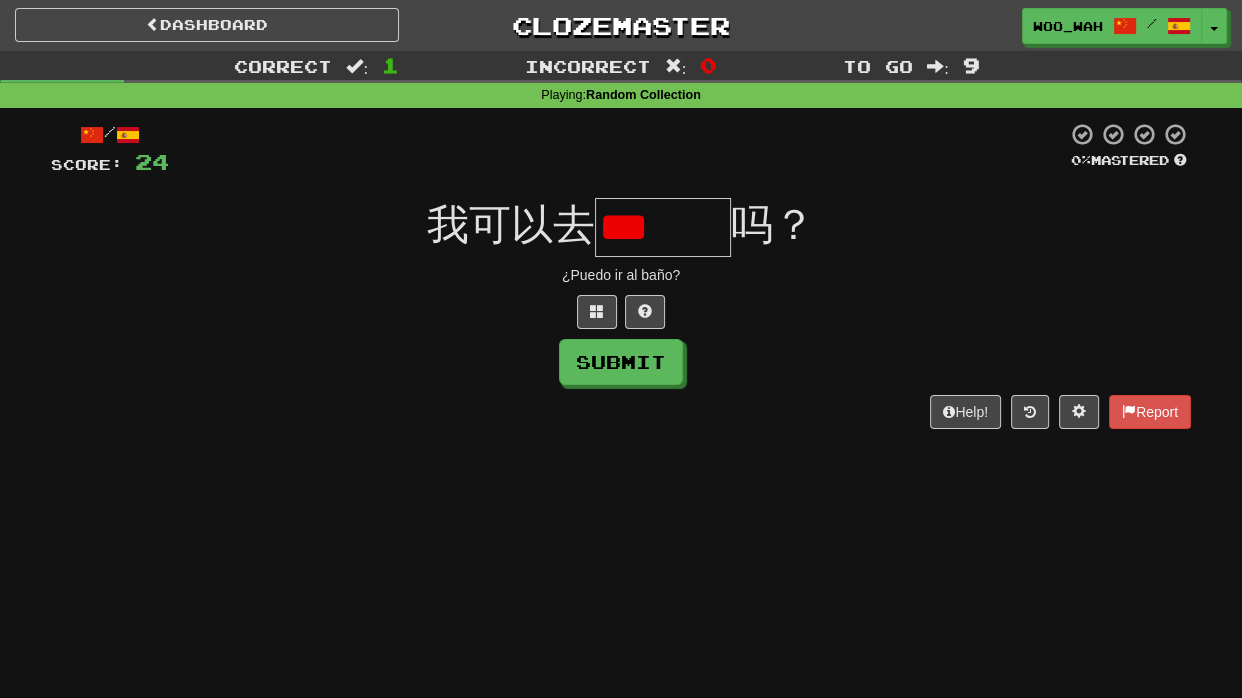 scroll, scrollTop: 0, scrollLeft: 0, axis: both 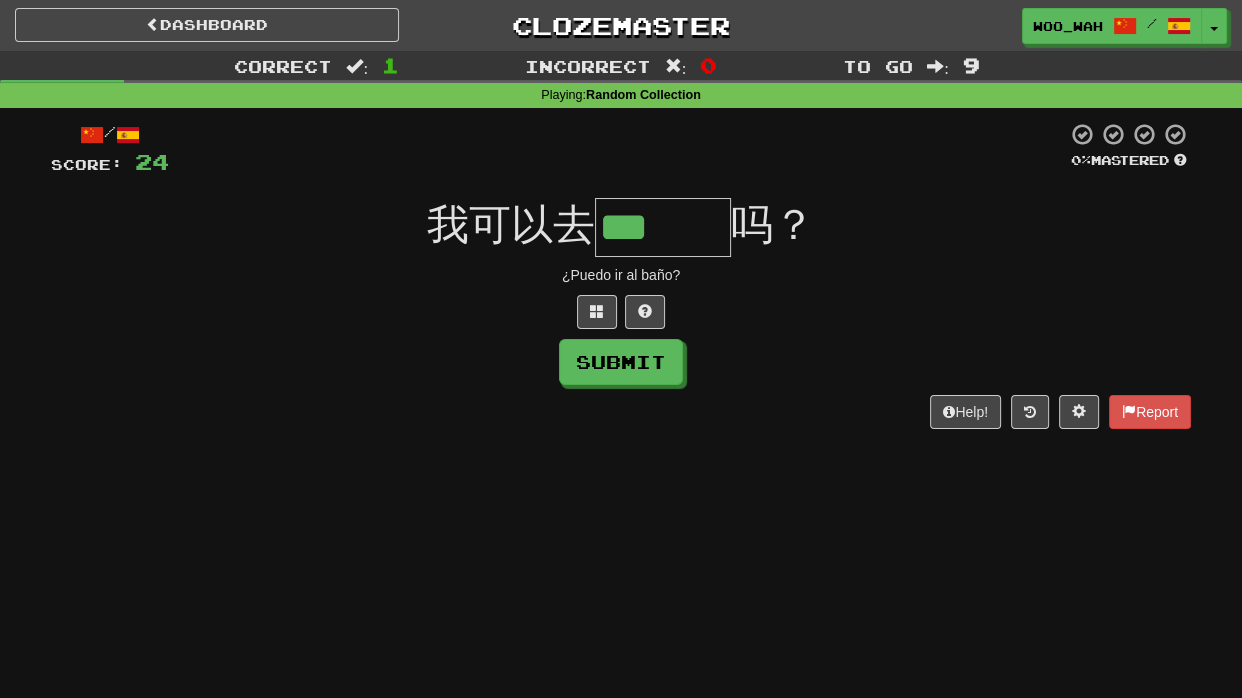 type on "***" 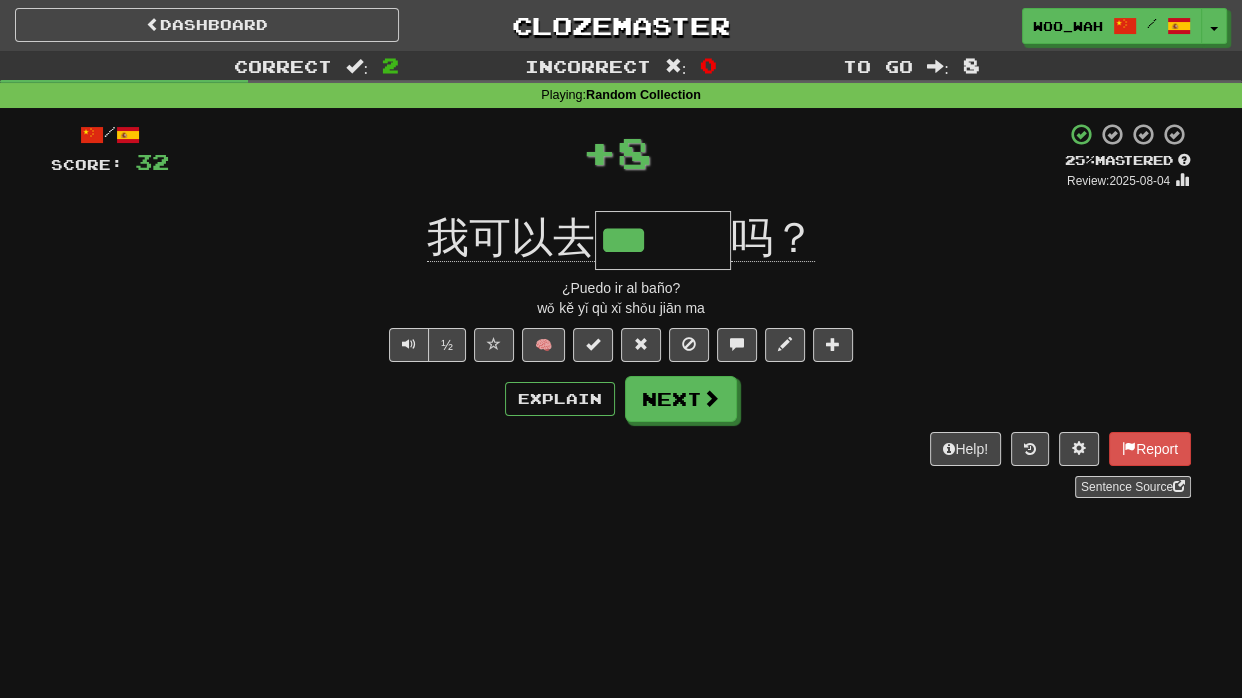 click on "Playing :  Random Collection" at bounding box center [621, 96] 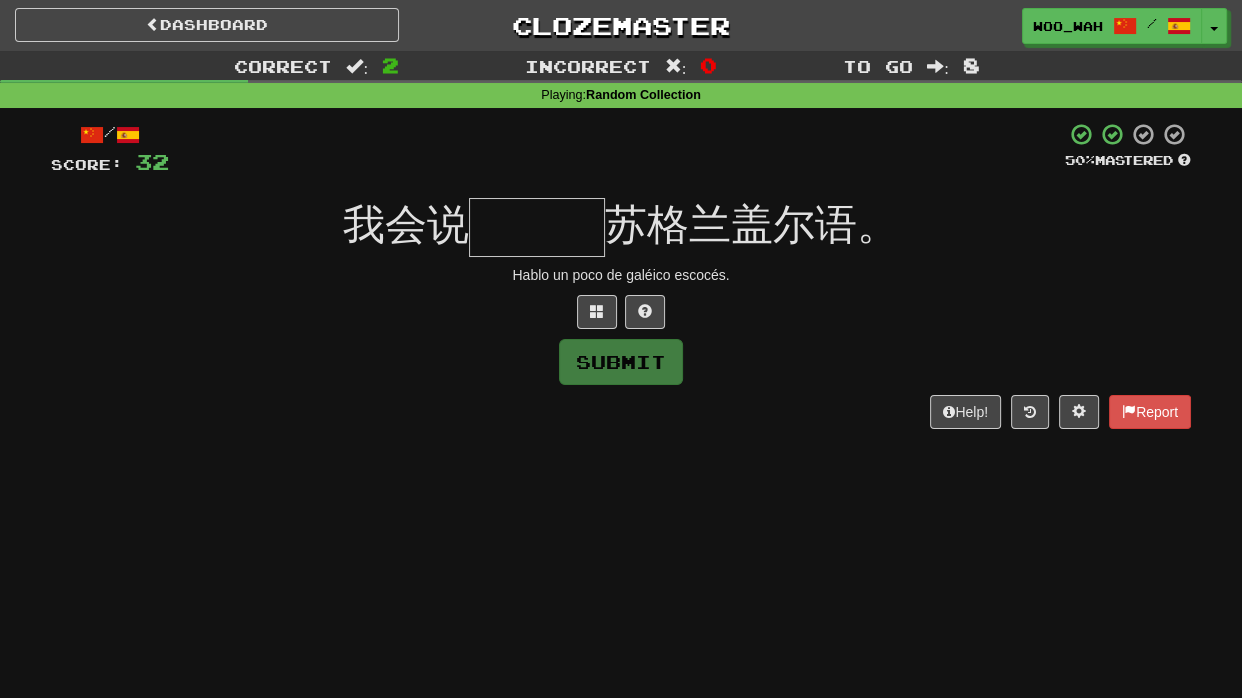 click at bounding box center (537, 227) 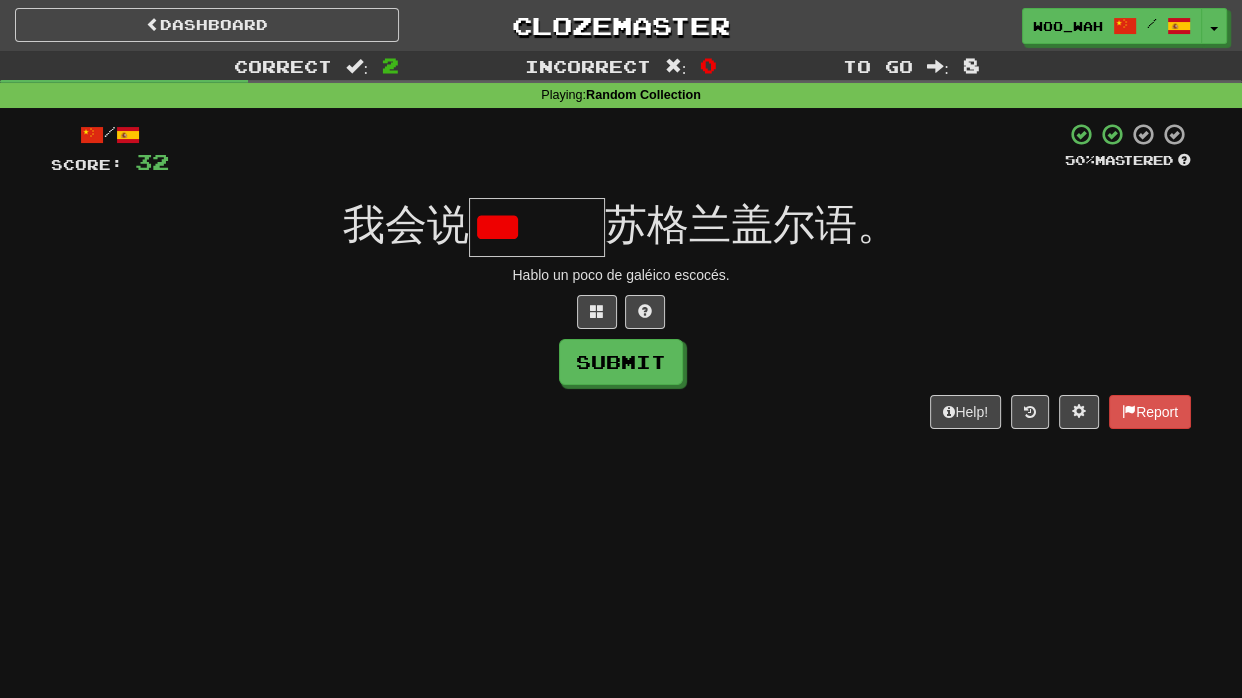 scroll, scrollTop: 0, scrollLeft: 0, axis: both 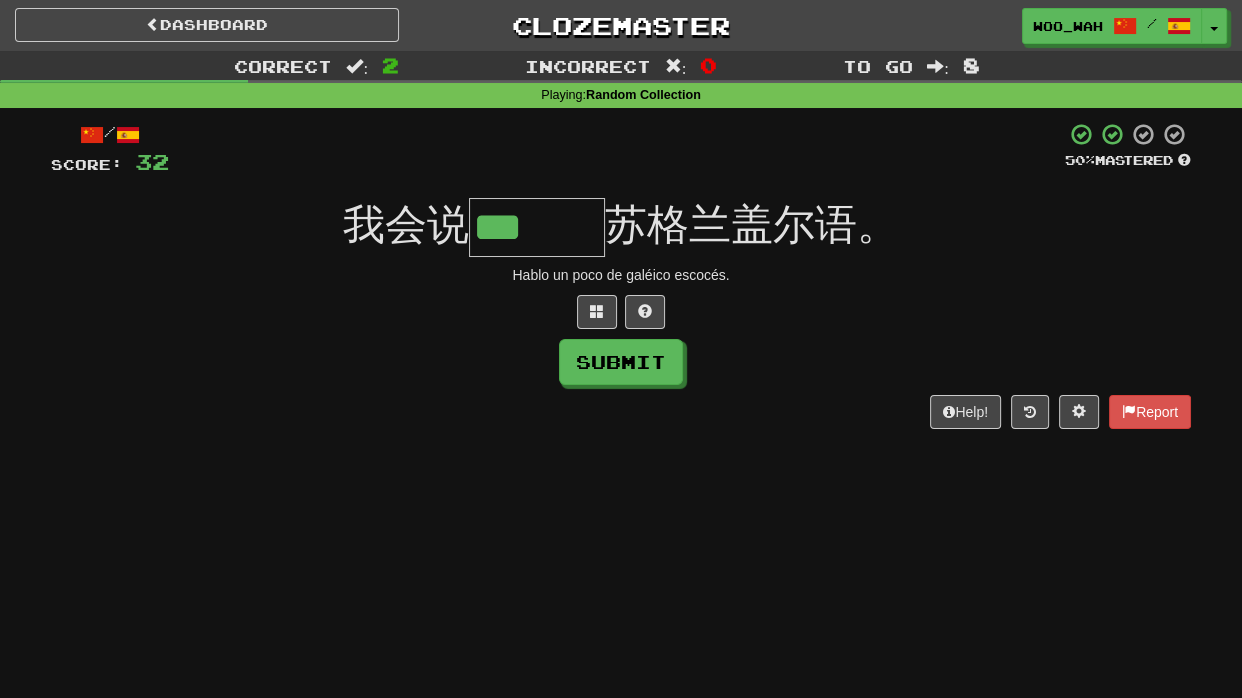 type on "***" 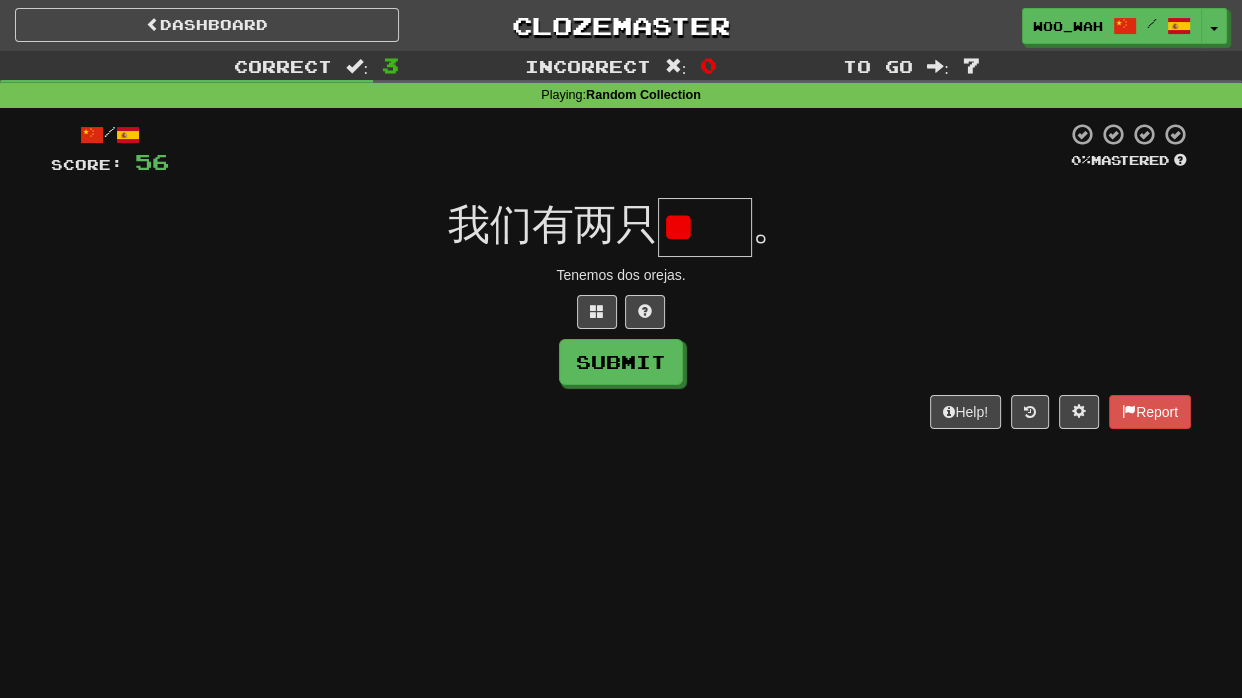 scroll, scrollTop: 0, scrollLeft: 0, axis: both 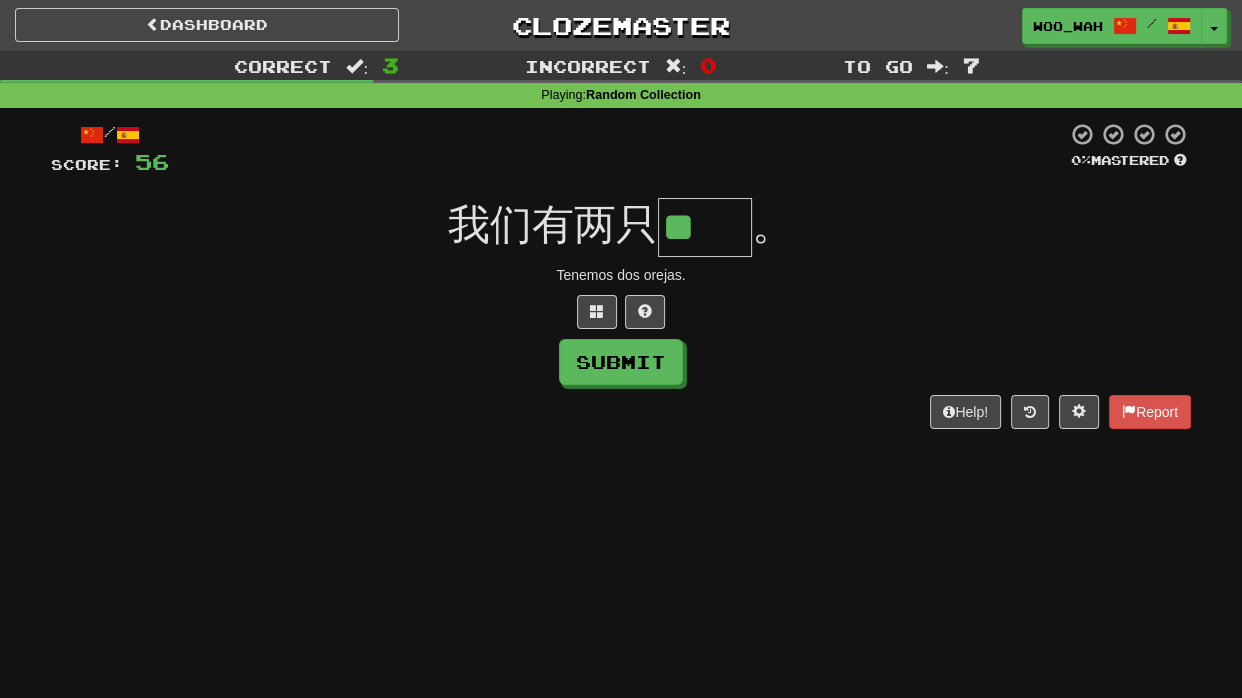 type on "**" 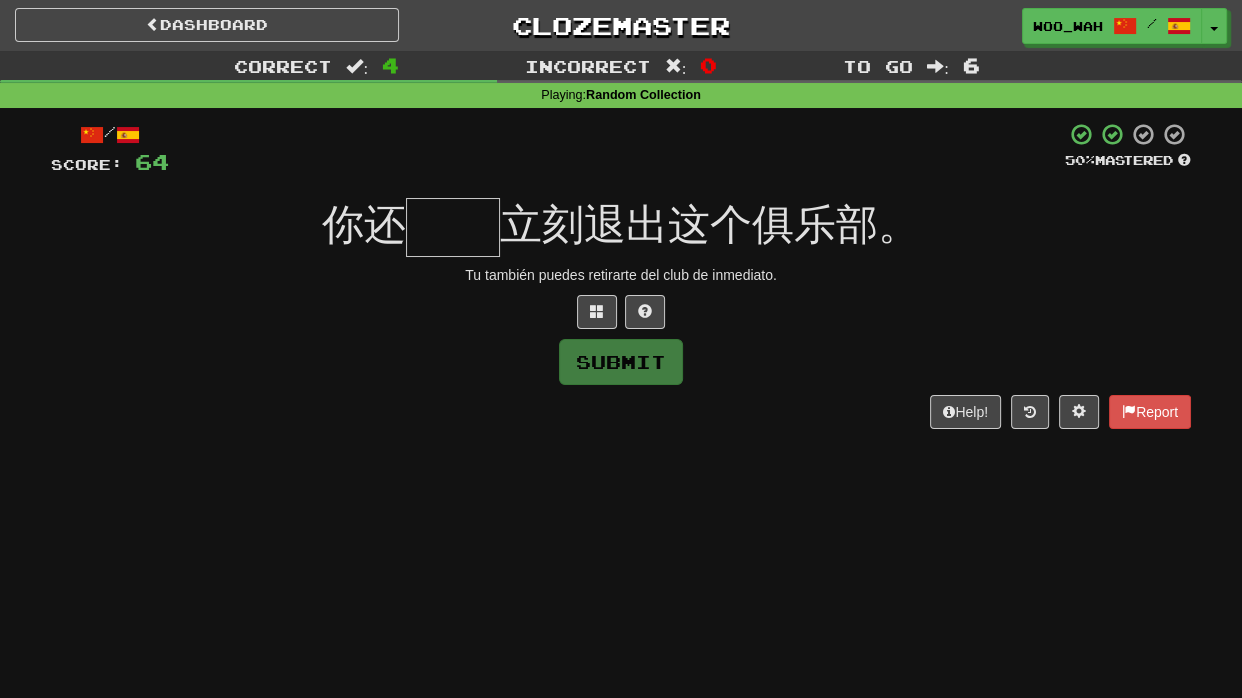 click on "你还" at bounding box center [364, 224] 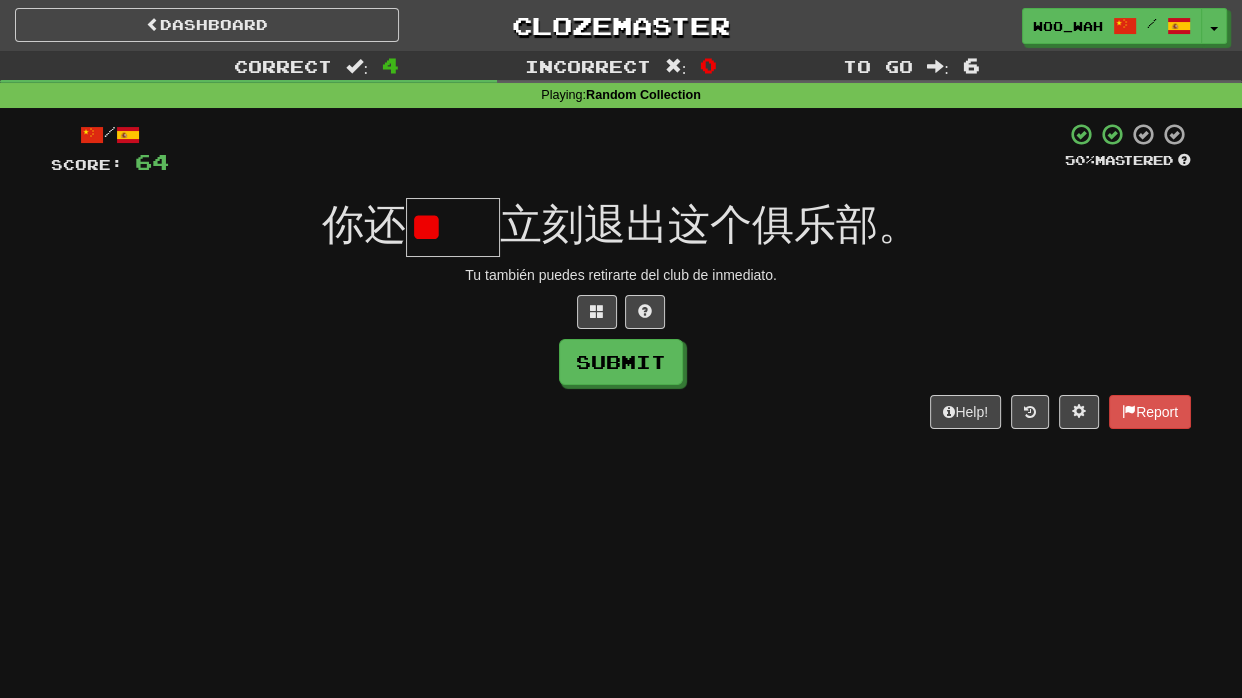 type on "*" 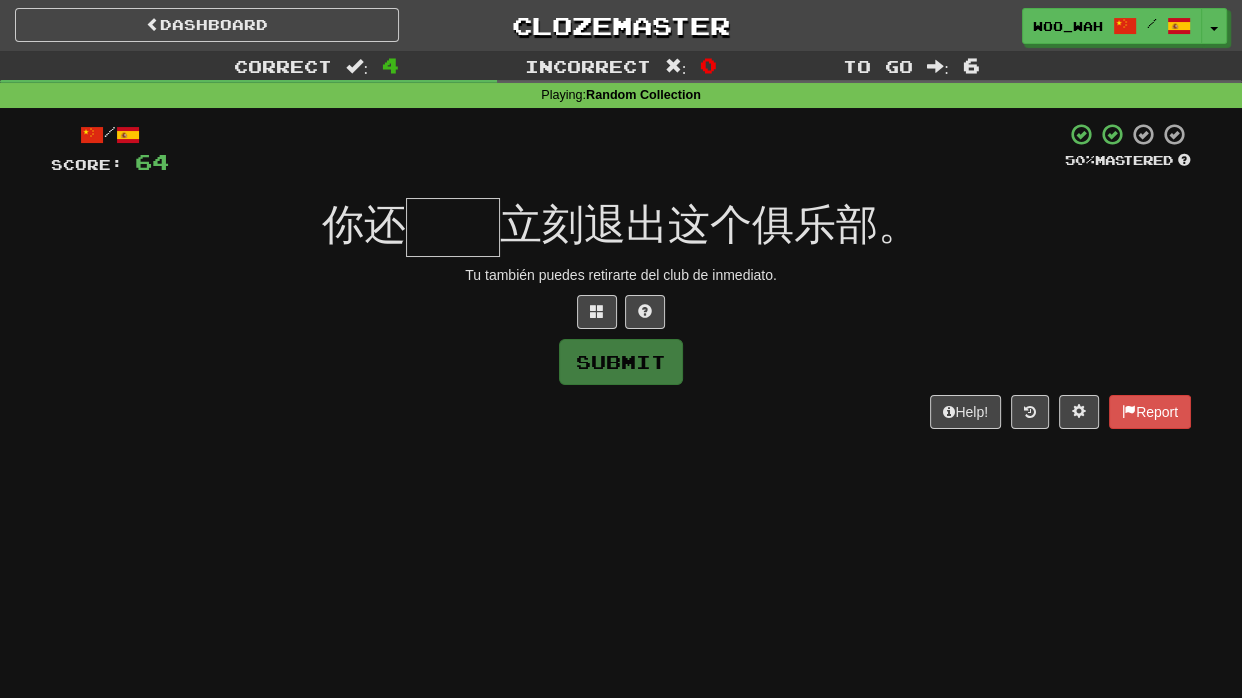 click at bounding box center (453, 227) 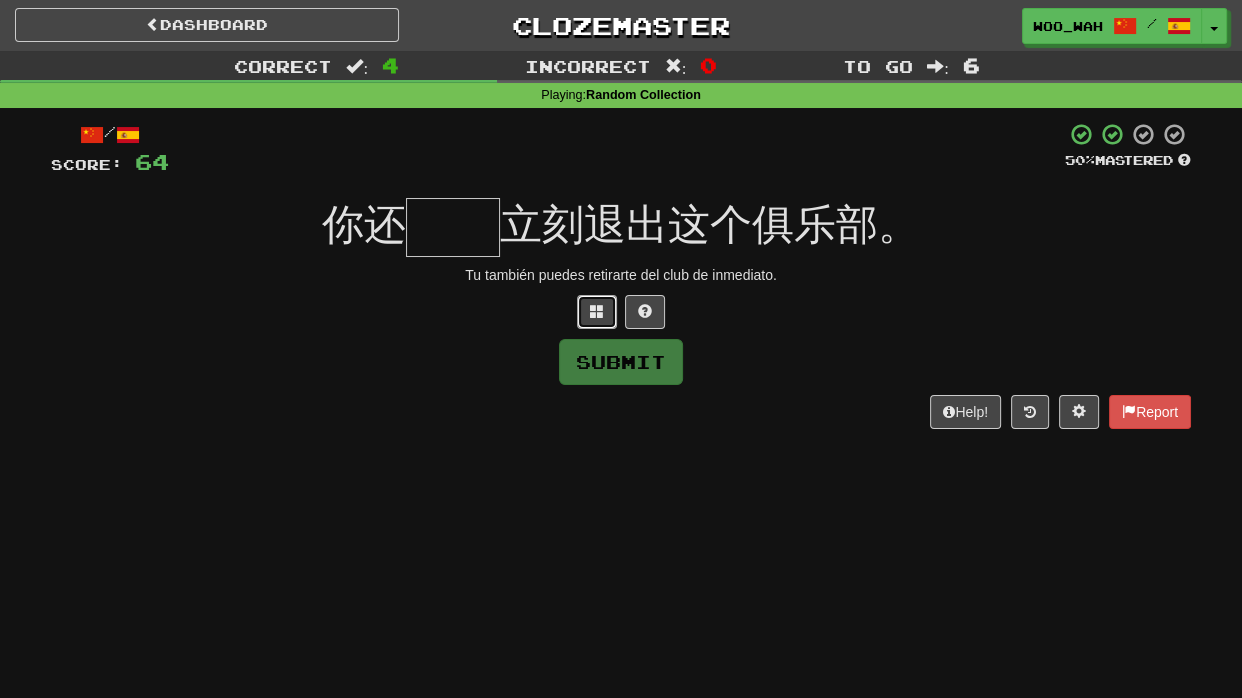 click at bounding box center [597, 312] 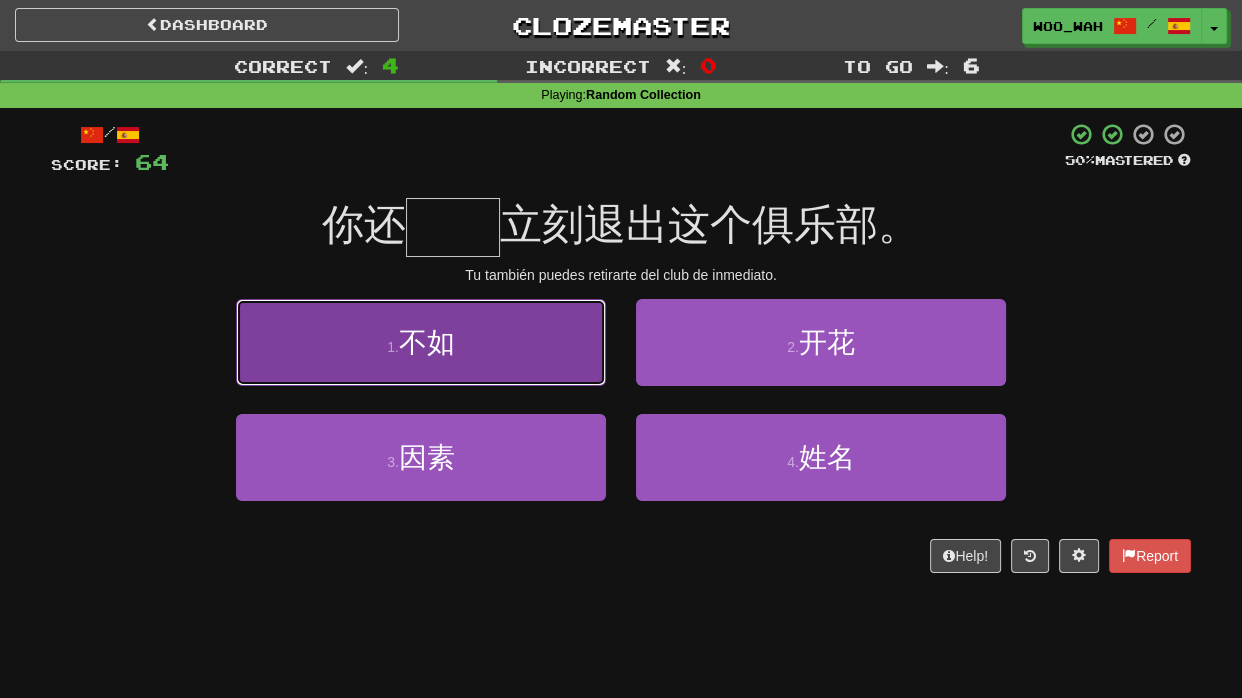 click on "1 .  不如" at bounding box center (421, 342) 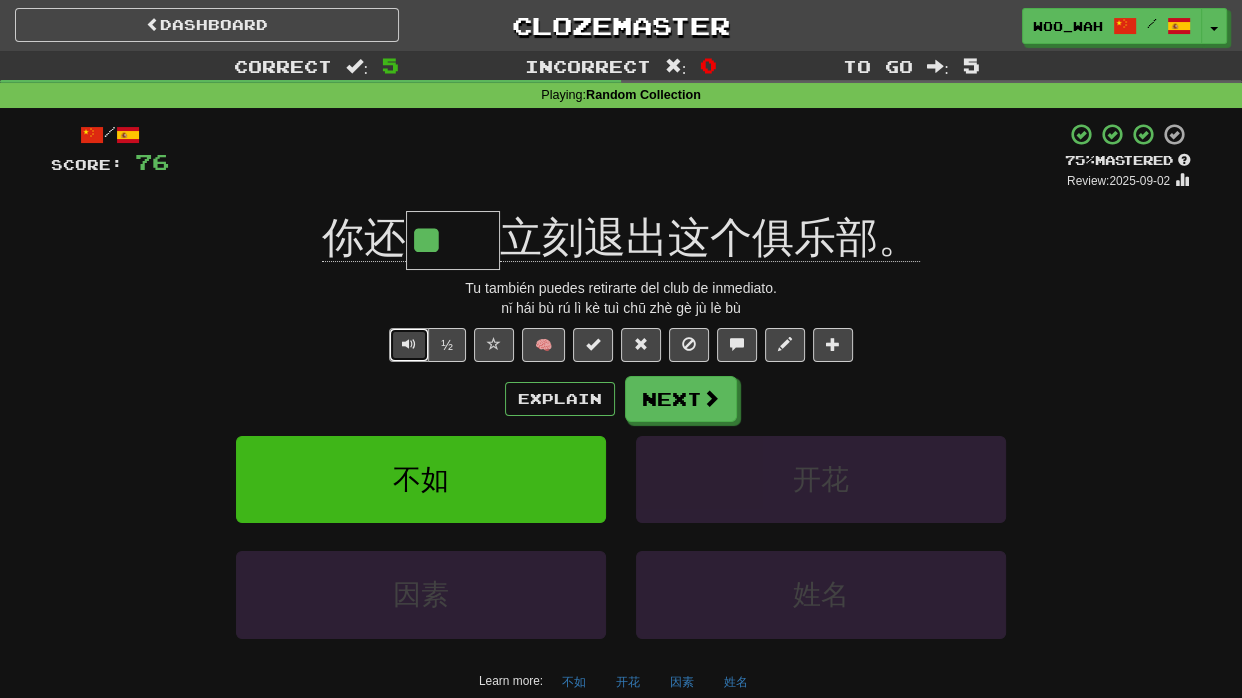 click at bounding box center [409, 345] 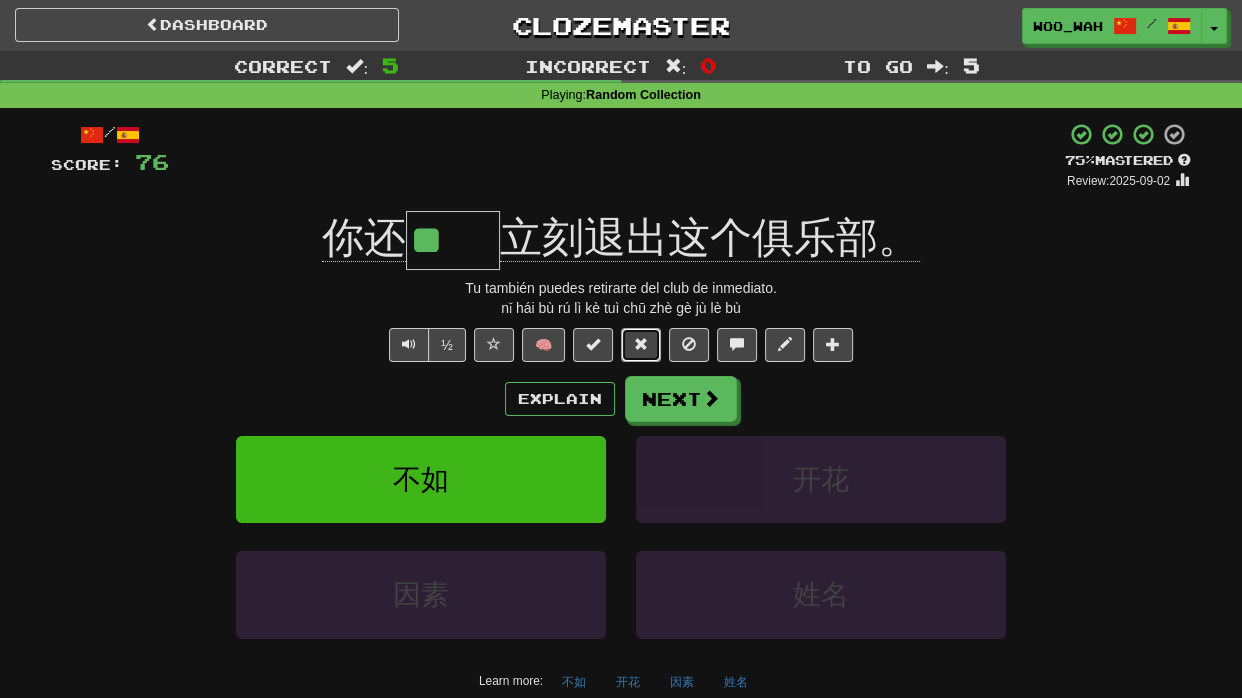 click at bounding box center [641, 344] 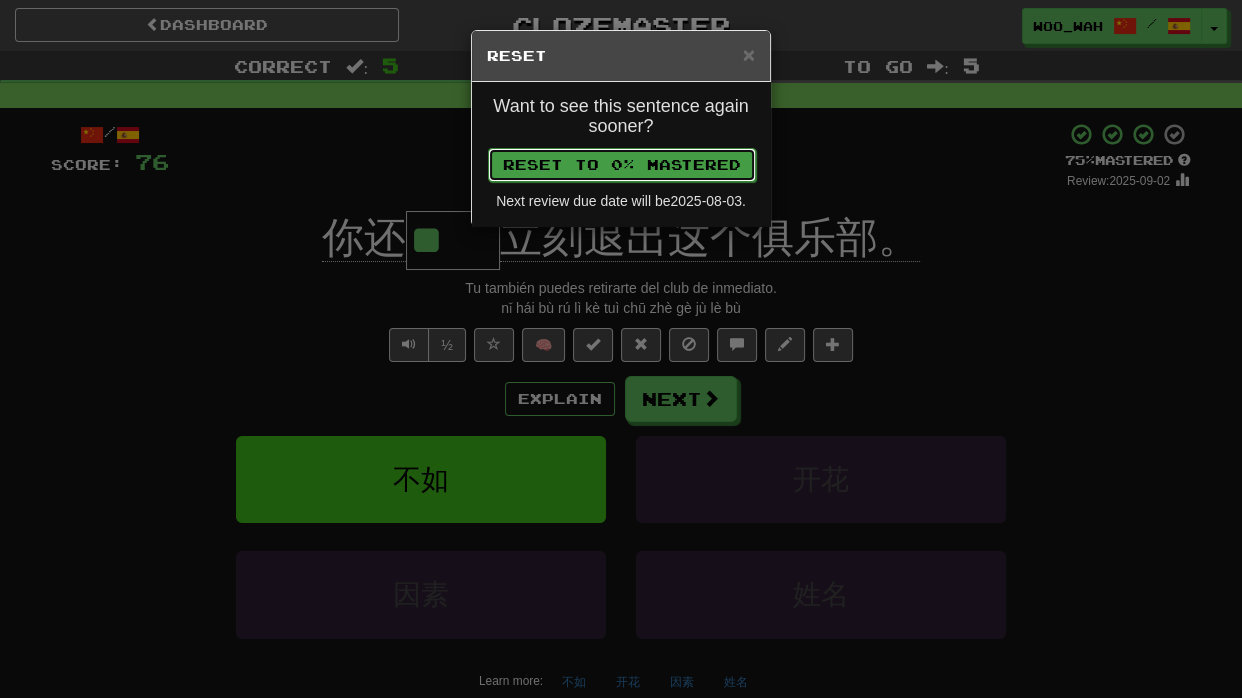 click on "Reset to 0% Mastered" at bounding box center [622, 165] 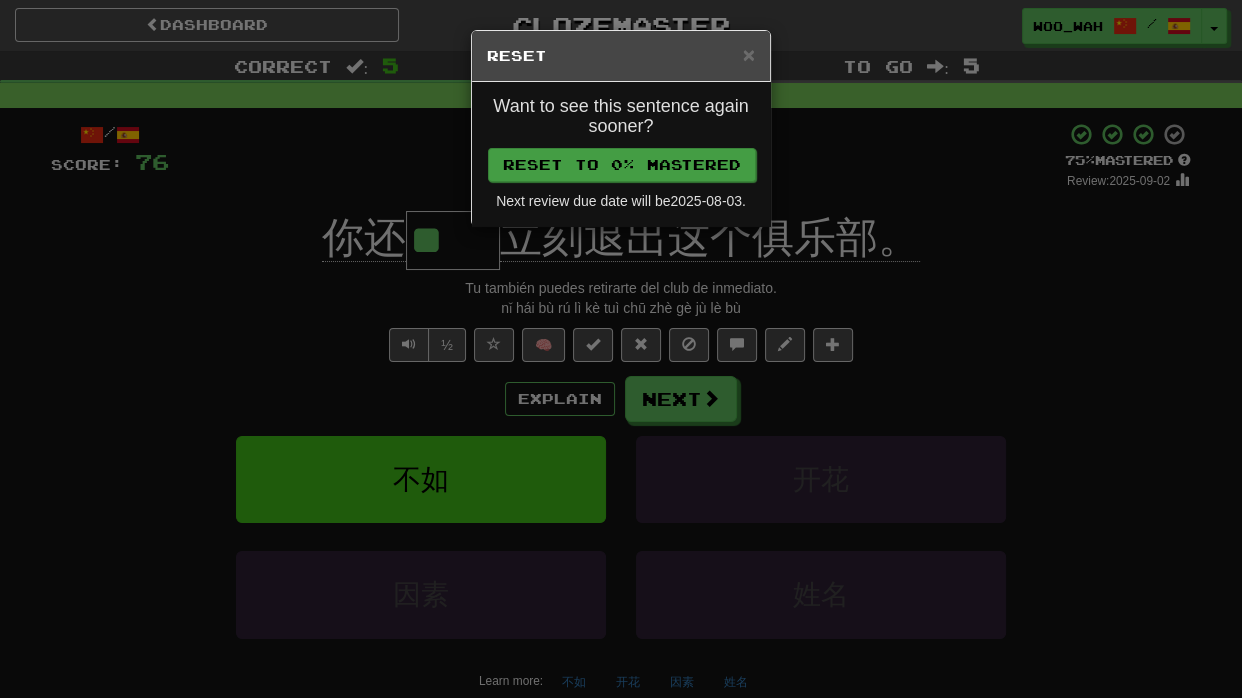 click on "Next review due date will be  2025-08-03 ." at bounding box center (621, 201) 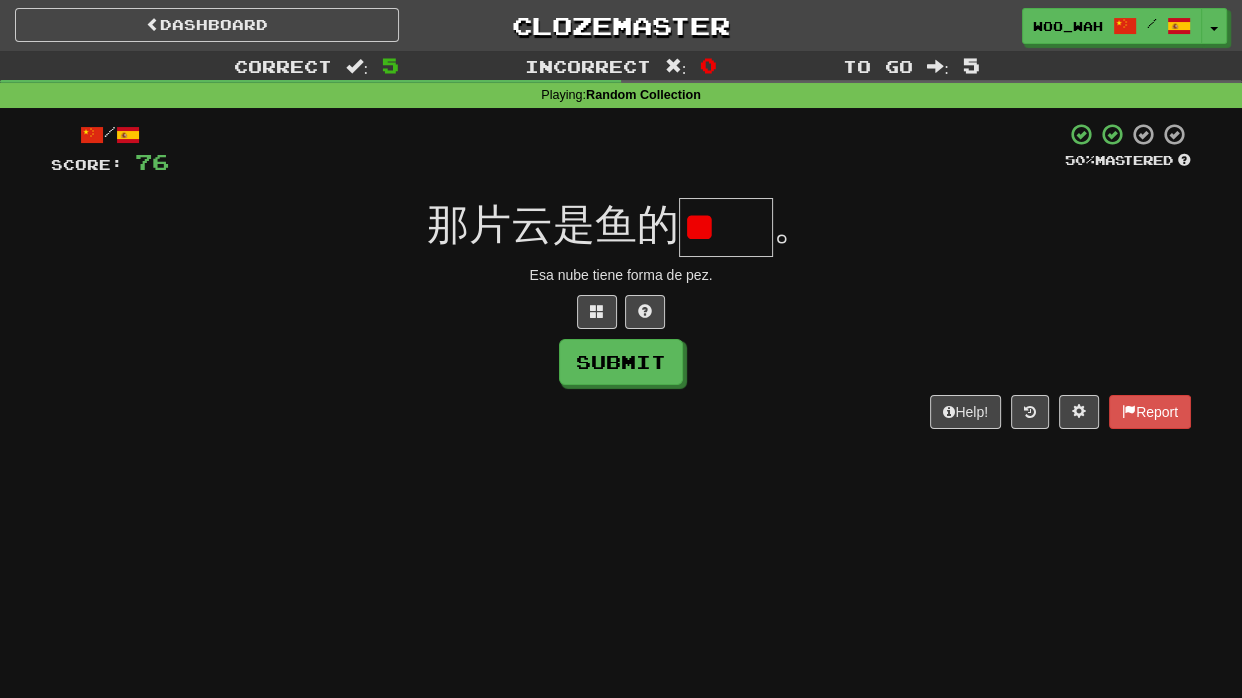 type on "*" 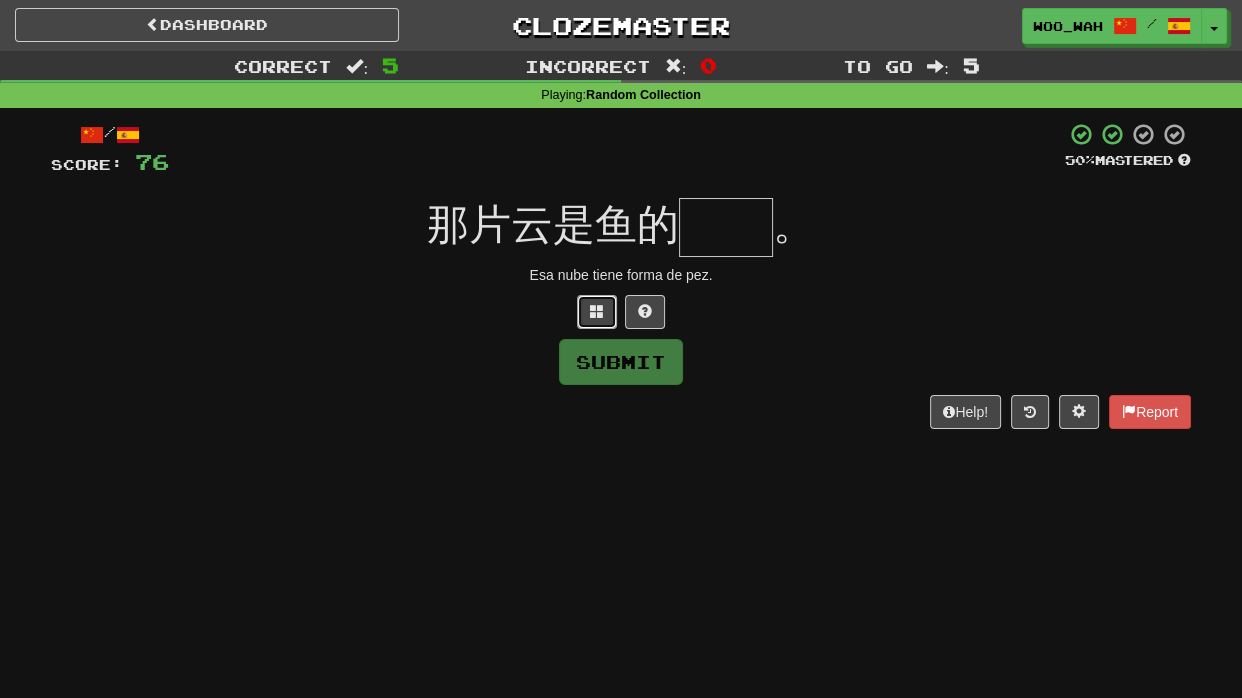 click at bounding box center [597, 312] 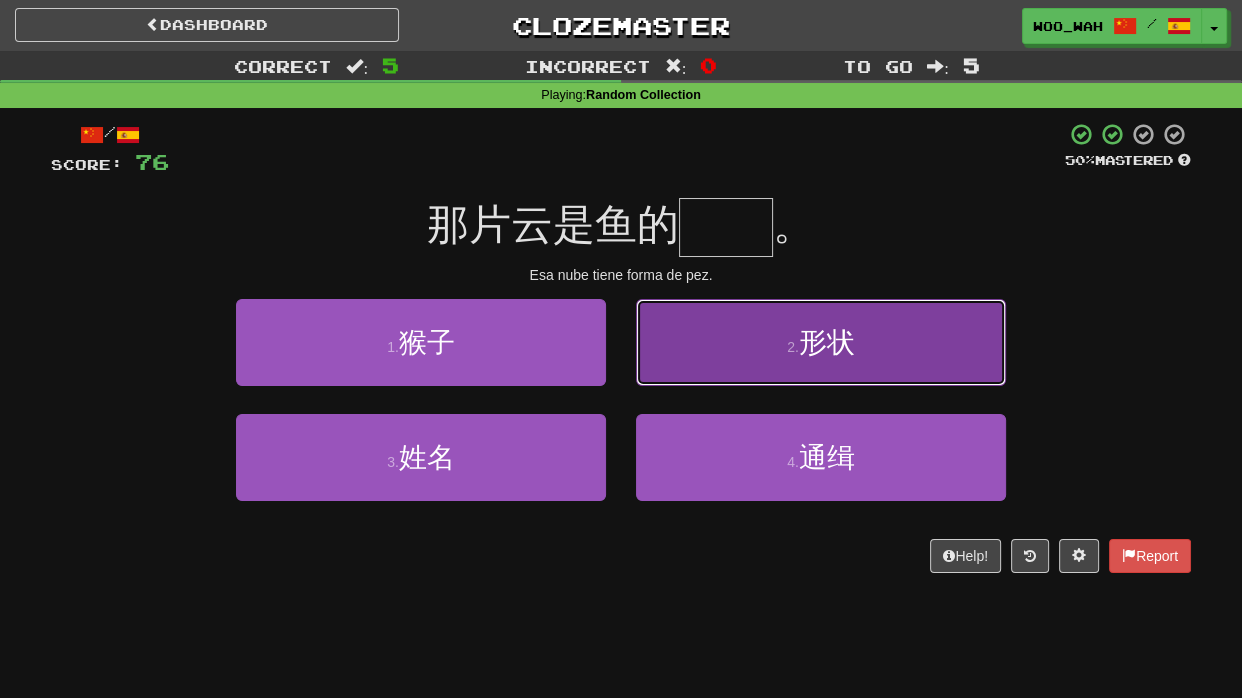 click on "形状" at bounding box center [827, 342] 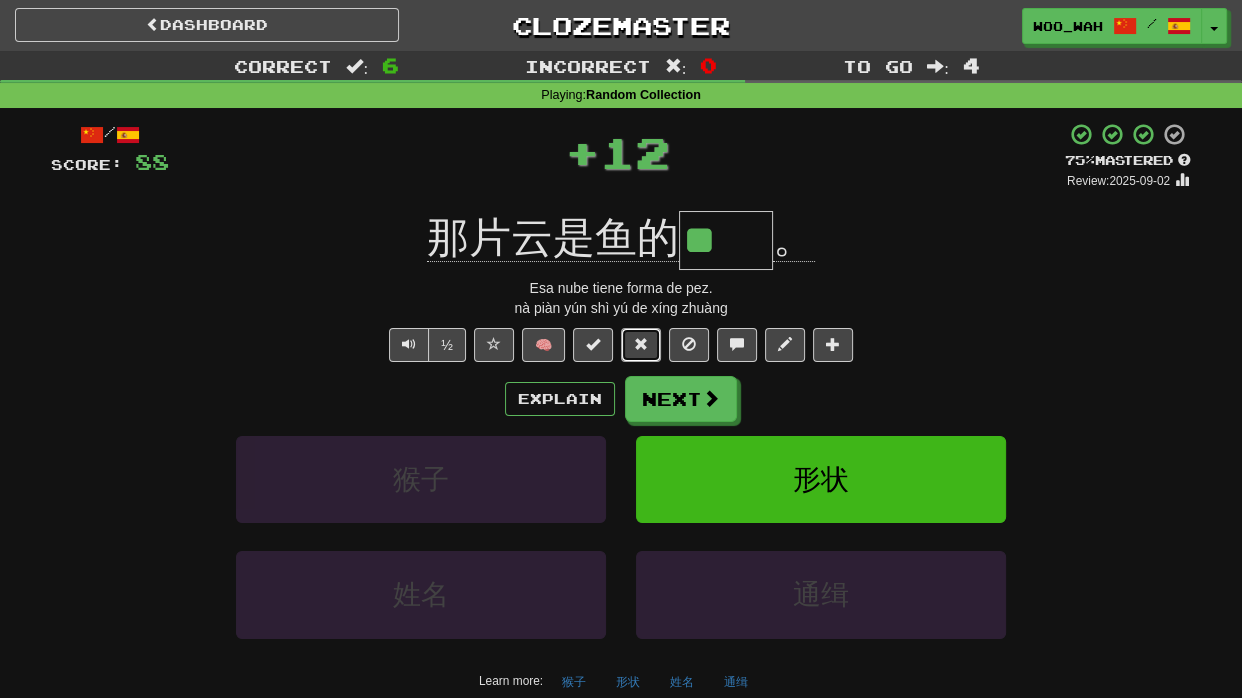 click at bounding box center [641, 344] 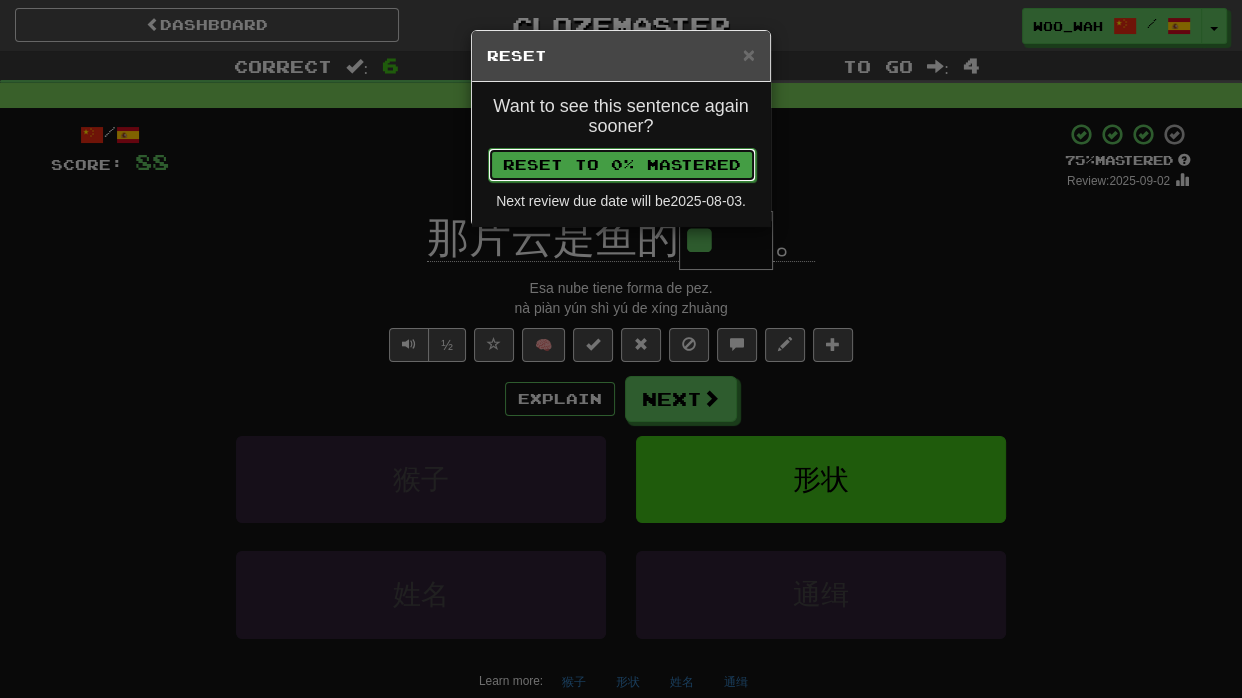 click on "Reset to 0% Mastered" at bounding box center (622, 165) 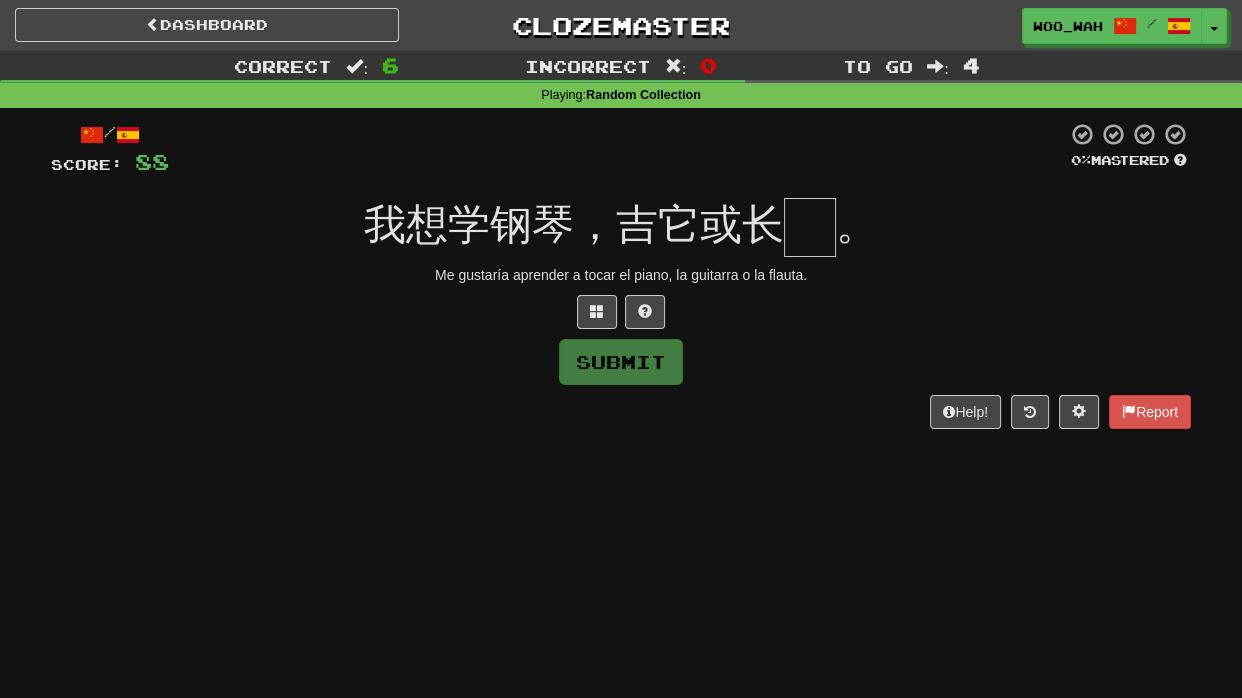 click at bounding box center (810, 227) 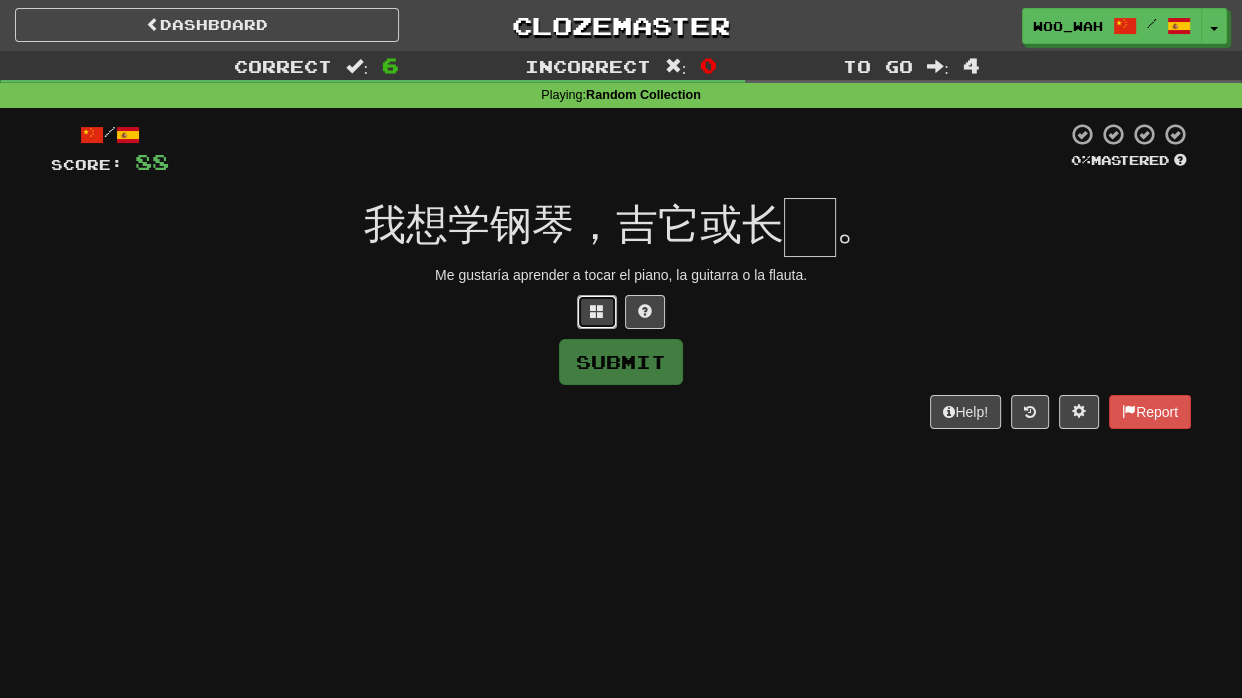 click at bounding box center [597, 312] 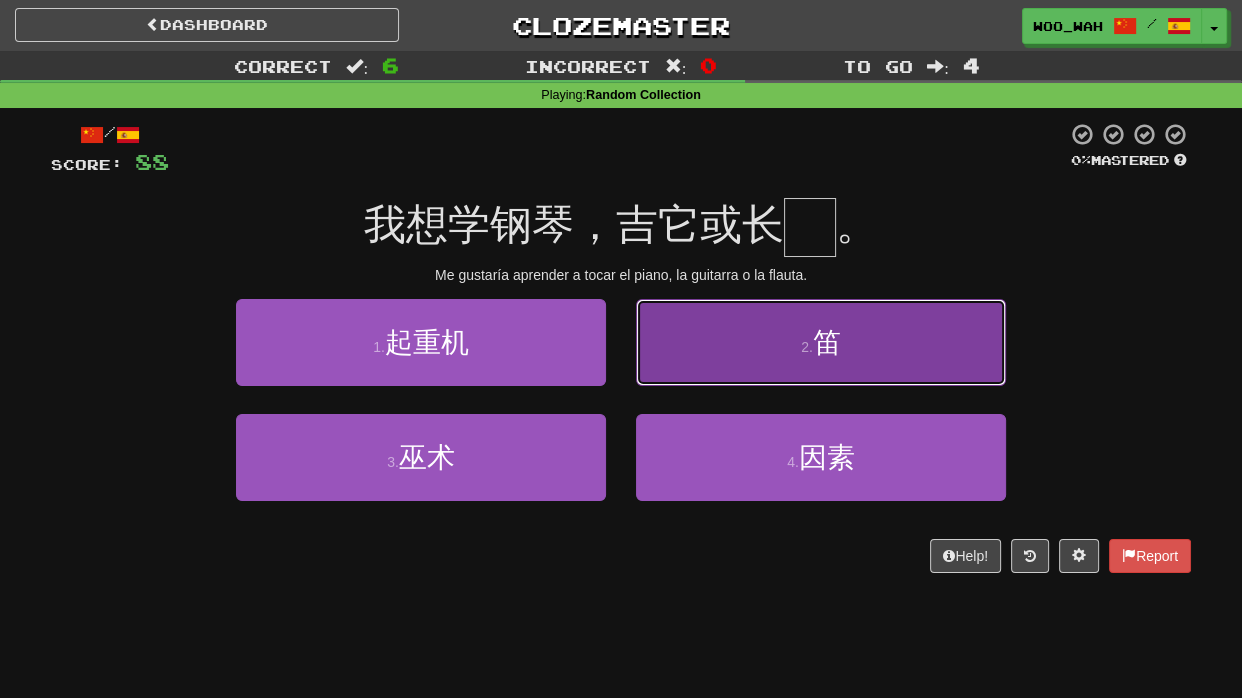 click on "笛" at bounding box center [827, 342] 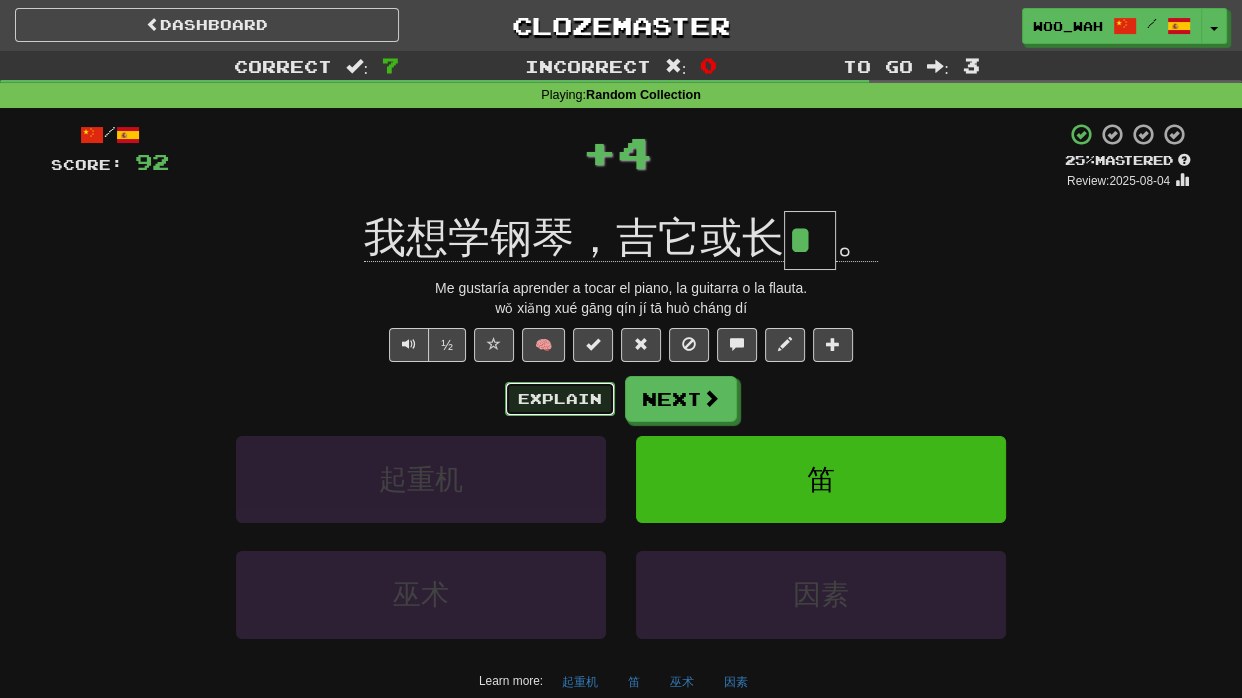 click on "Explain" at bounding box center (560, 399) 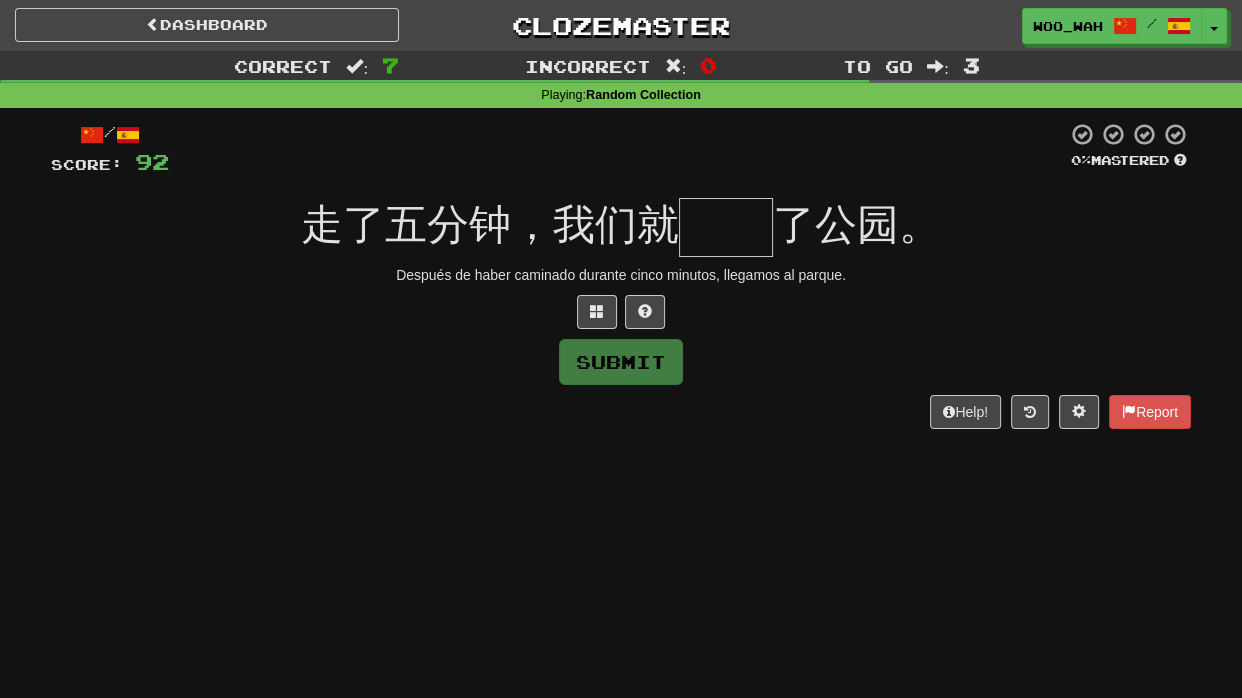 click at bounding box center (726, 227) 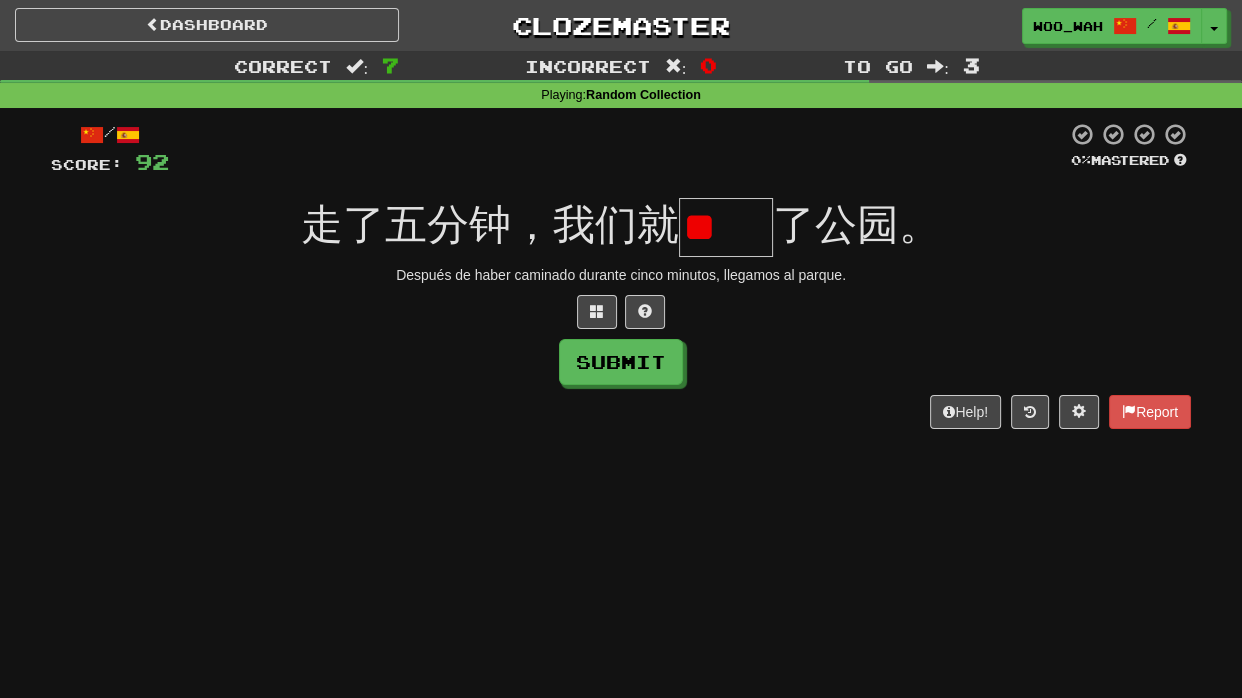 scroll, scrollTop: 0, scrollLeft: 0, axis: both 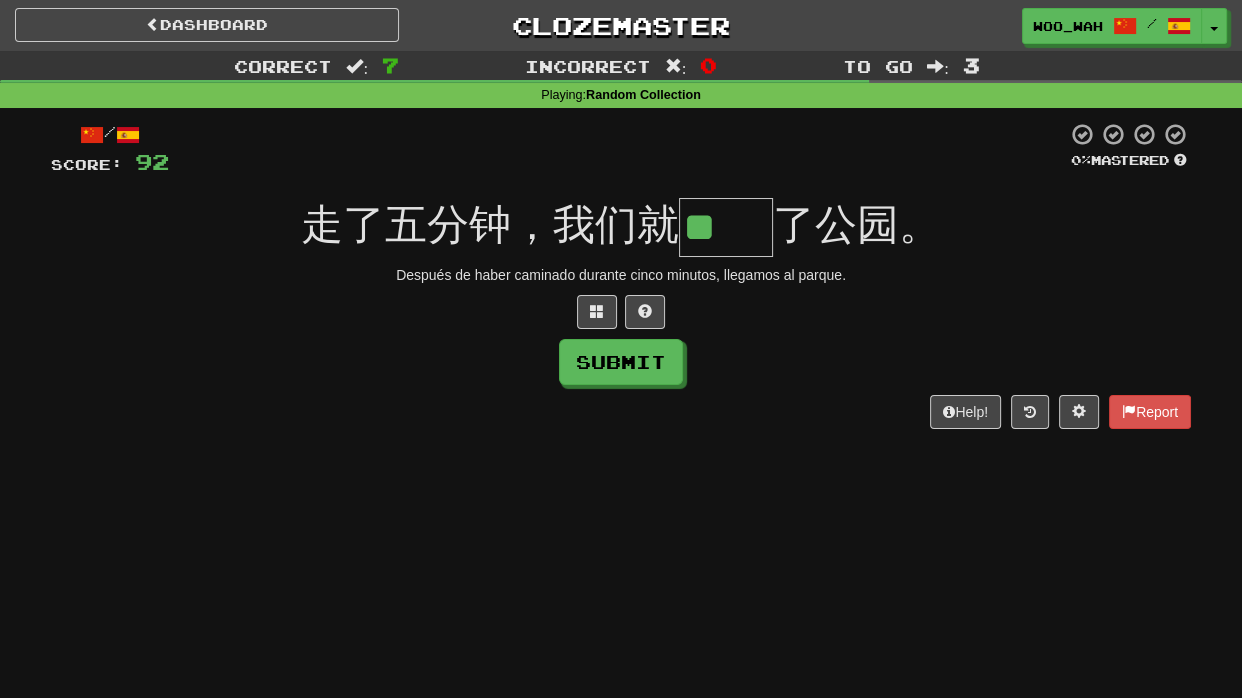 type on "**" 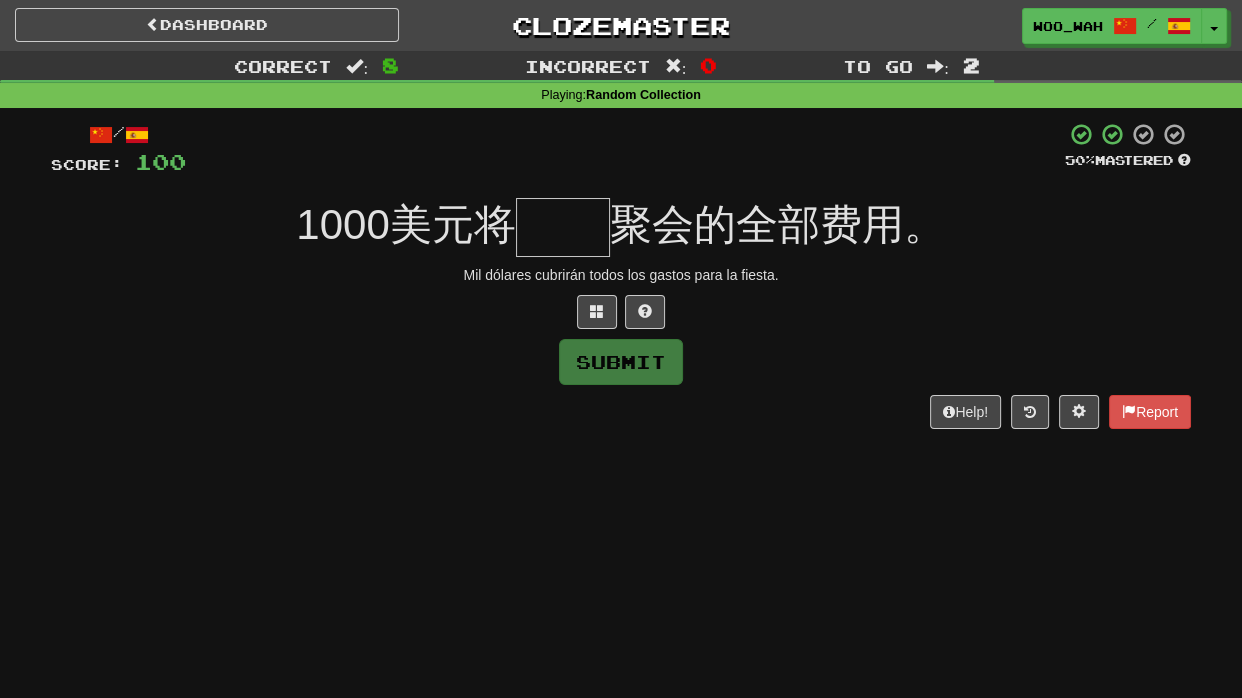 click at bounding box center (563, 227) 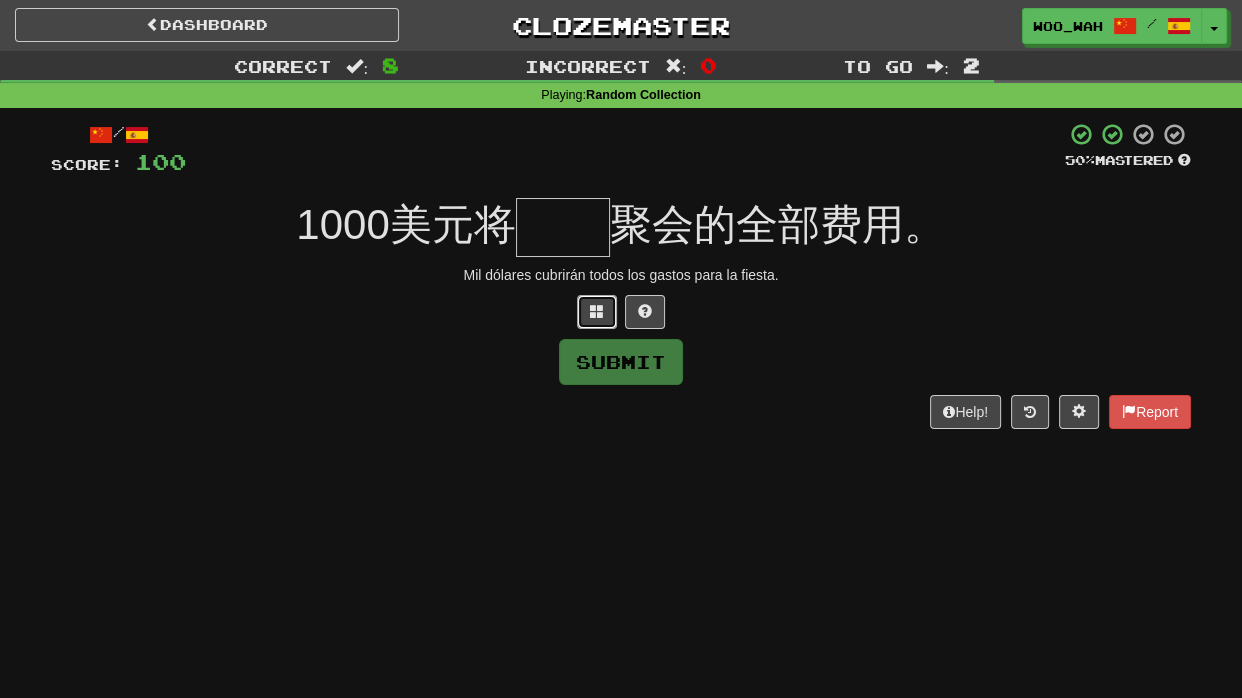 click at bounding box center (597, 311) 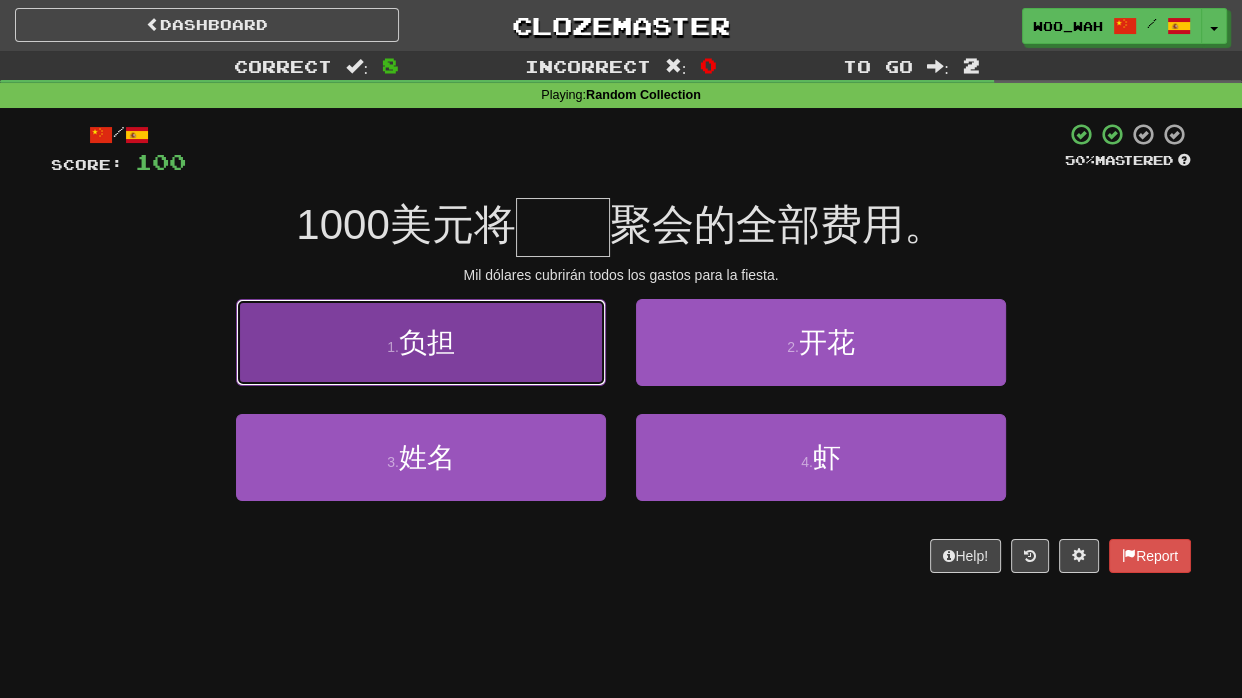 click on "负担" at bounding box center (427, 342) 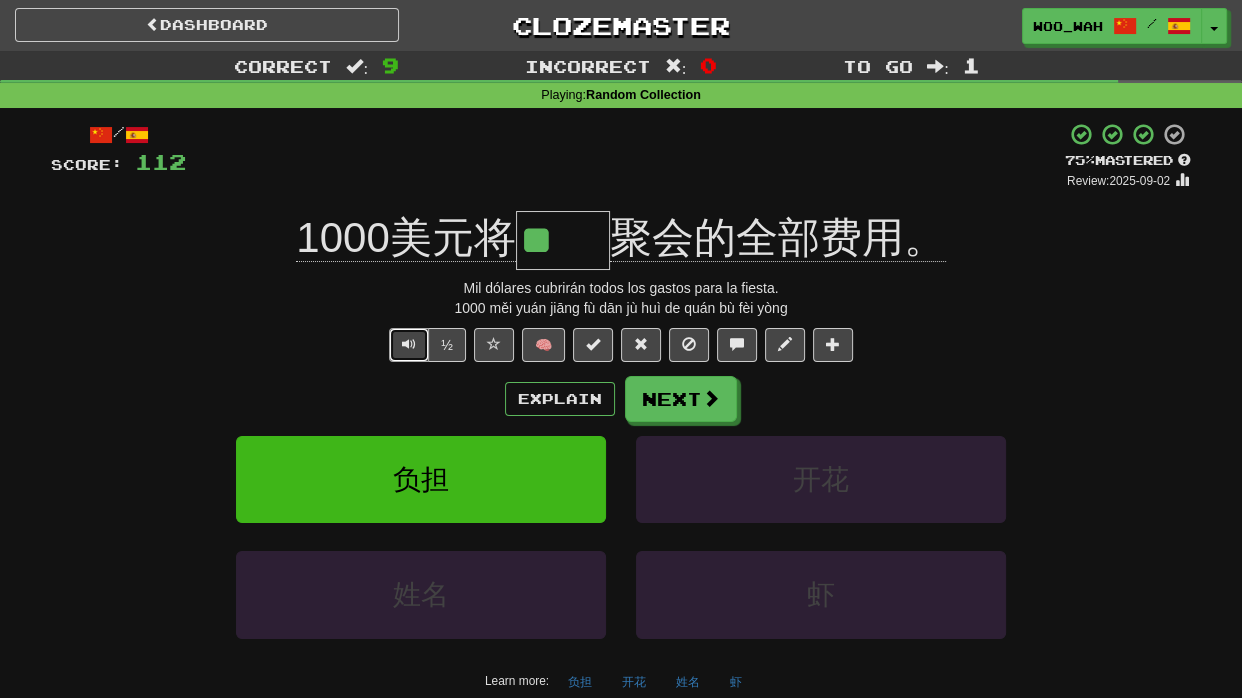 click at bounding box center (409, 344) 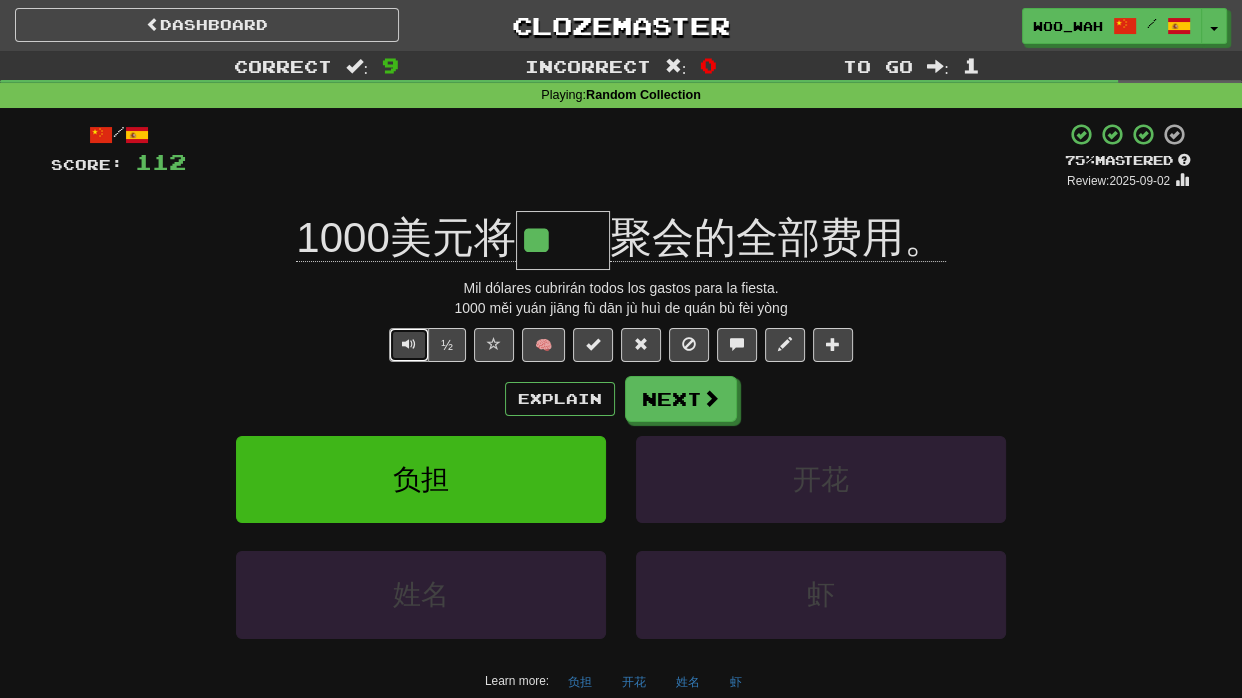 click at bounding box center [409, 345] 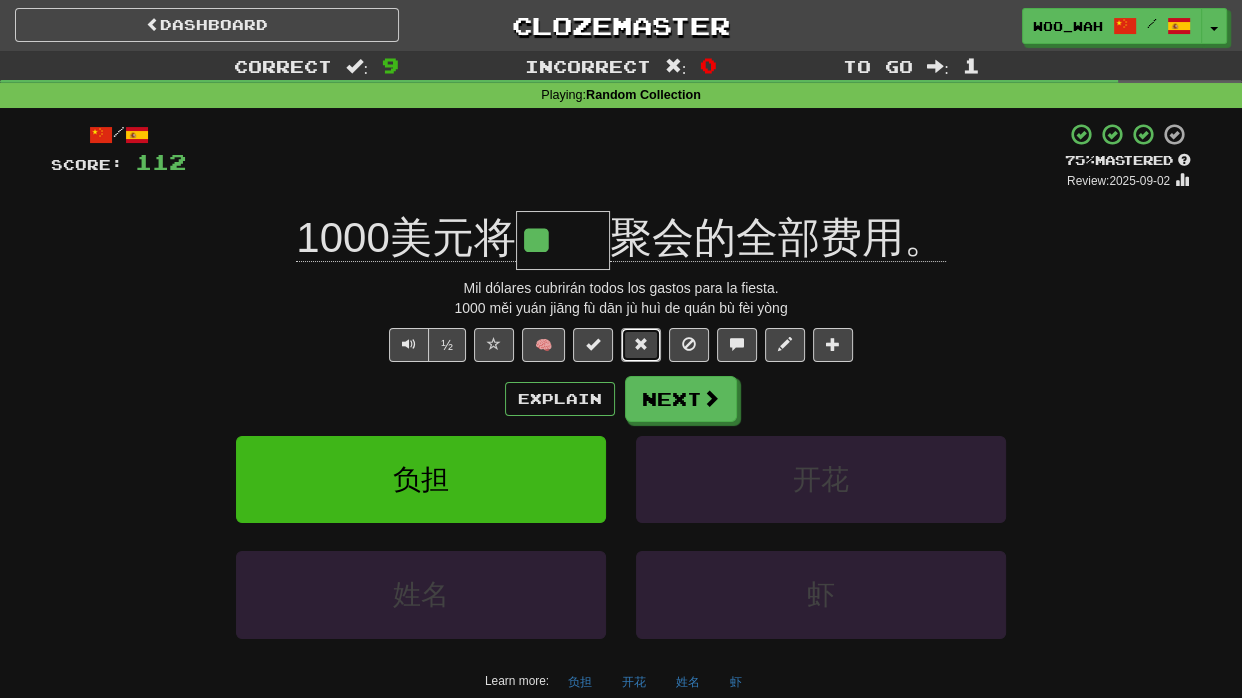 click at bounding box center (641, 344) 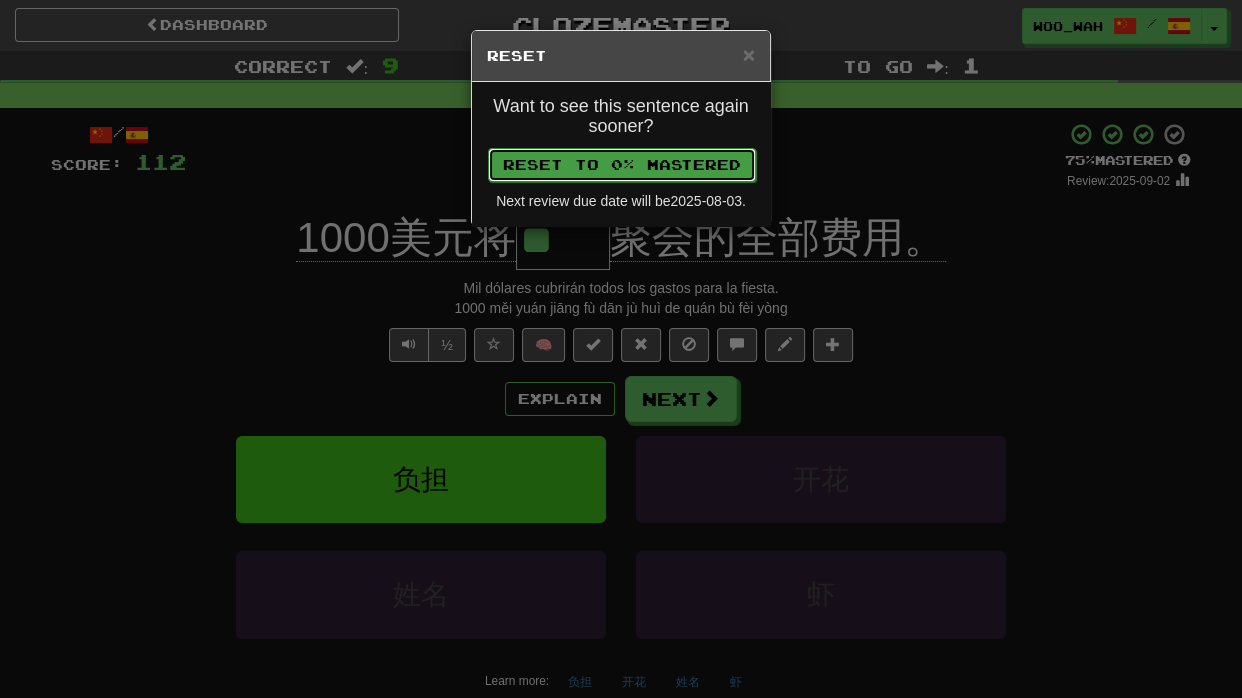 click on "Reset to 0% Mastered" at bounding box center [622, 165] 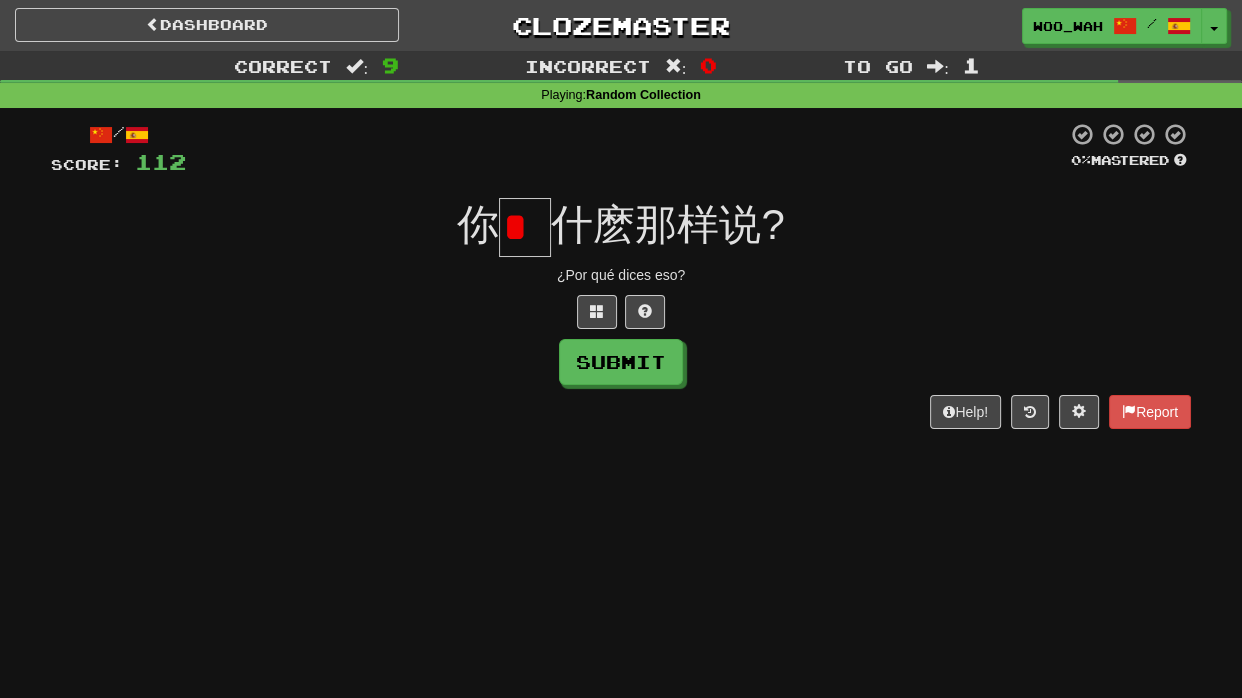 scroll, scrollTop: 0, scrollLeft: 0, axis: both 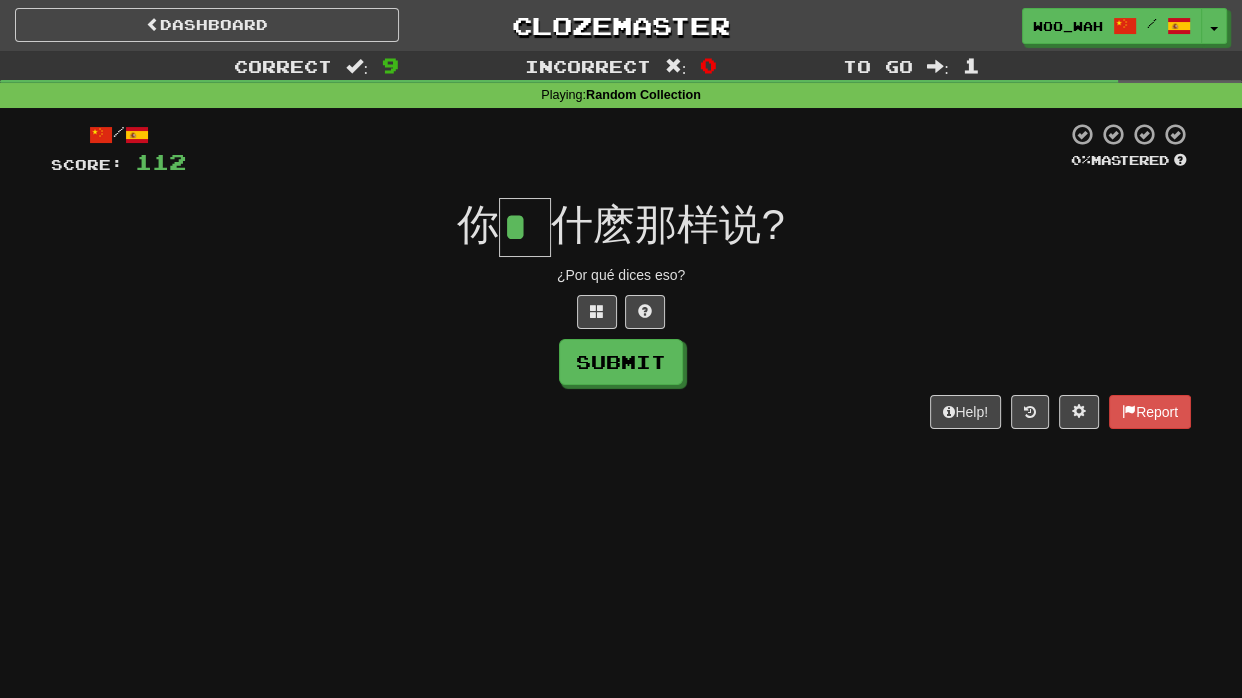 type on "*" 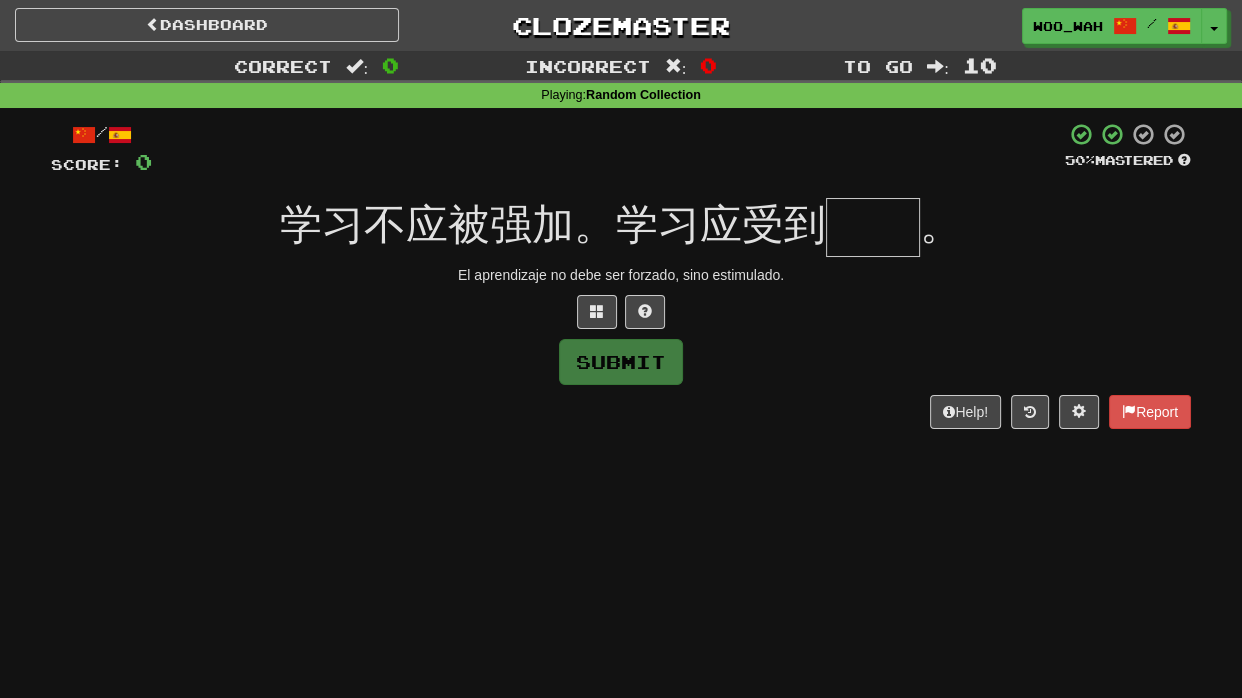 click at bounding box center [873, 227] 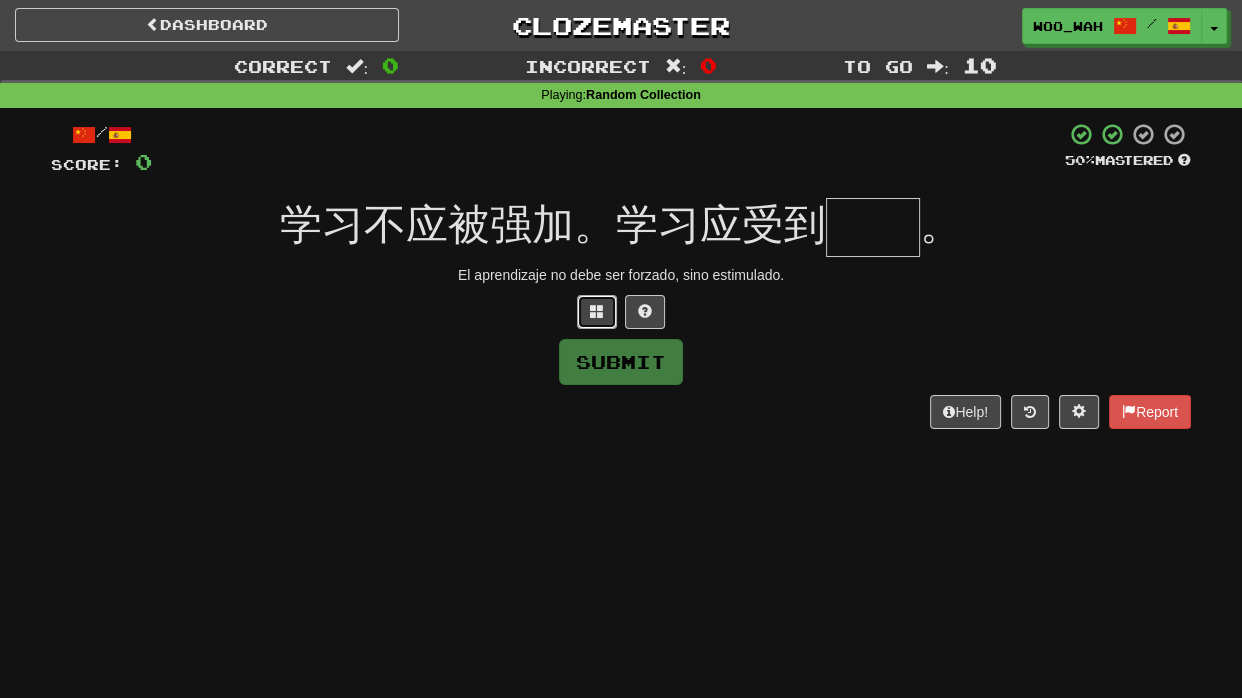 click at bounding box center (597, 312) 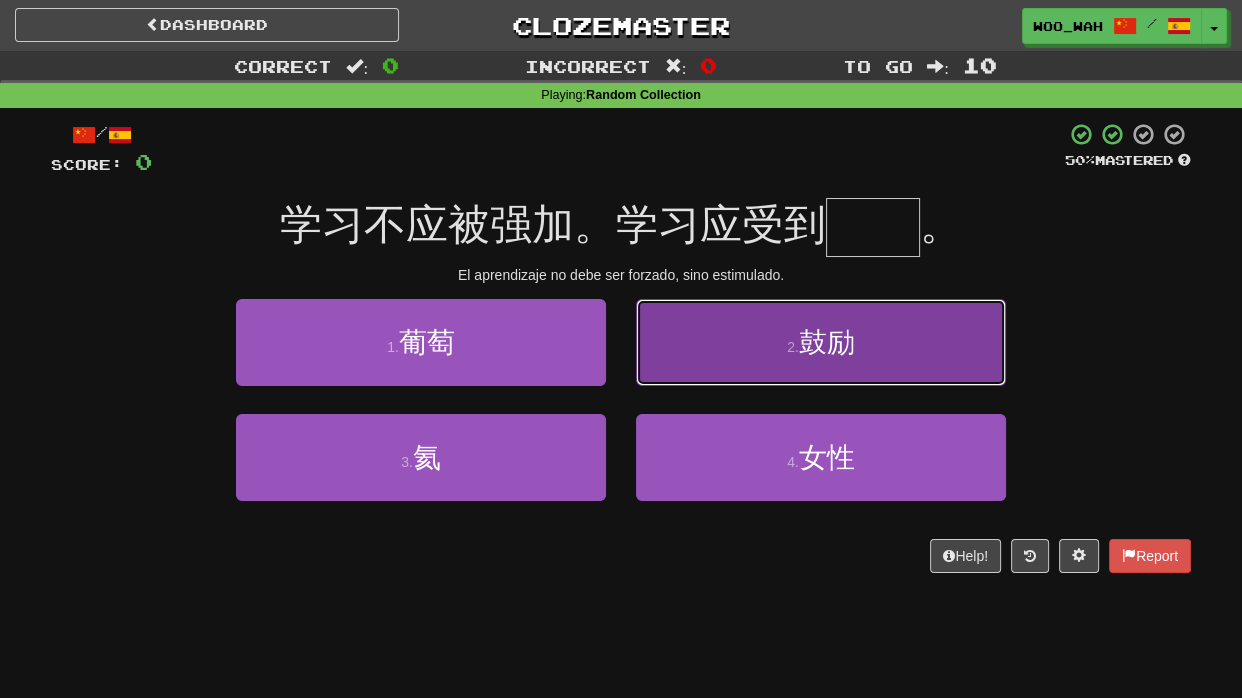 click on "鼓励" at bounding box center (827, 342) 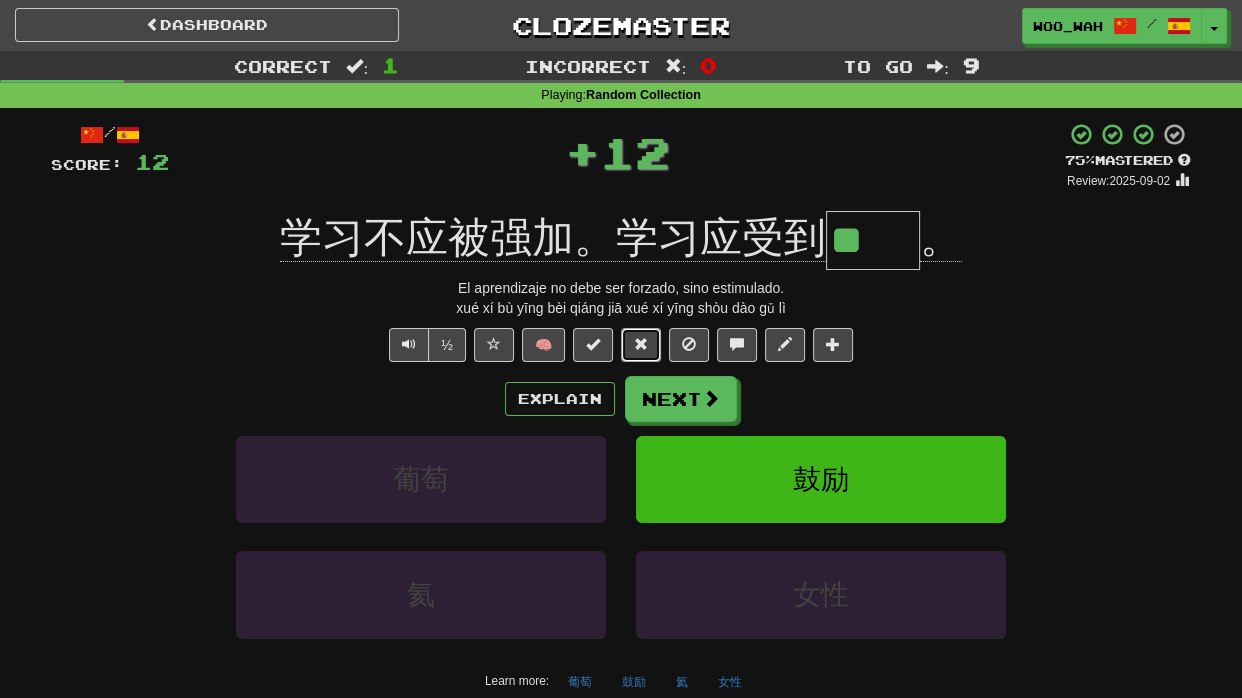click at bounding box center [641, 345] 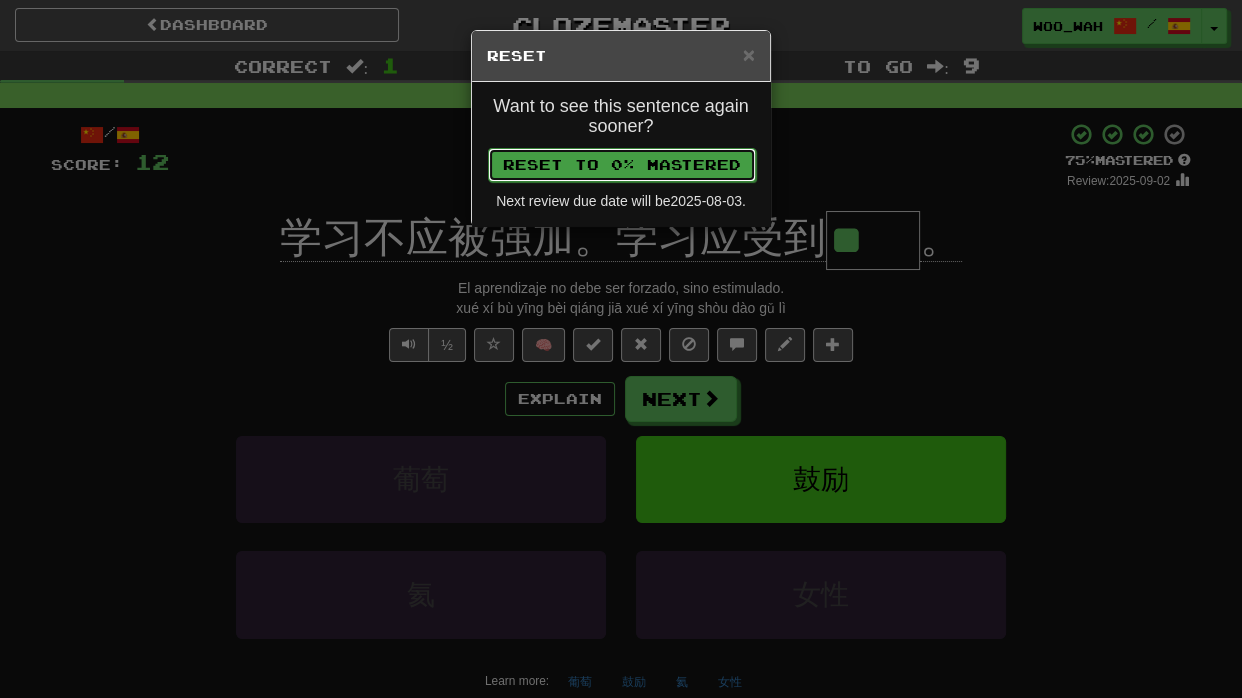 click on "Reset to 0% Mastered" at bounding box center (622, 165) 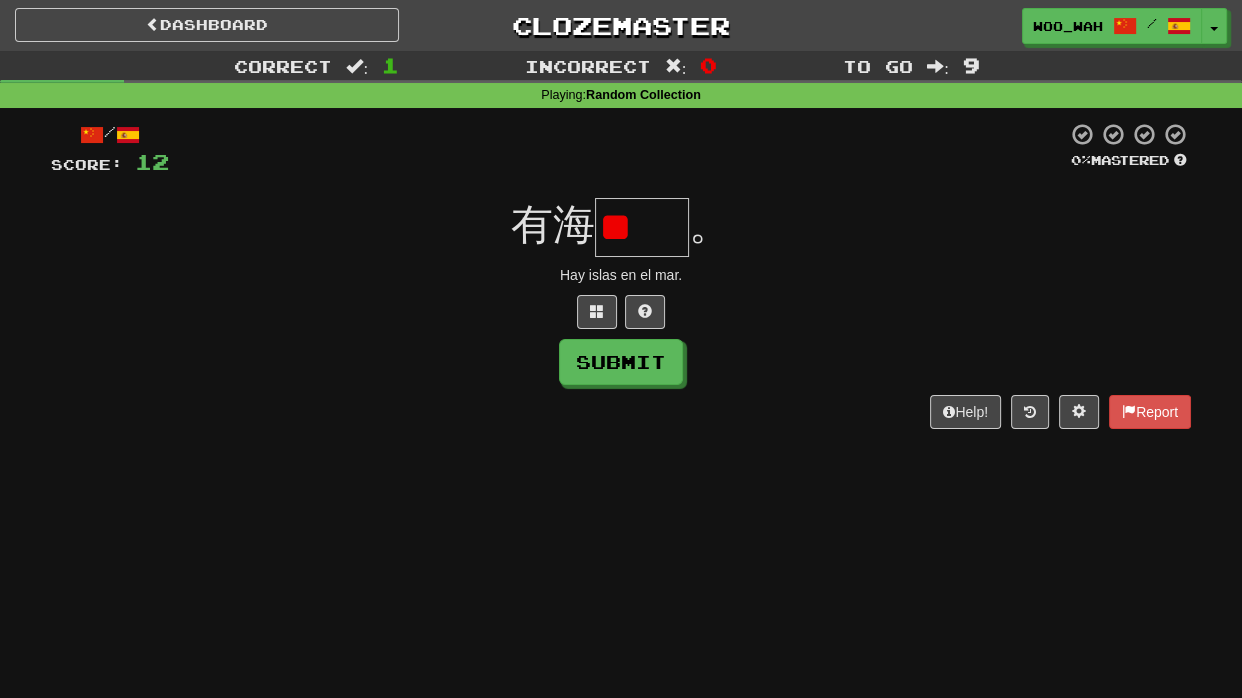 scroll, scrollTop: 0, scrollLeft: 0, axis: both 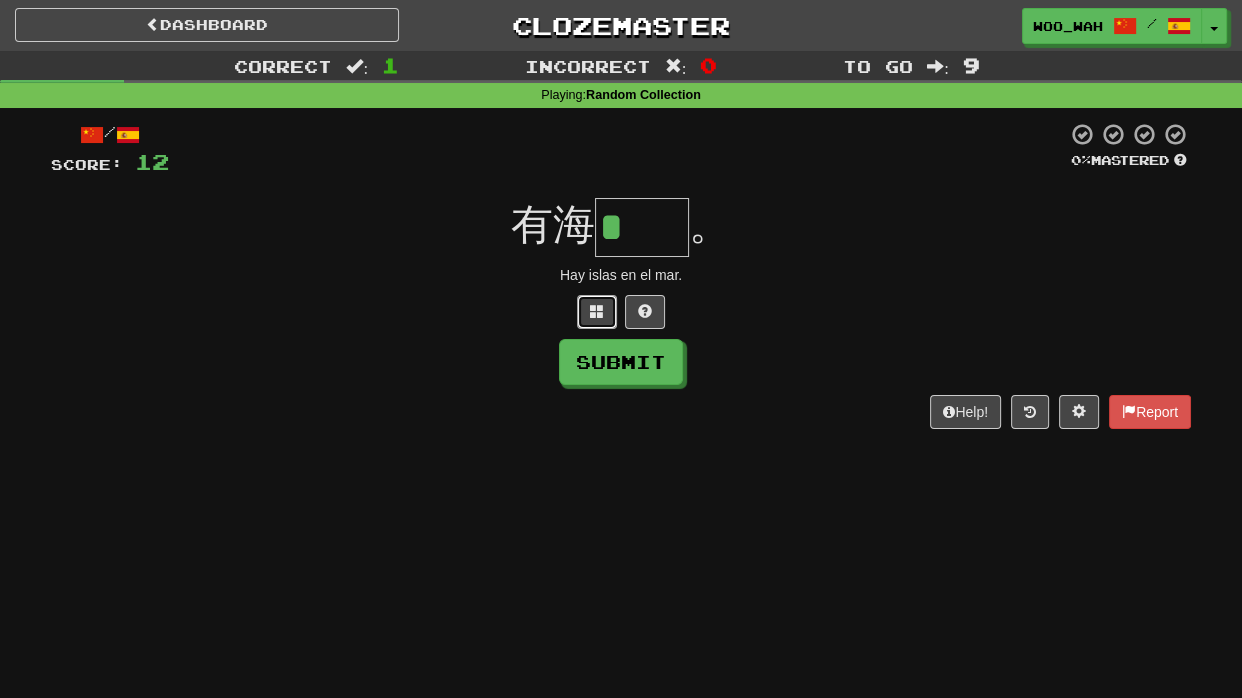 click at bounding box center [597, 312] 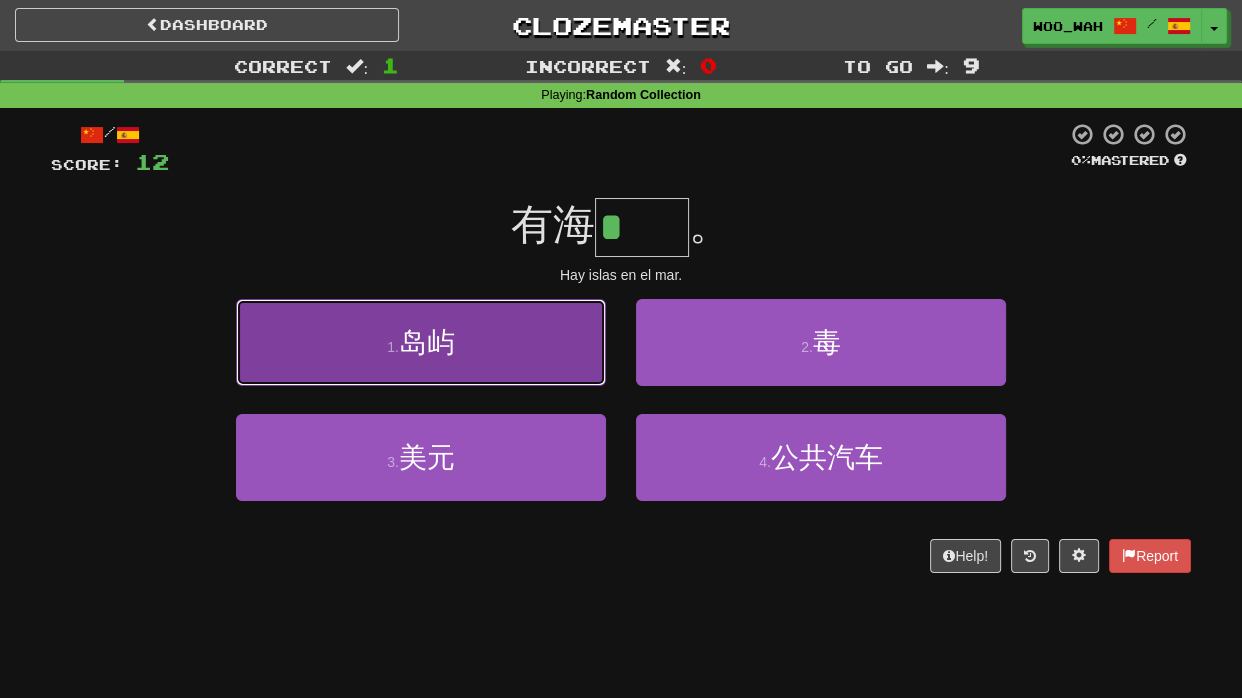 click on "岛屿" at bounding box center (427, 342) 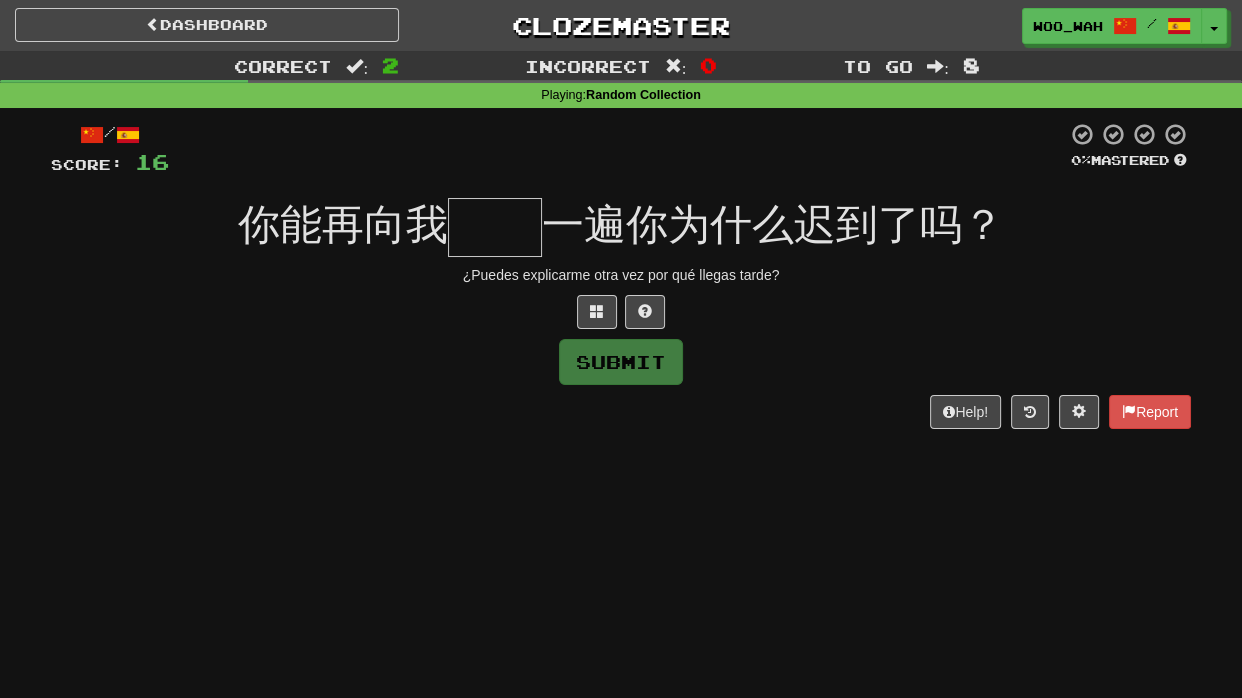 click at bounding box center [495, 227] 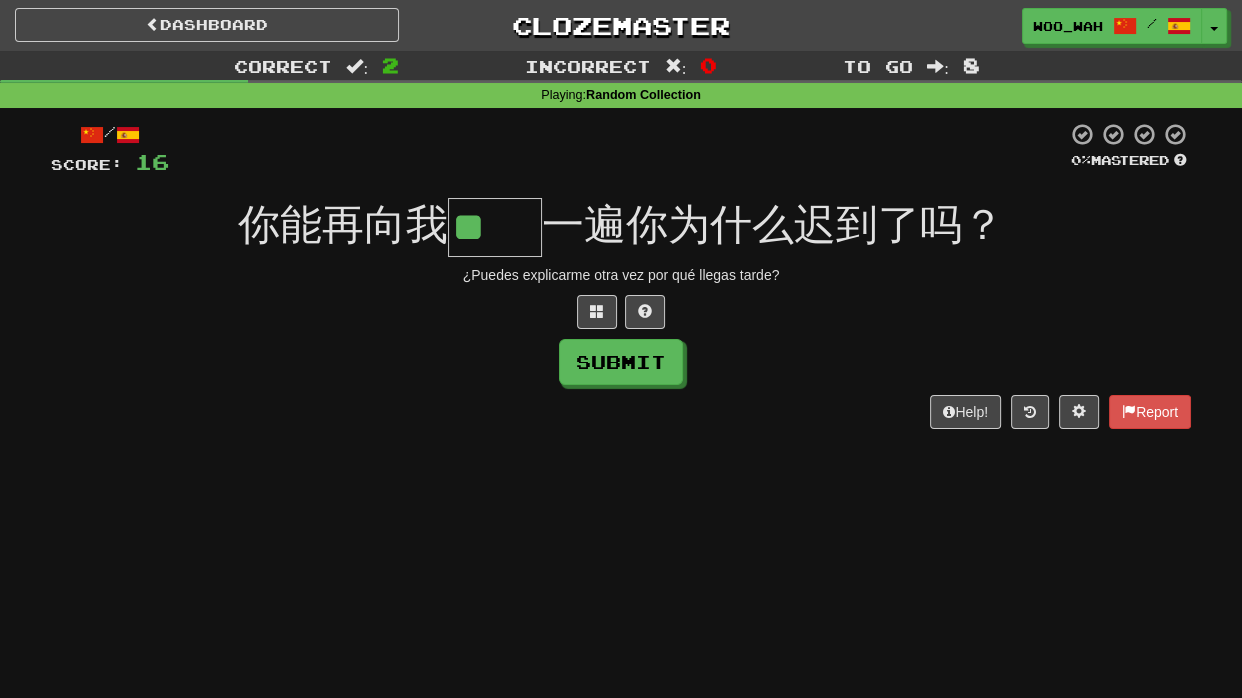 scroll, scrollTop: 0, scrollLeft: 0, axis: both 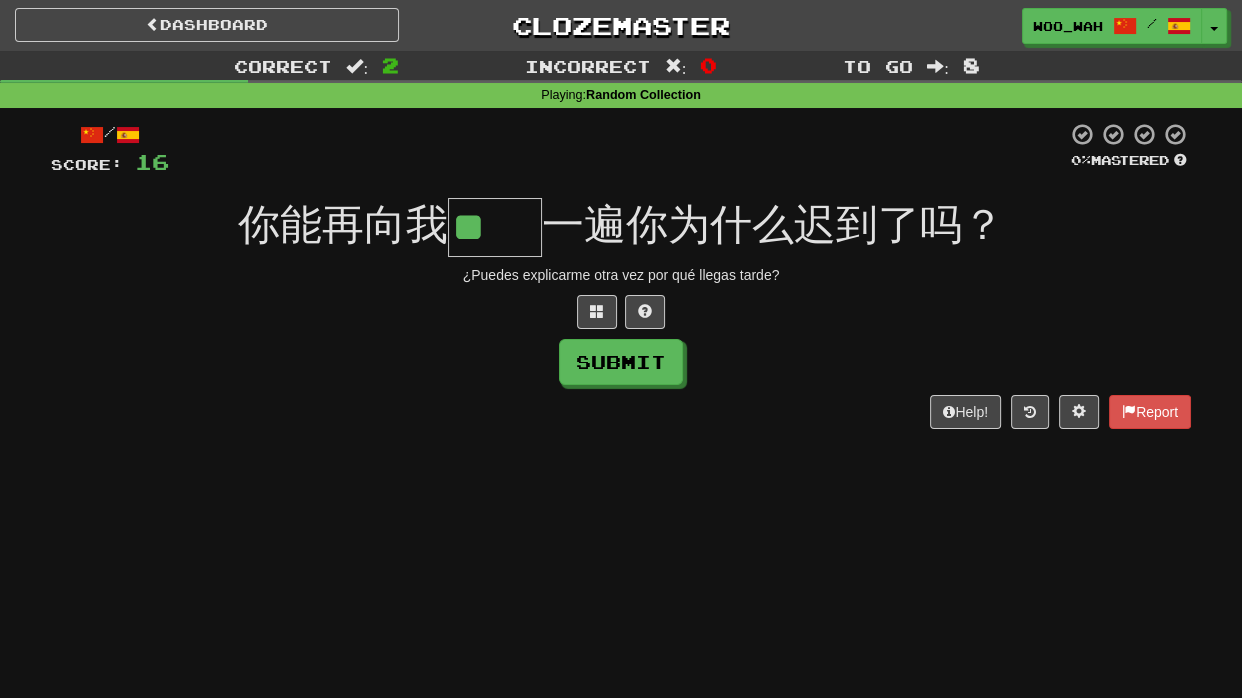 type on "**" 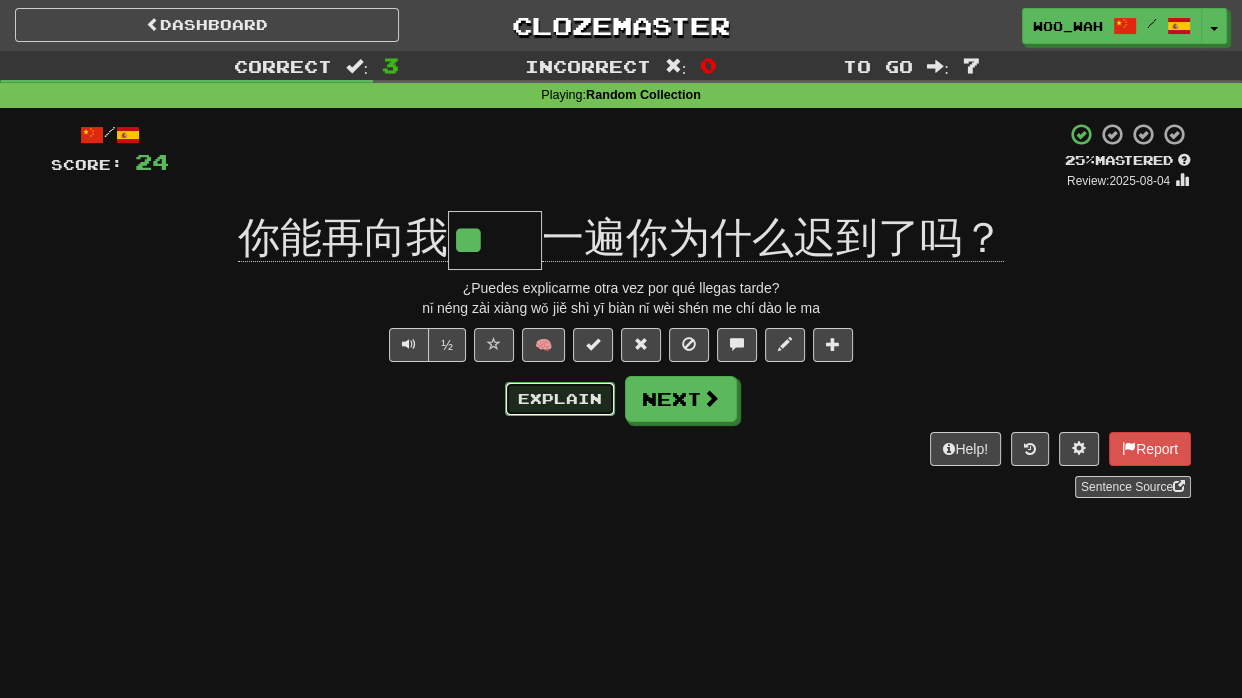 click on "Explain" at bounding box center (560, 399) 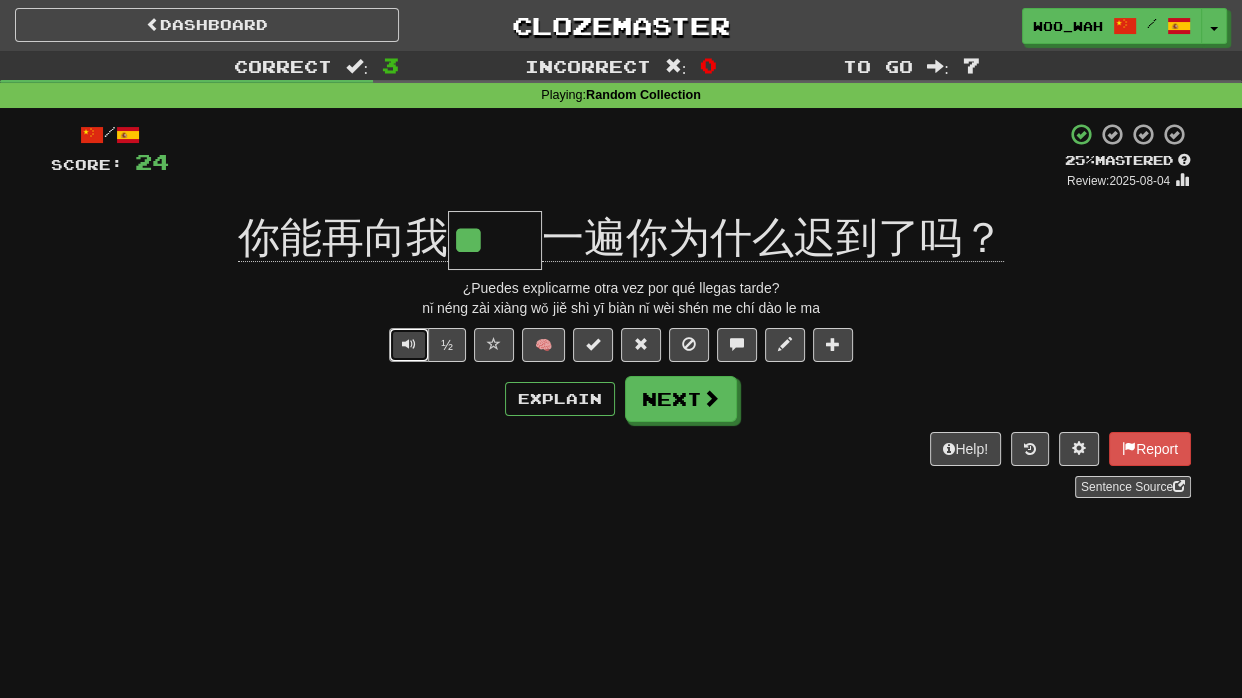 click at bounding box center [409, 344] 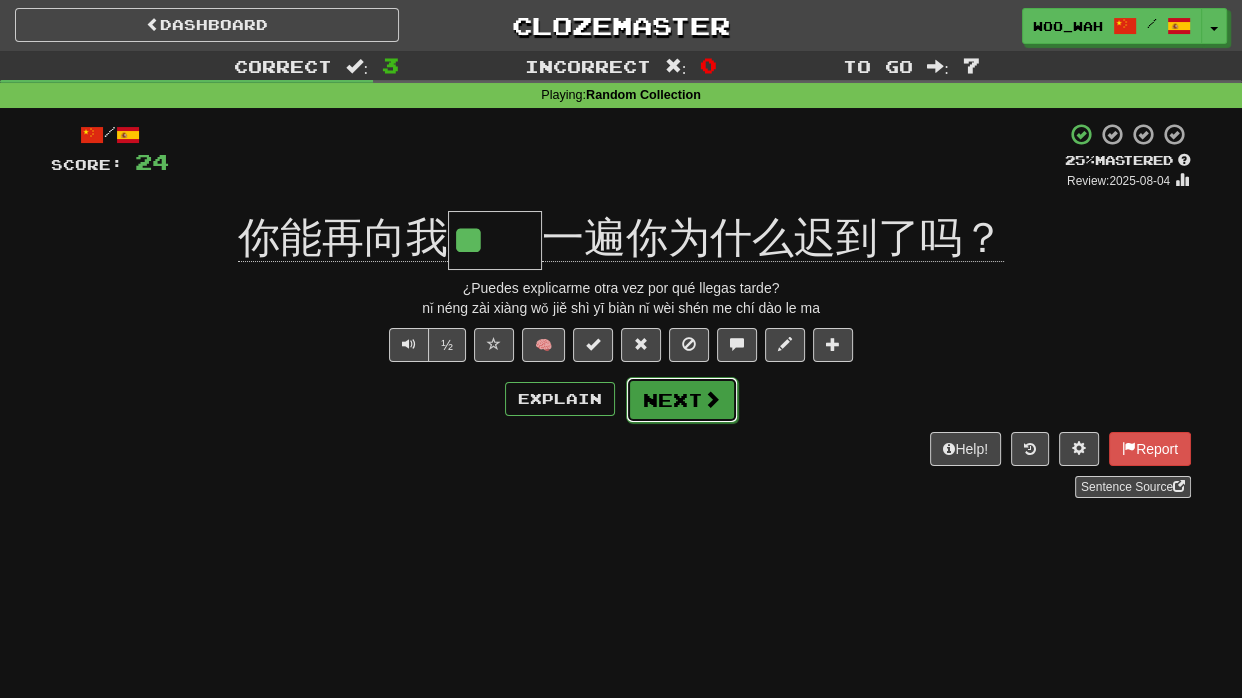 click on "Next" at bounding box center (682, 400) 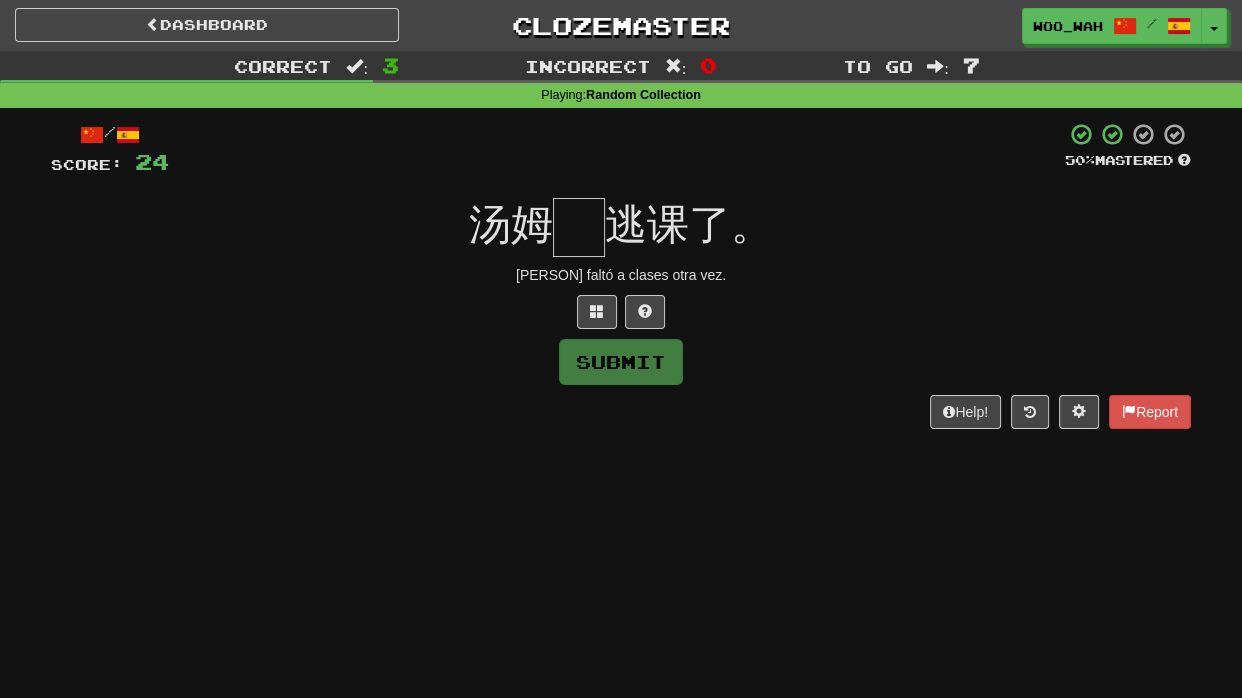 click at bounding box center [579, 227] 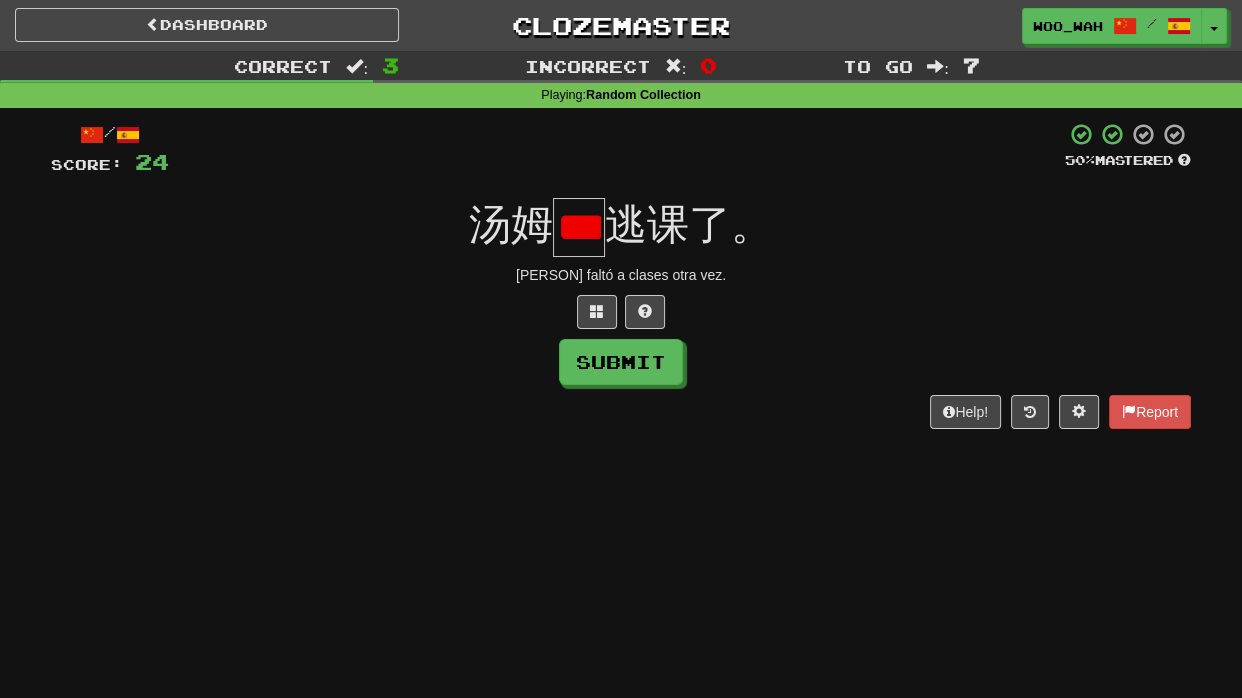 scroll, scrollTop: 0, scrollLeft: 9, axis: horizontal 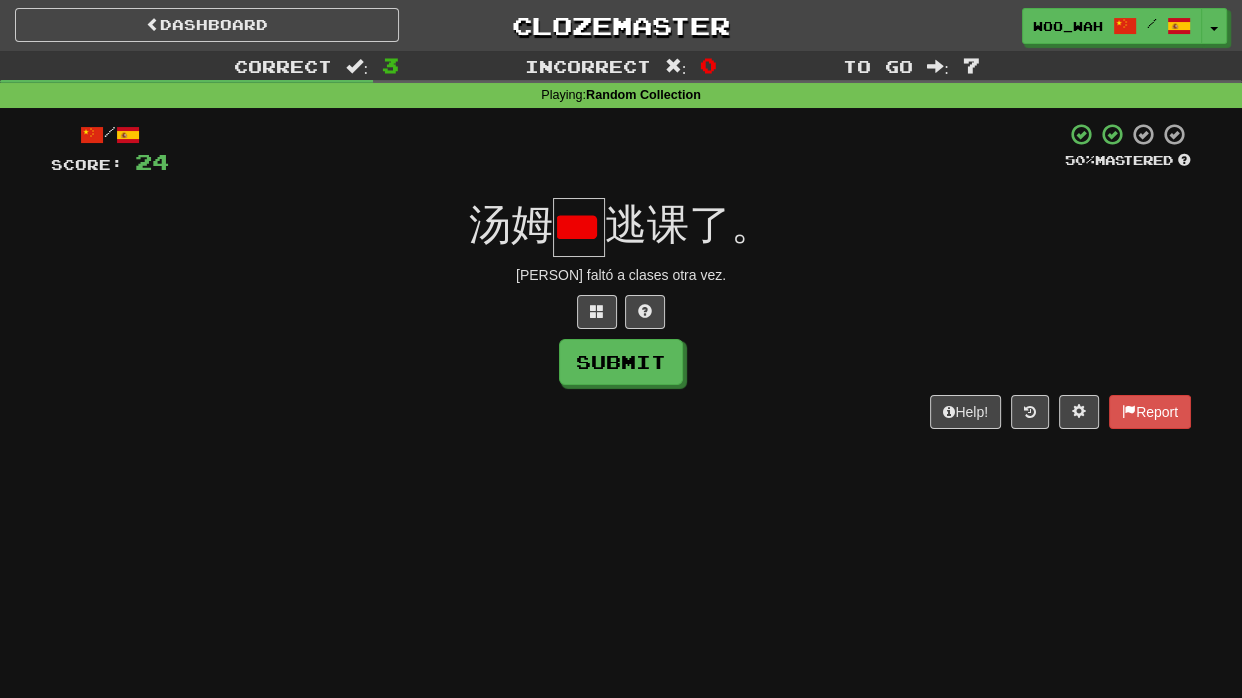 type on "*" 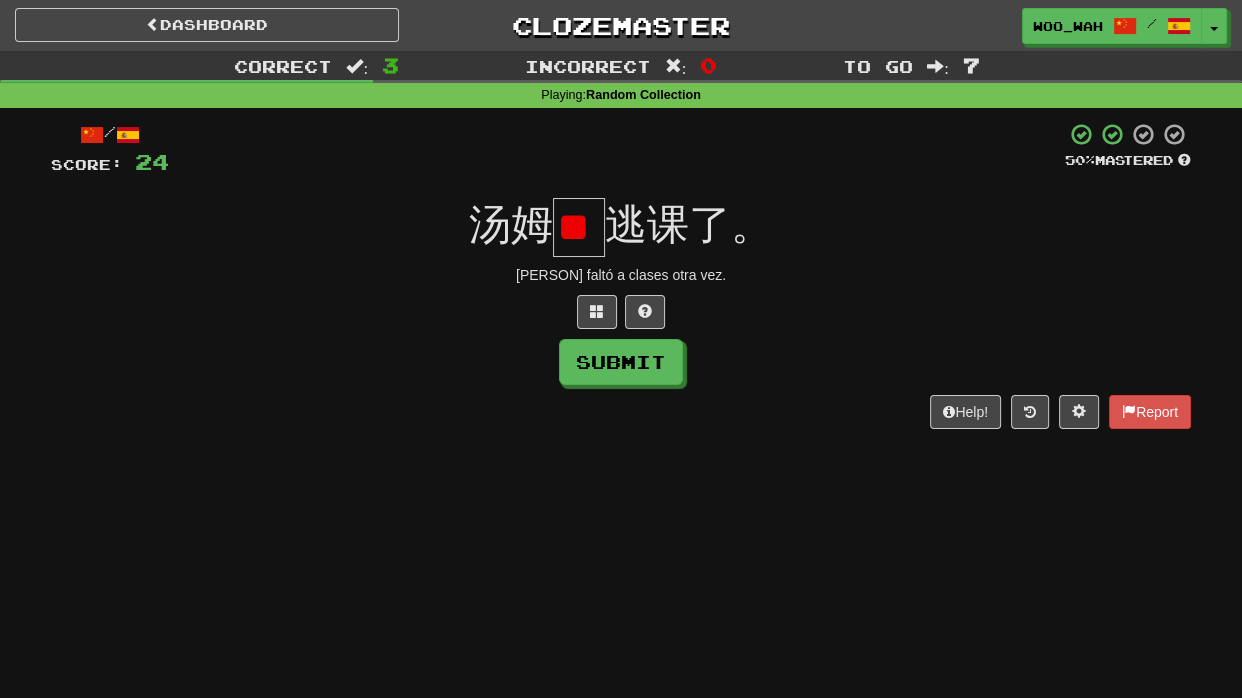 scroll, scrollTop: 0, scrollLeft: 0, axis: both 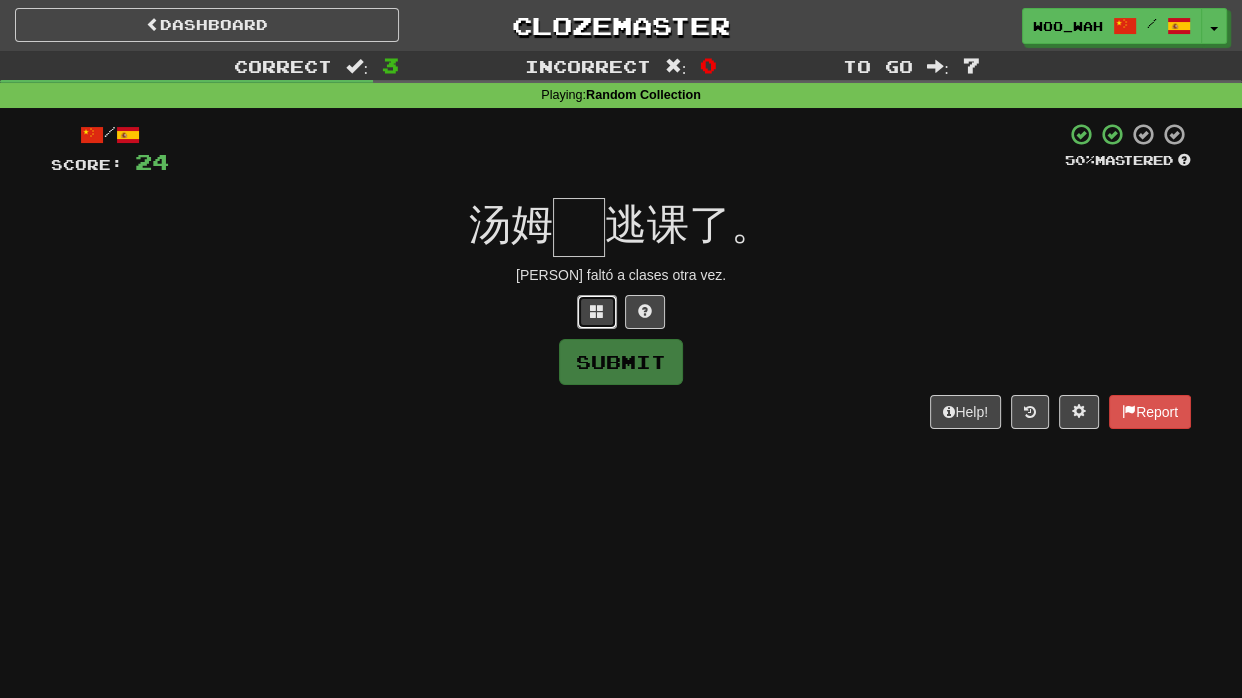 click at bounding box center [597, 311] 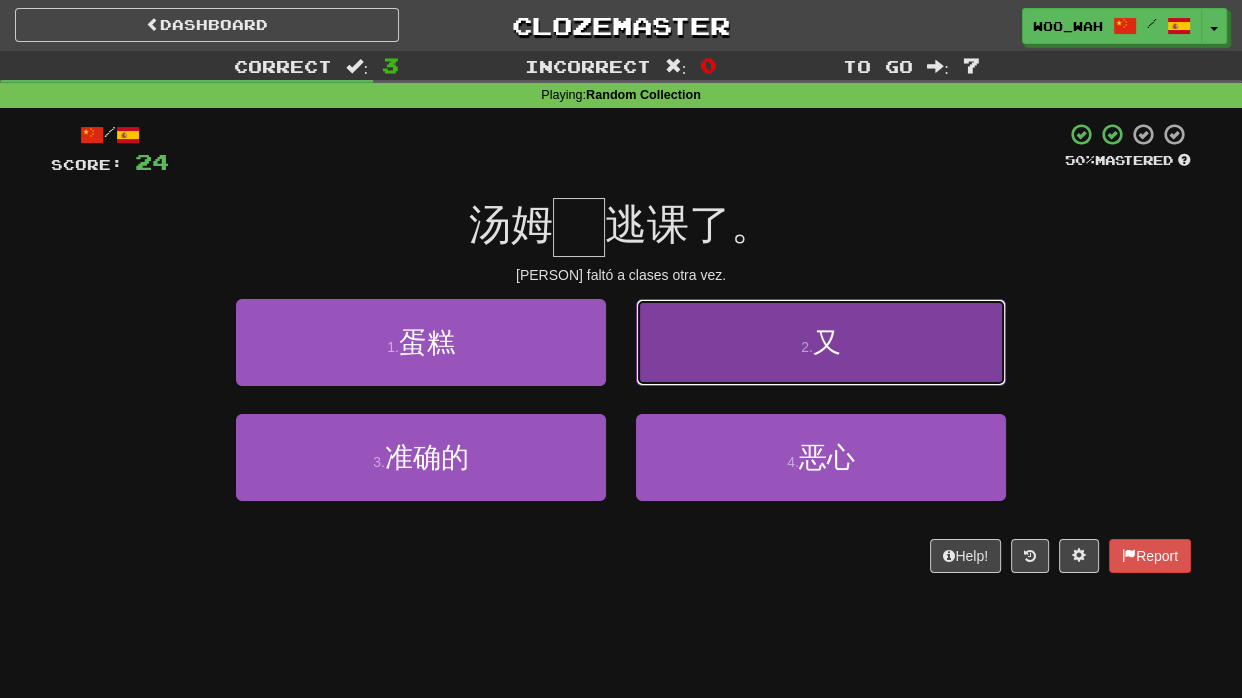 click on "2 .  又" at bounding box center (821, 342) 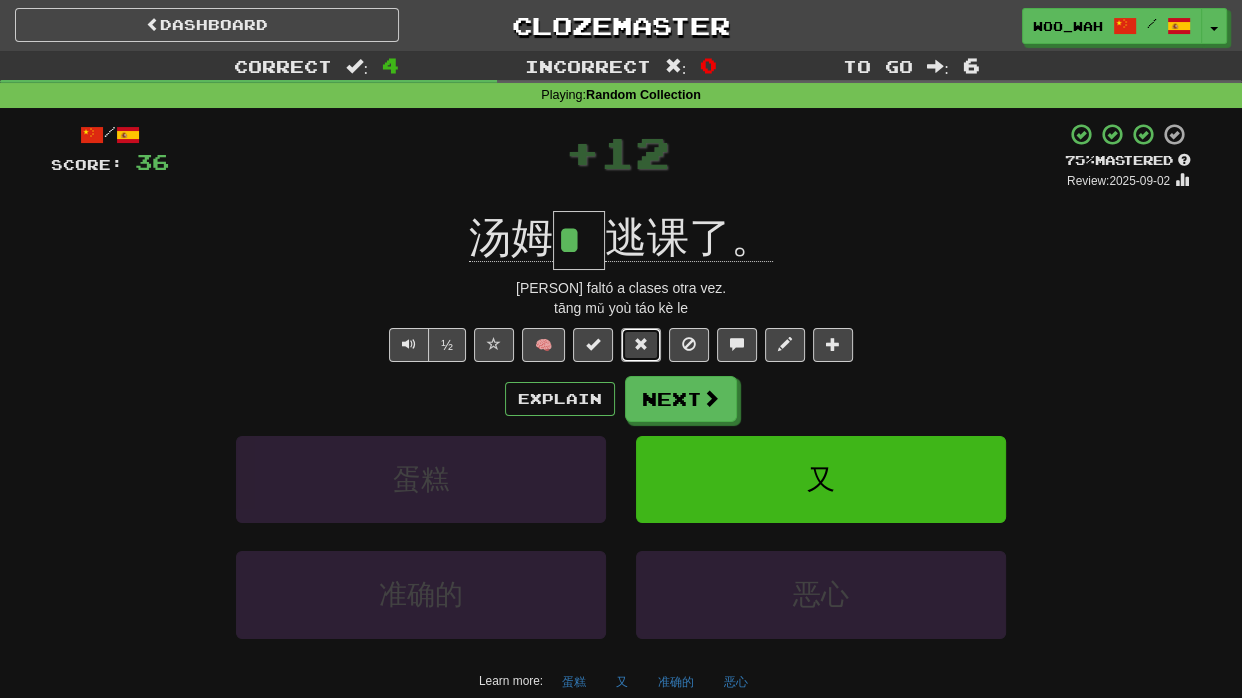 click at bounding box center (641, 345) 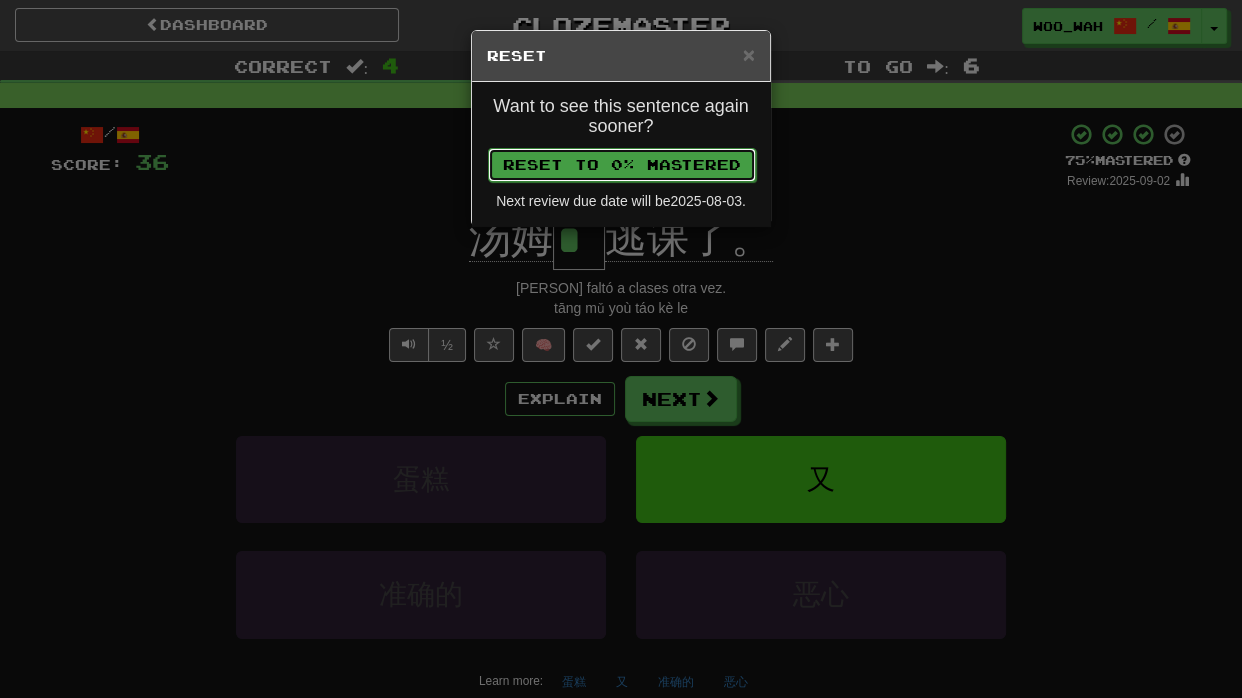 click on "Reset to 0% Mastered" at bounding box center [622, 165] 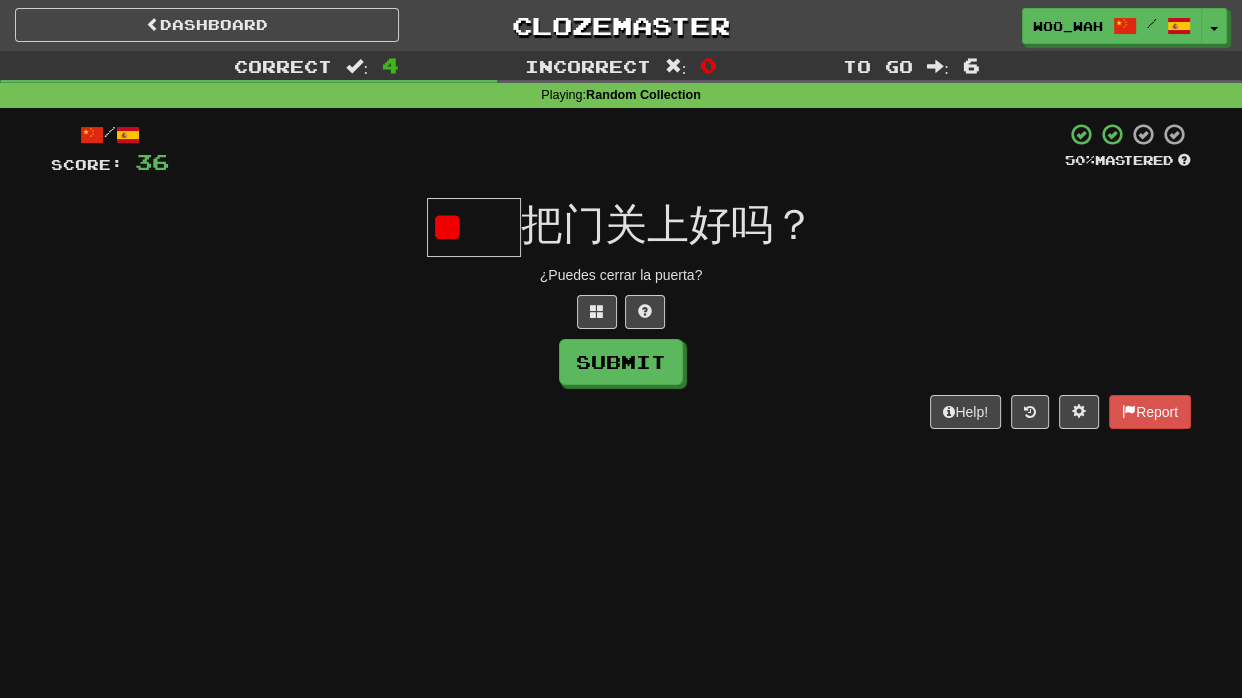 scroll, scrollTop: 0, scrollLeft: 0, axis: both 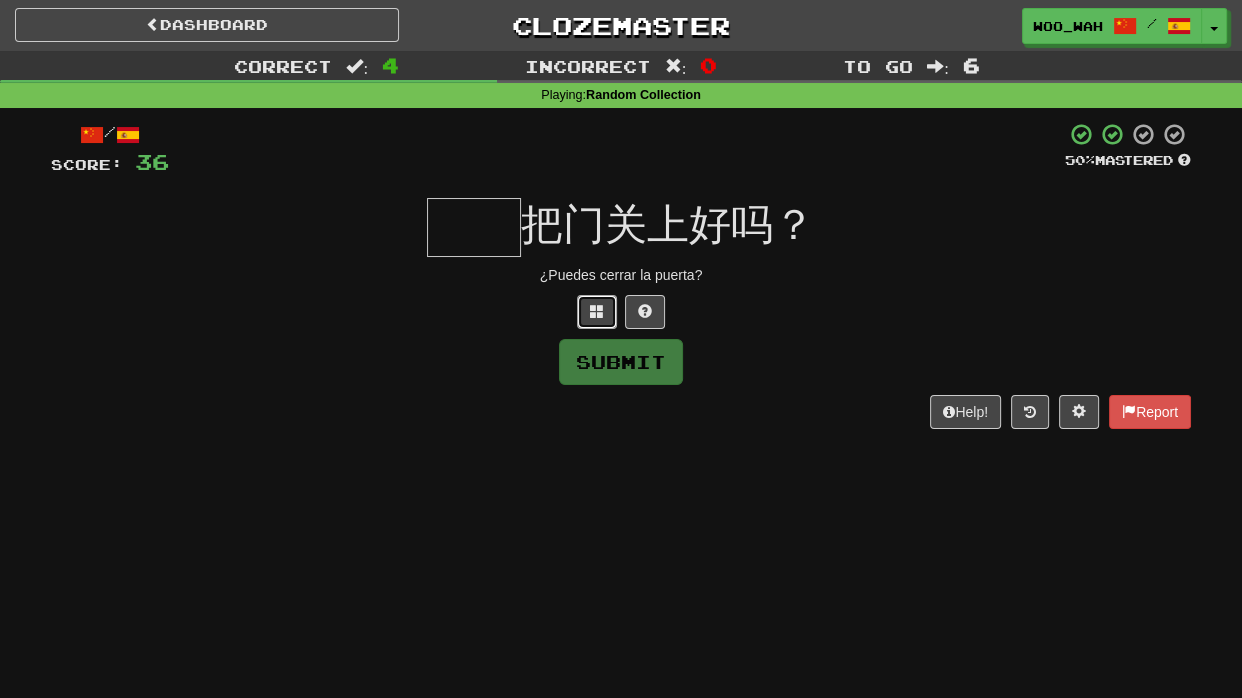 click at bounding box center (597, 312) 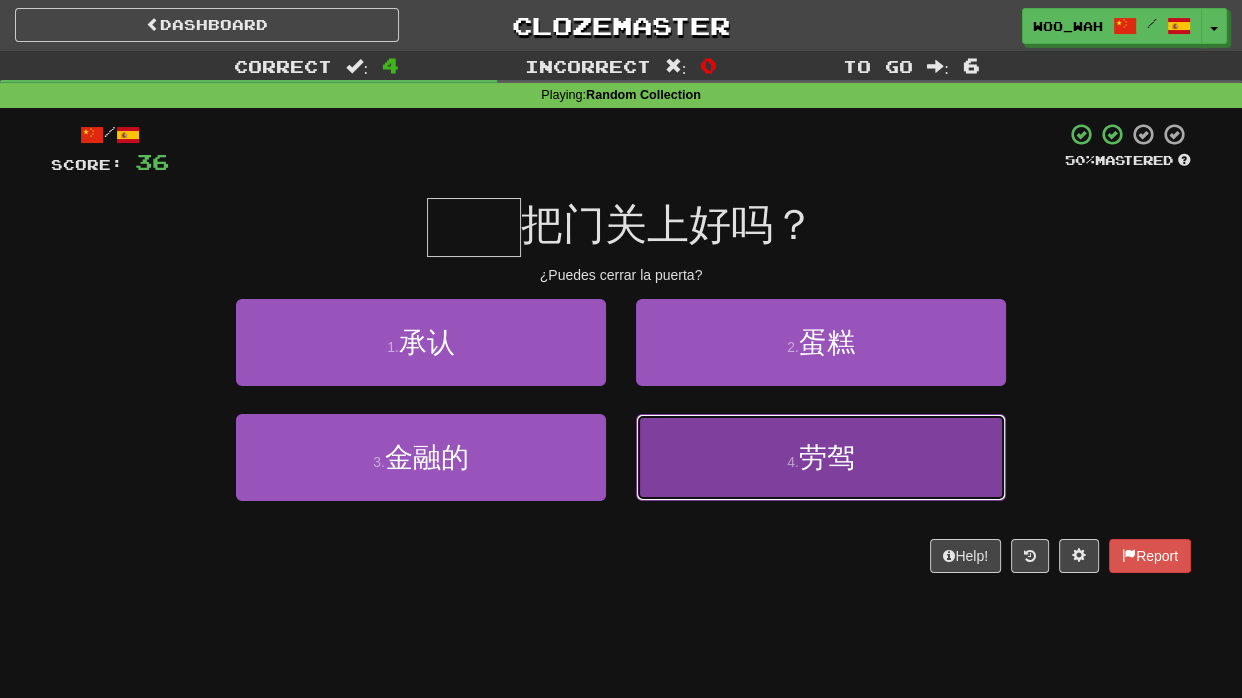 click on "劳驾" at bounding box center [827, 457] 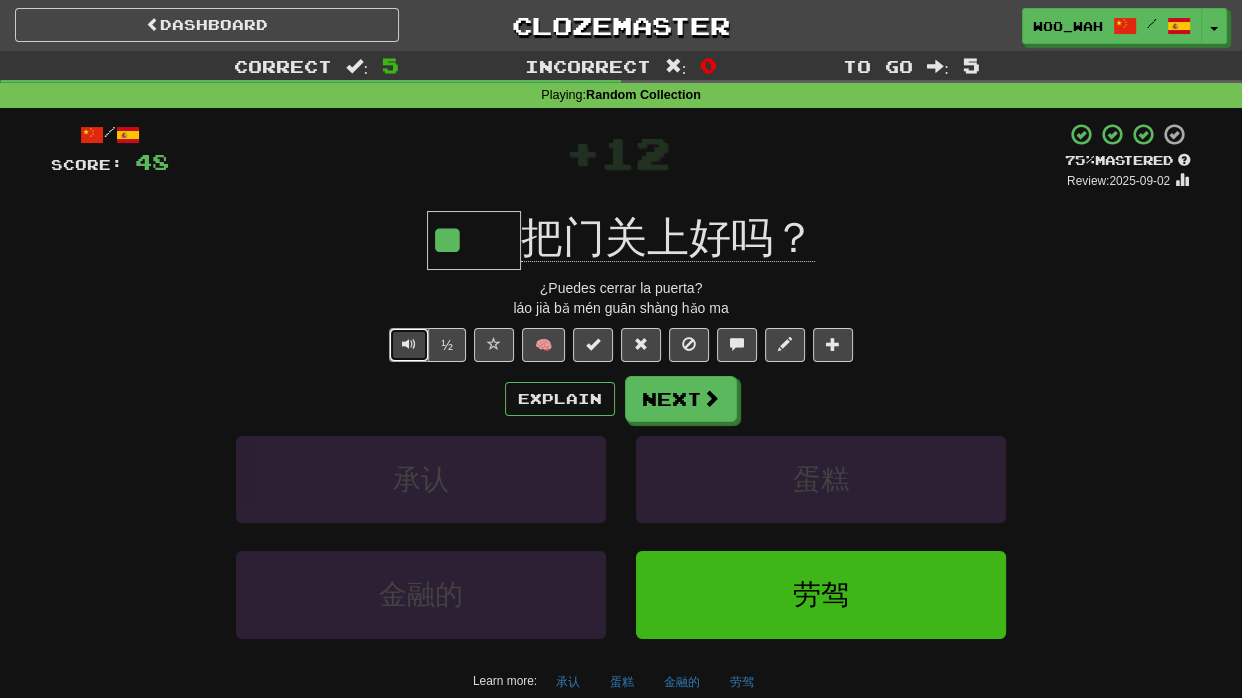 click at bounding box center [409, 345] 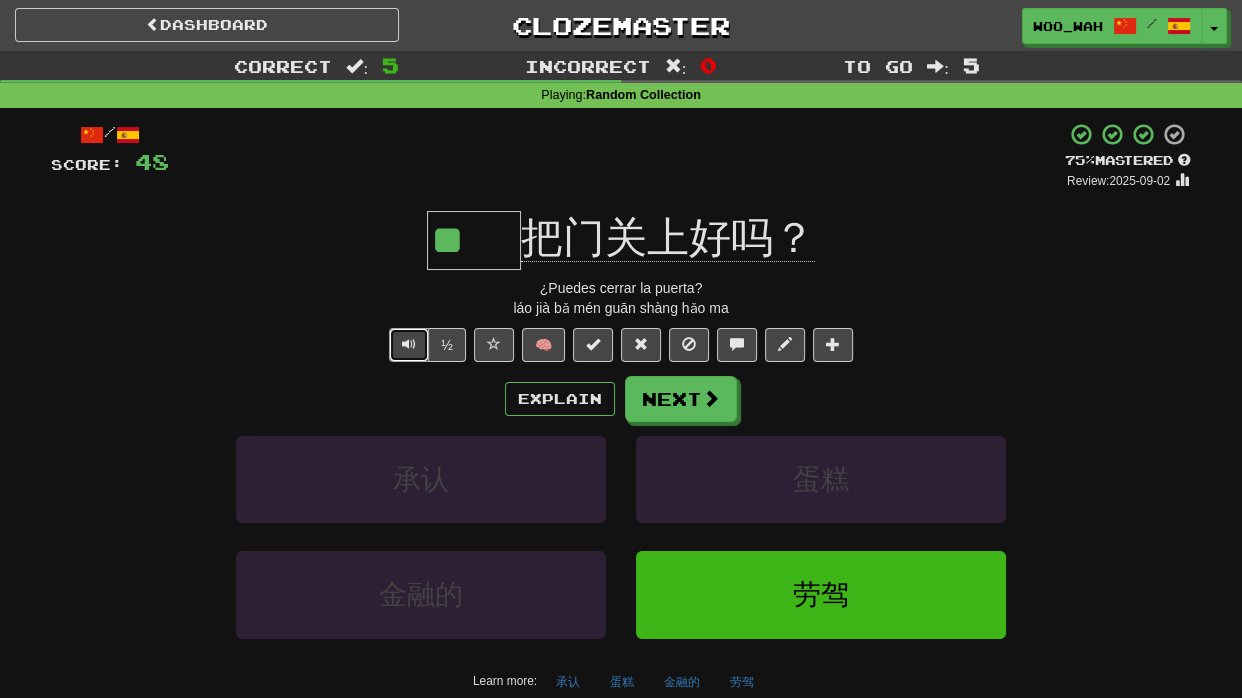click at bounding box center [409, 345] 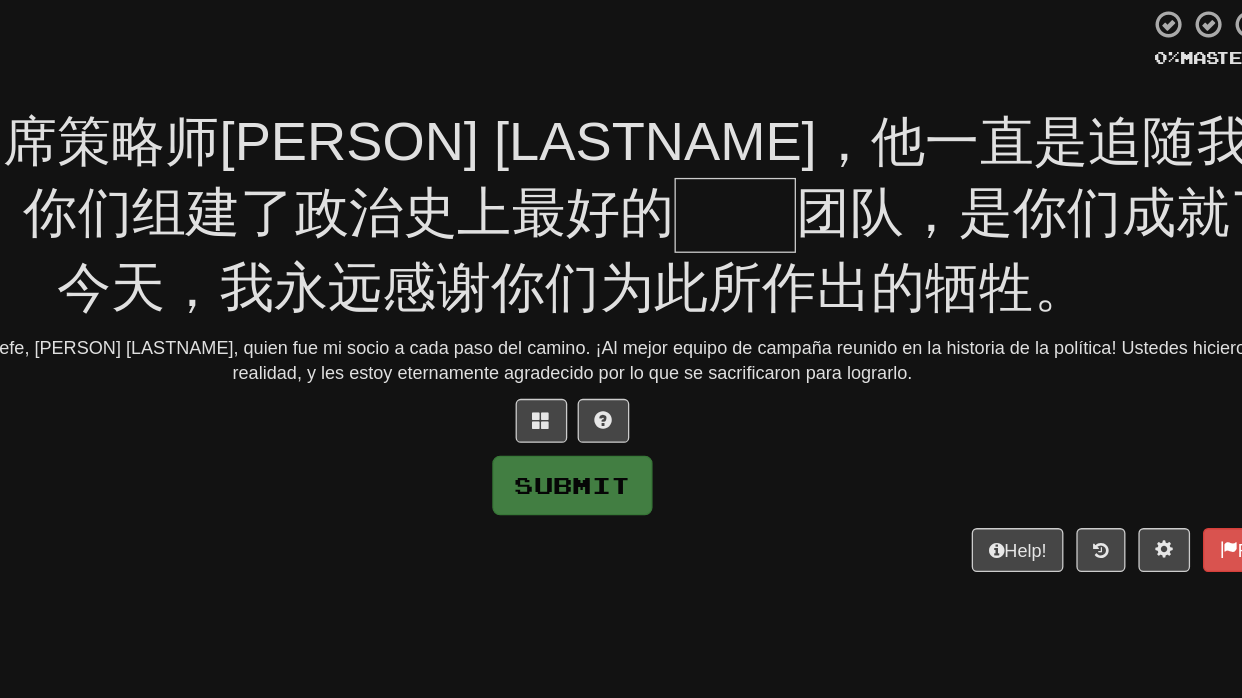 scroll, scrollTop: 11, scrollLeft: 0, axis: vertical 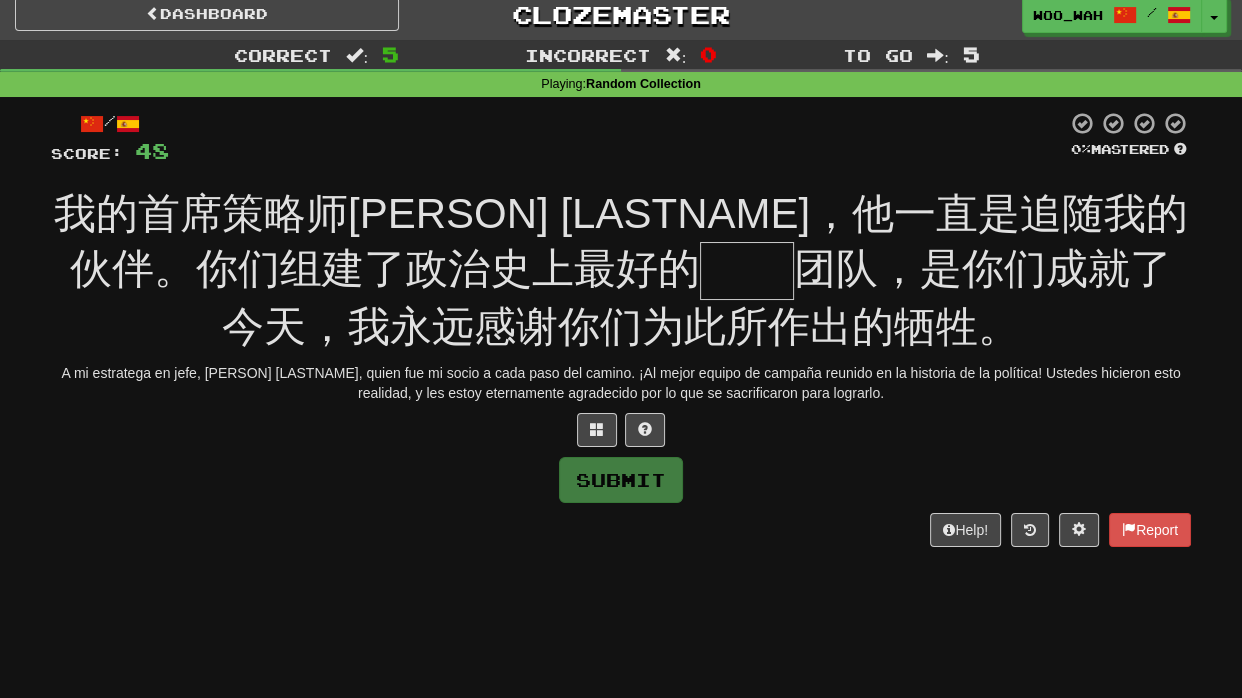 click at bounding box center (747, 271) 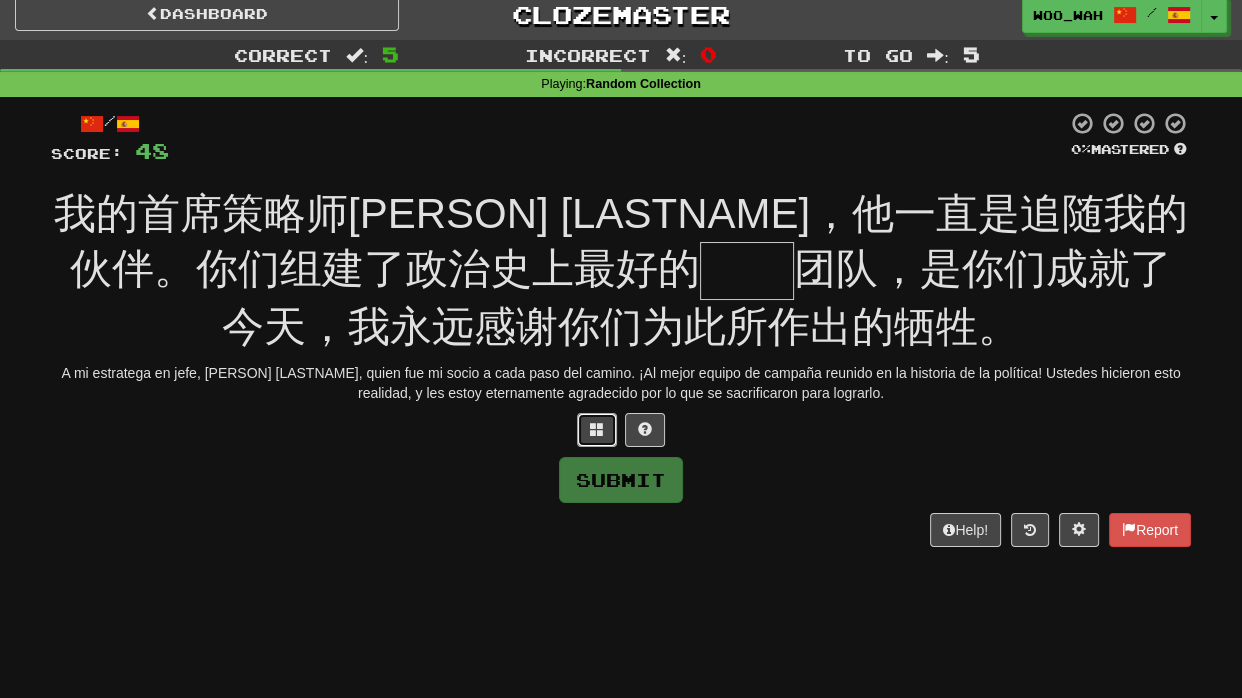 click at bounding box center [597, 430] 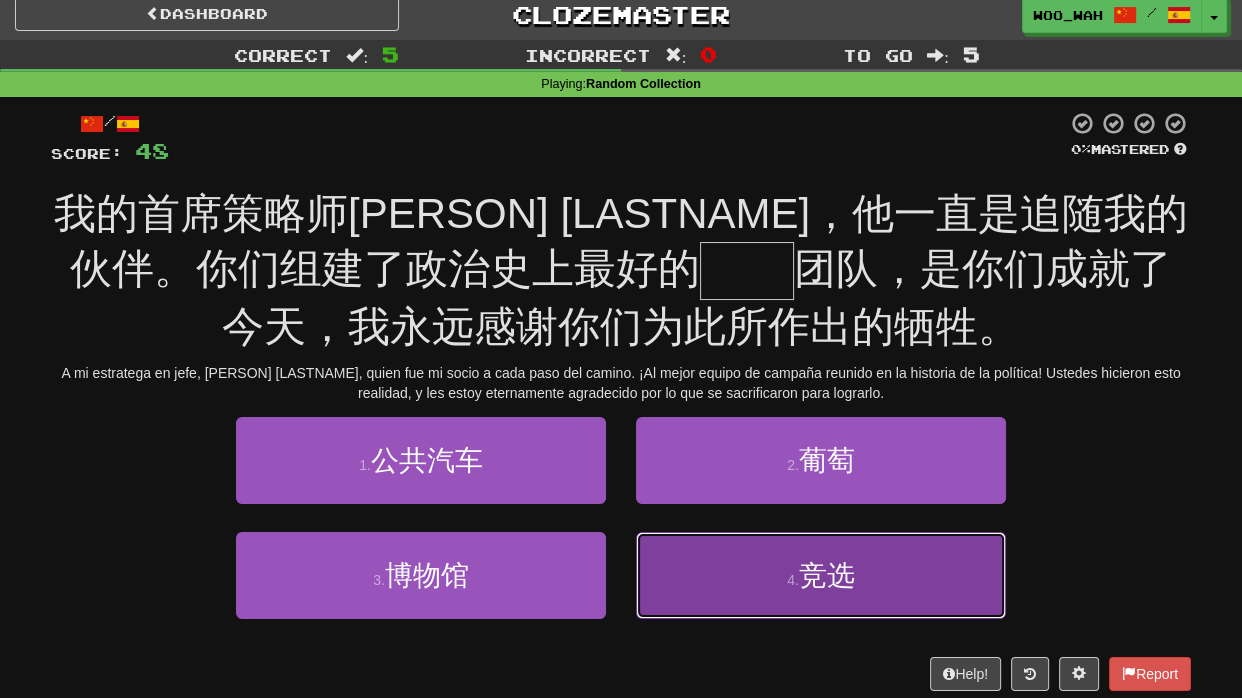 click on "竞选" at bounding box center (827, 575) 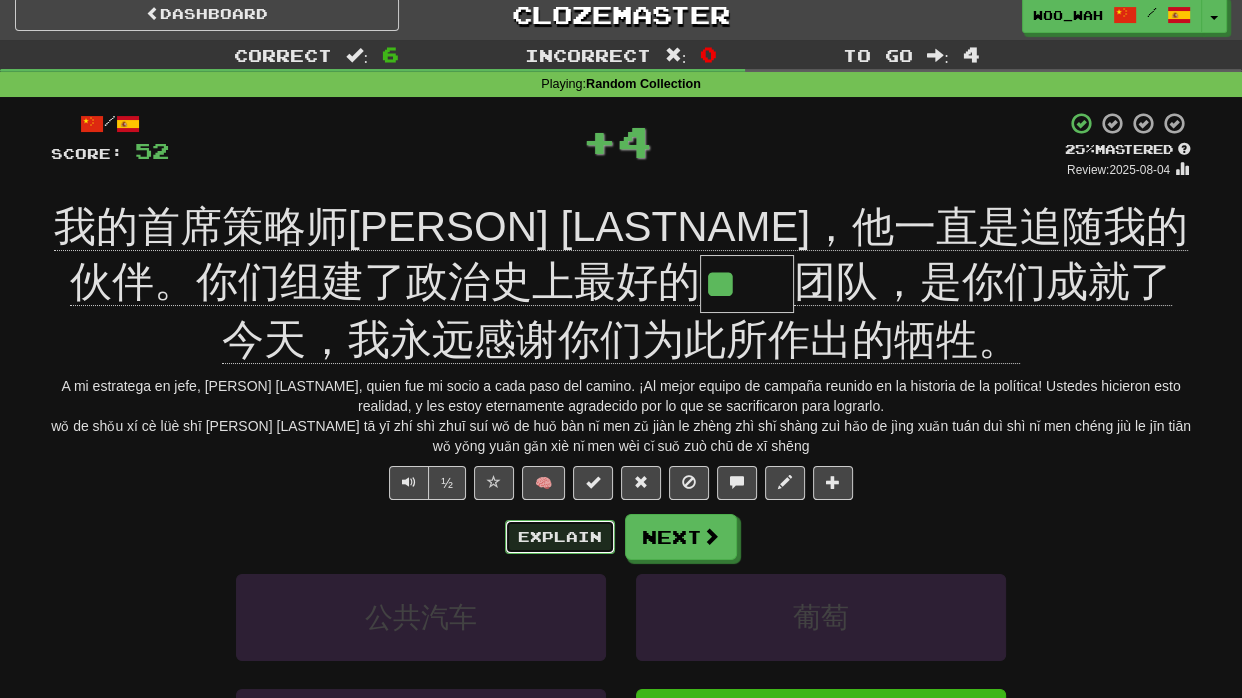 click on "Explain" at bounding box center [560, 537] 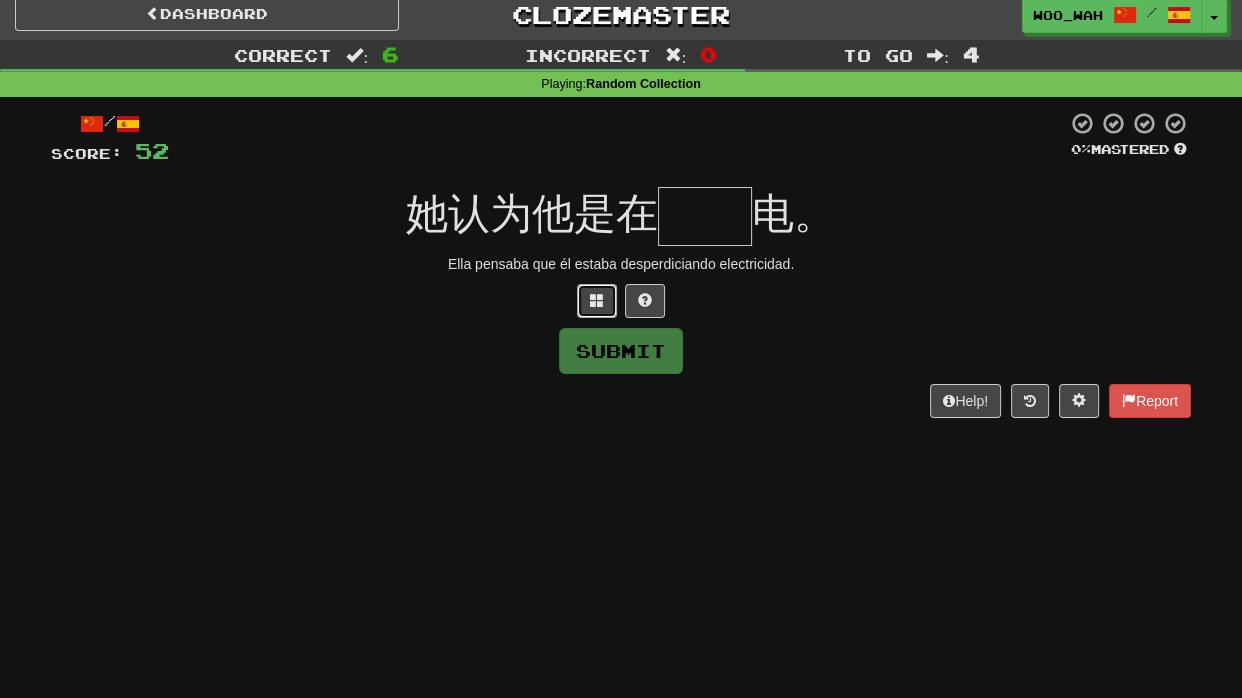 click at bounding box center (597, 300) 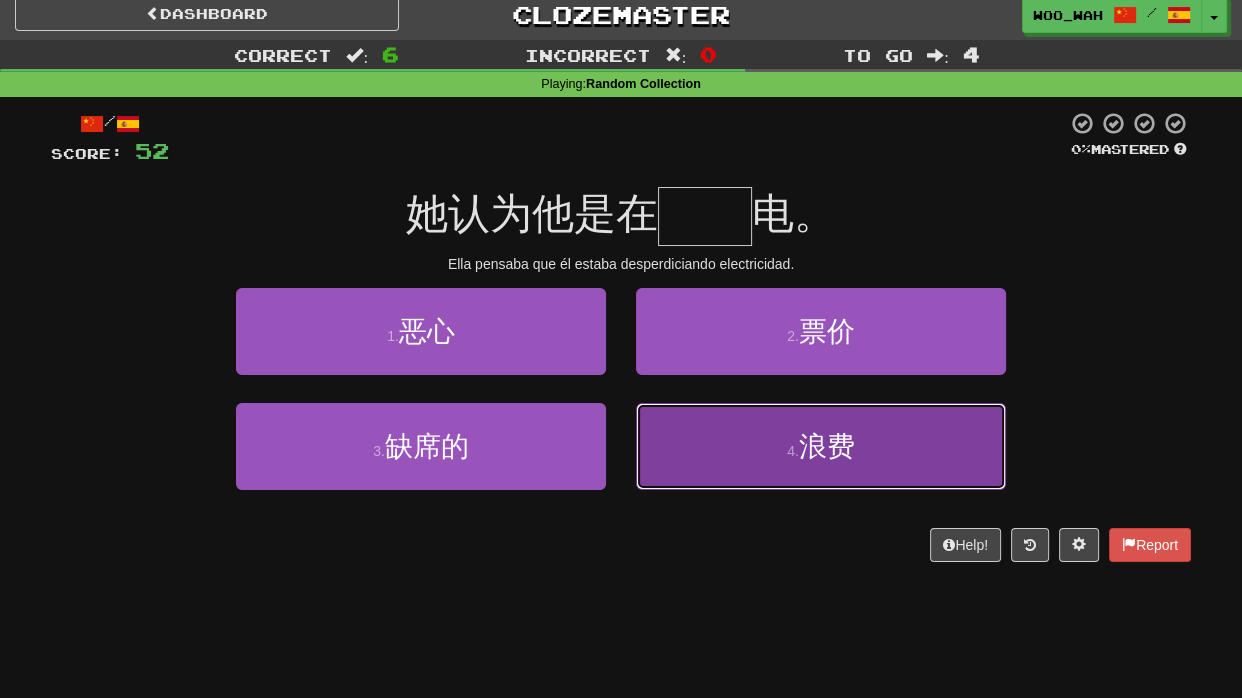 click on "浪费" at bounding box center [827, 446] 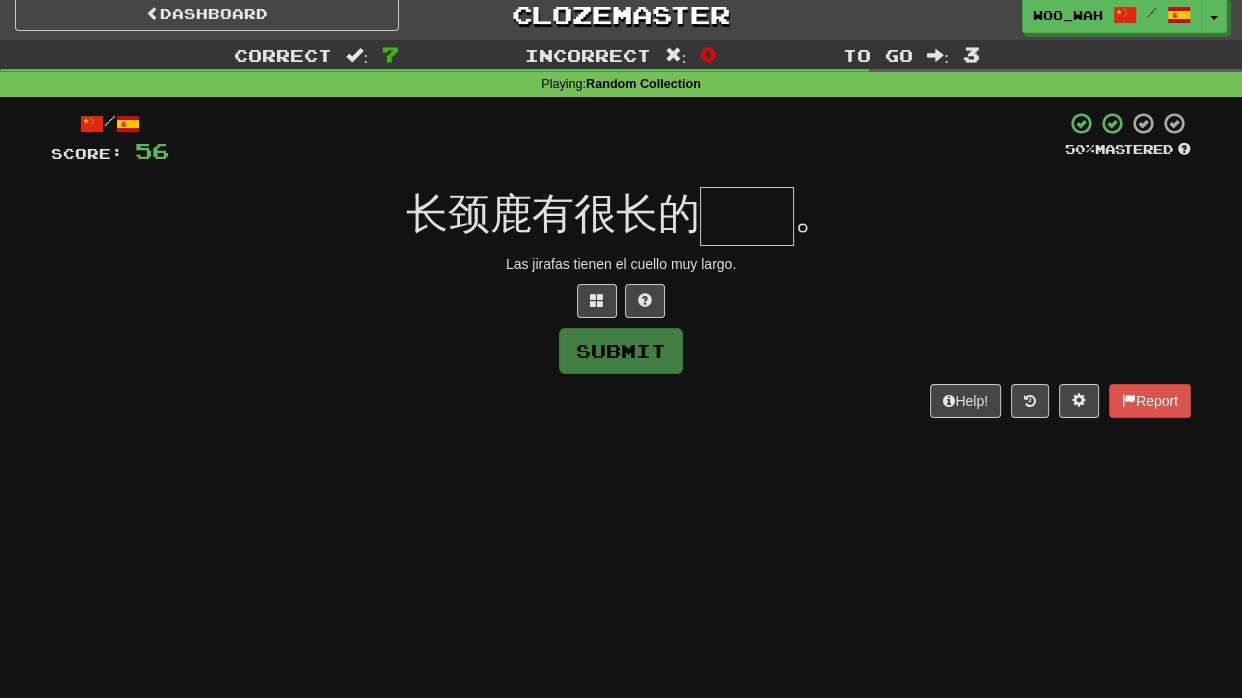 click at bounding box center (747, 216) 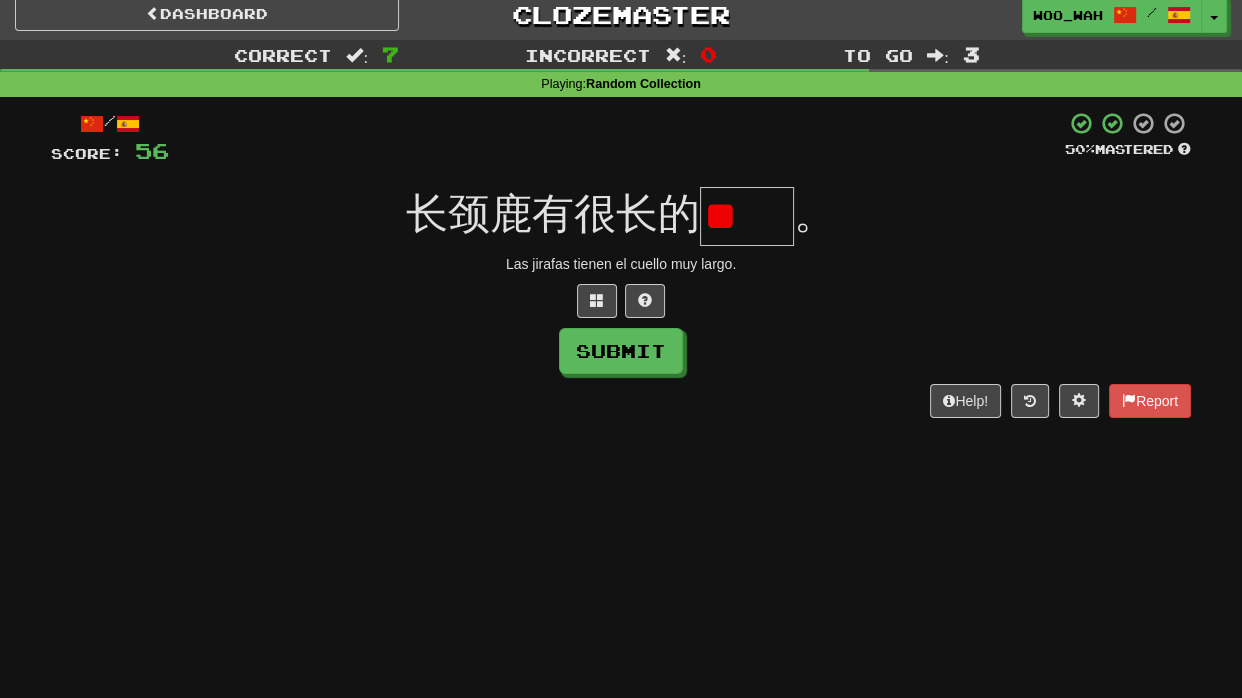 scroll, scrollTop: 0, scrollLeft: 0, axis: both 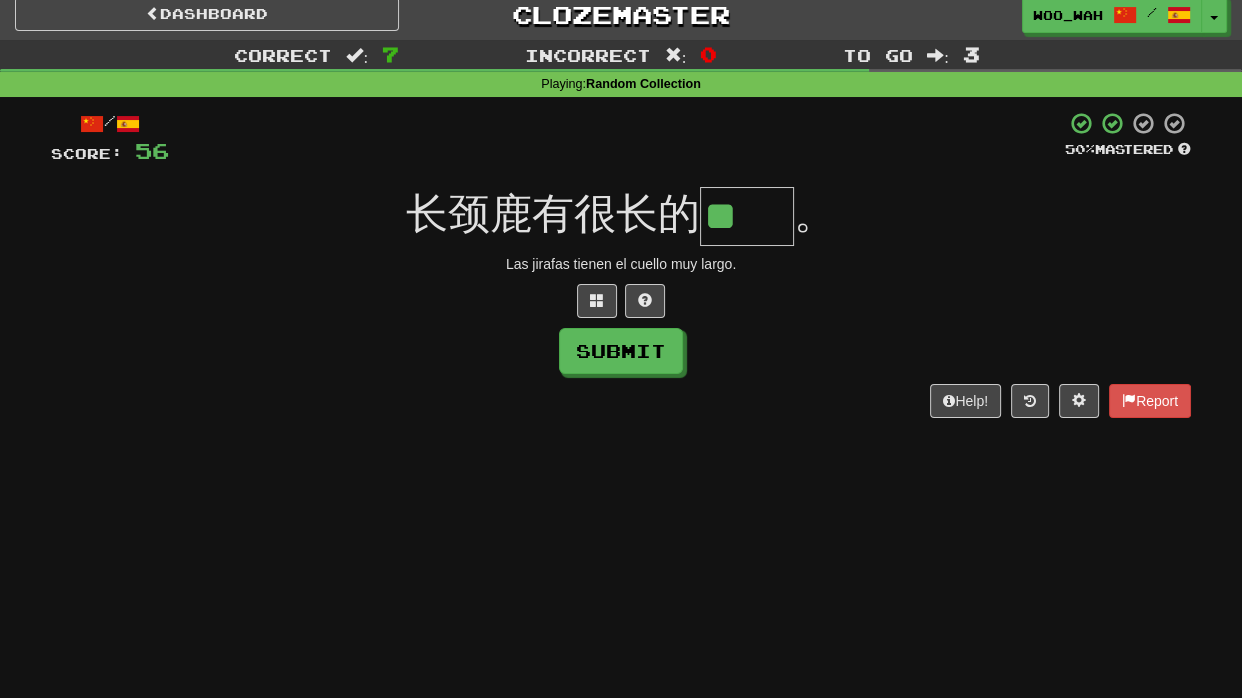 type on "**" 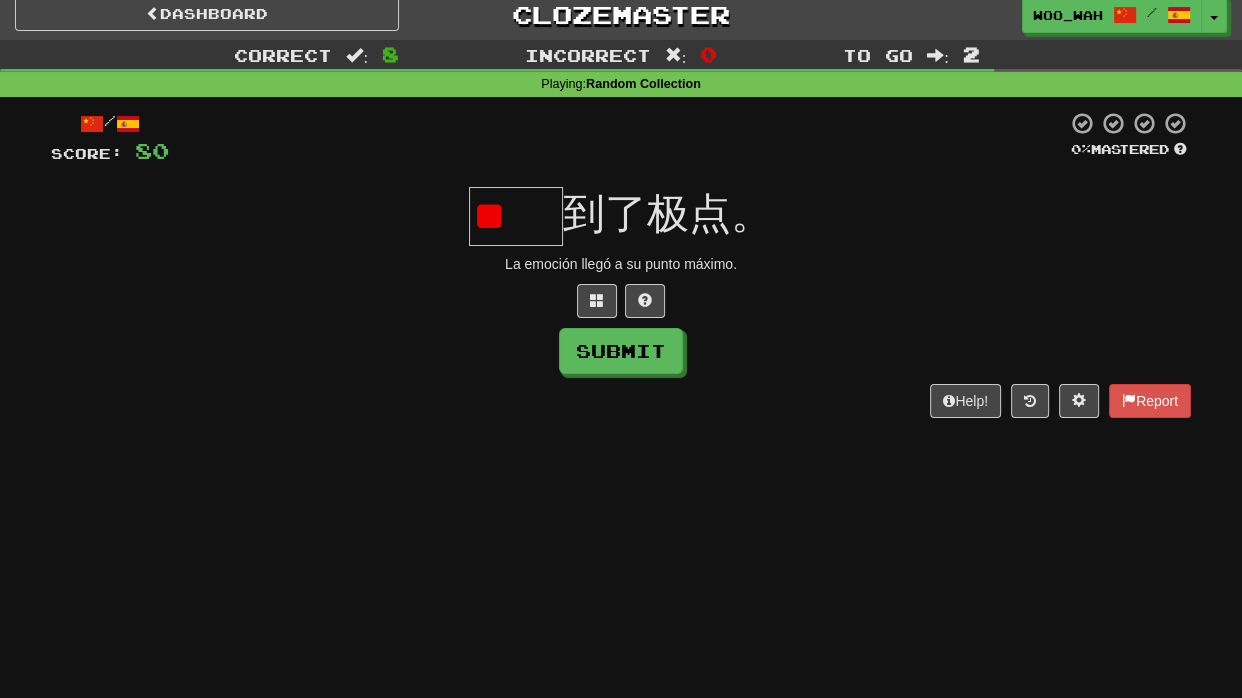 scroll, scrollTop: 0, scrollLeft: 0, axis: both 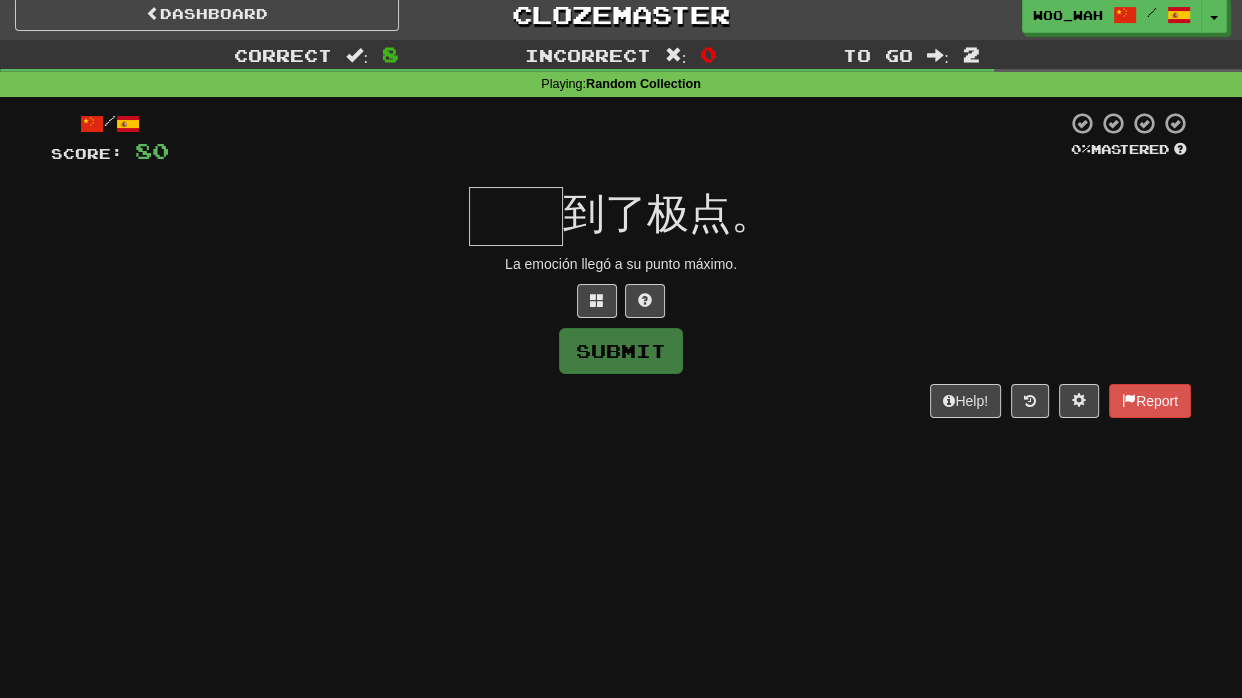 type on "*" 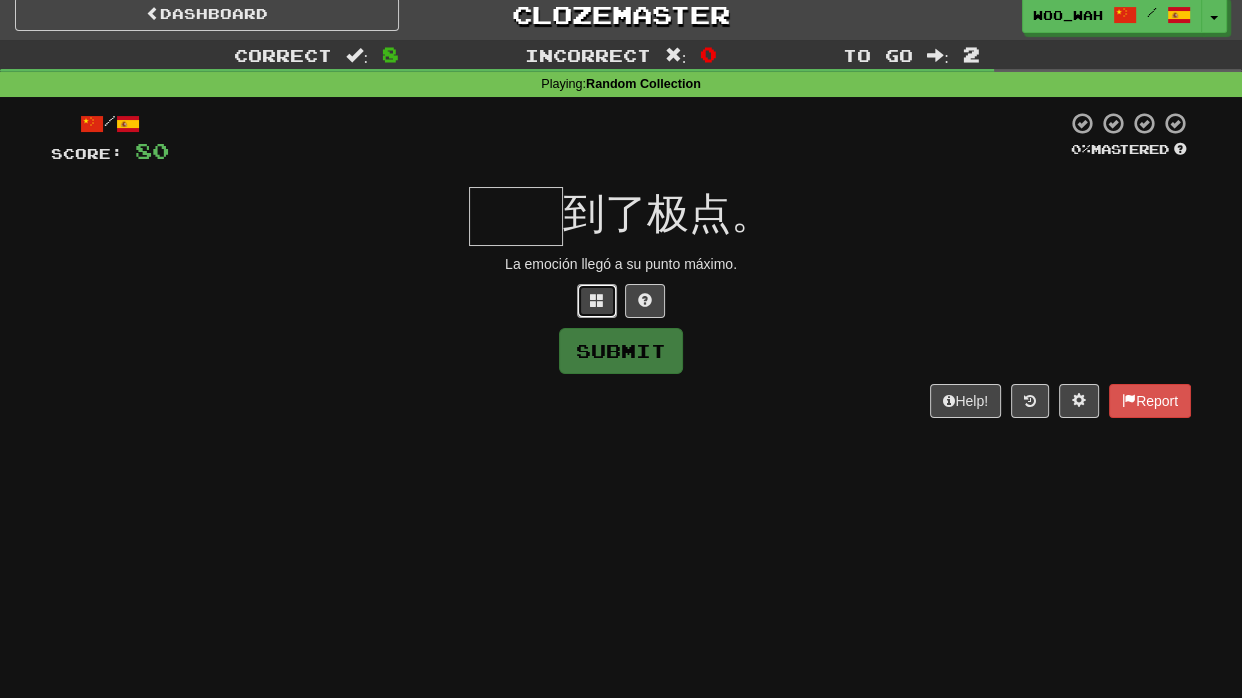 click at bounding box center (597, 300) 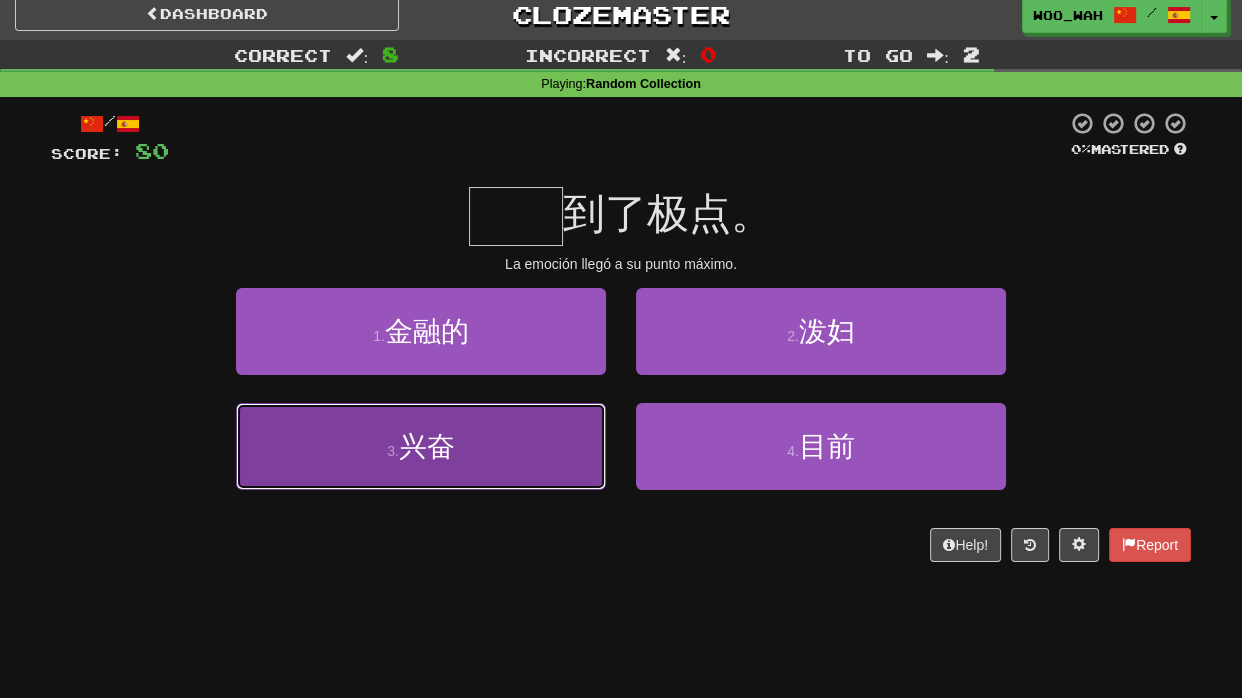 click on "兴奋" at bounding box center [427, 446] 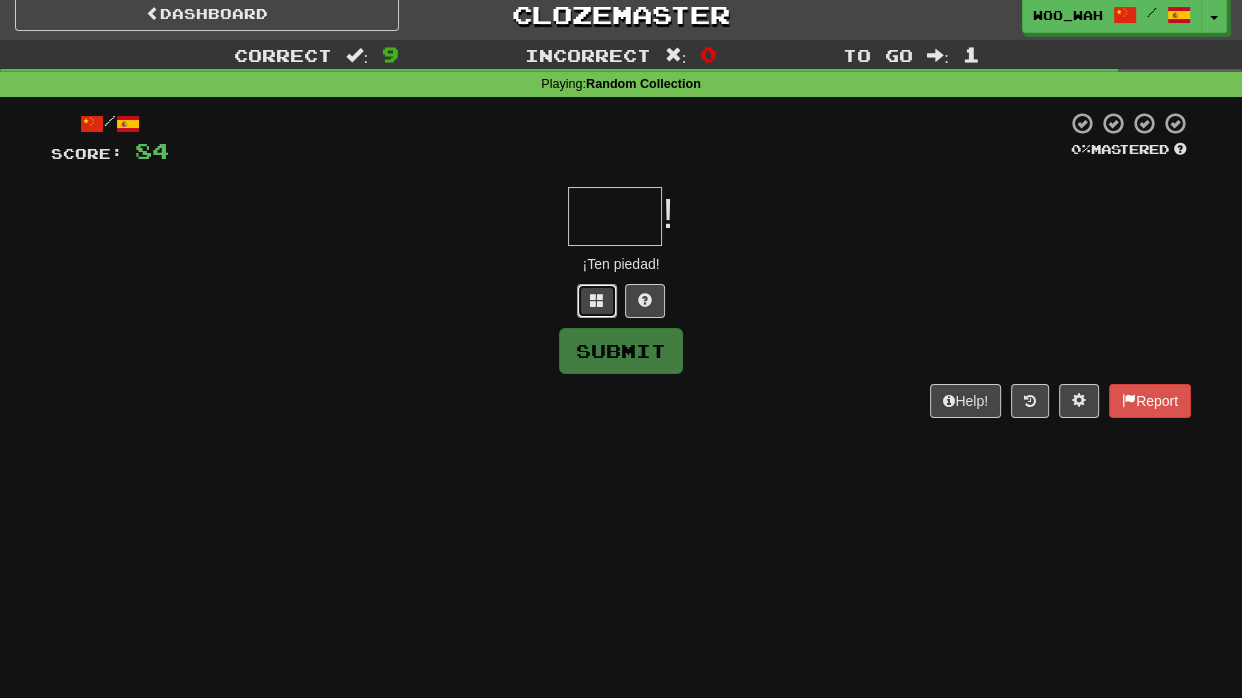 click at bounding box center [597, 301] 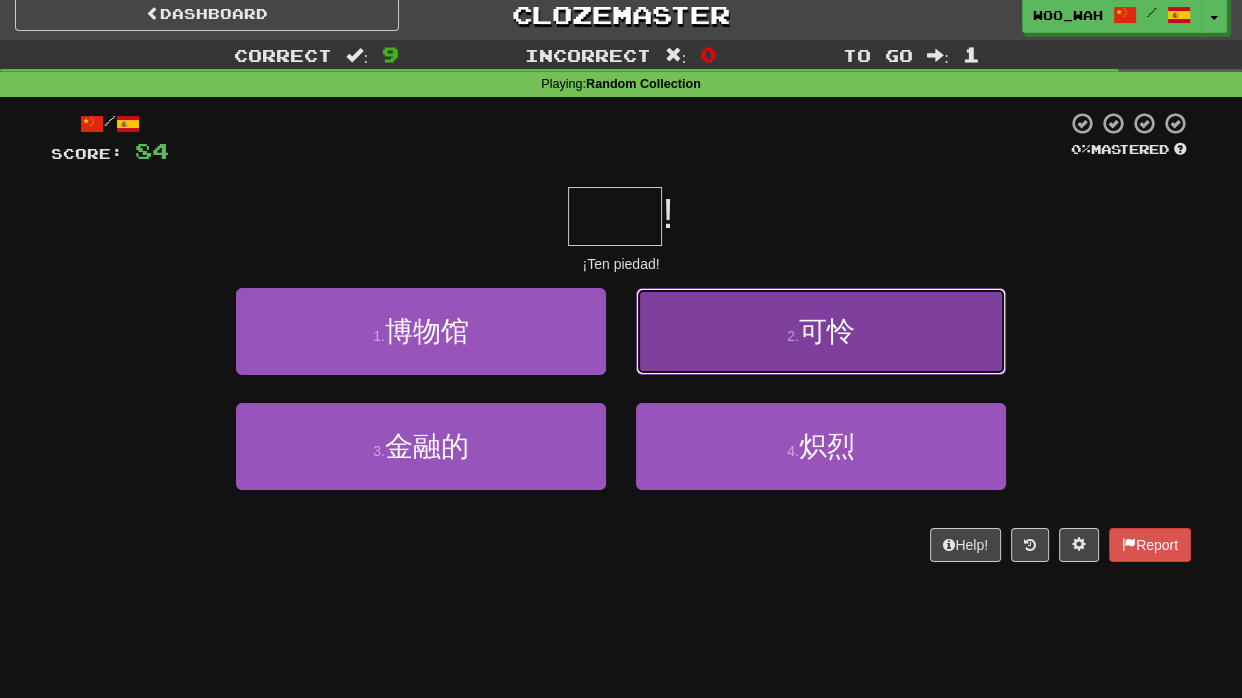 click on "可怜" at bounding box center [827, 331] 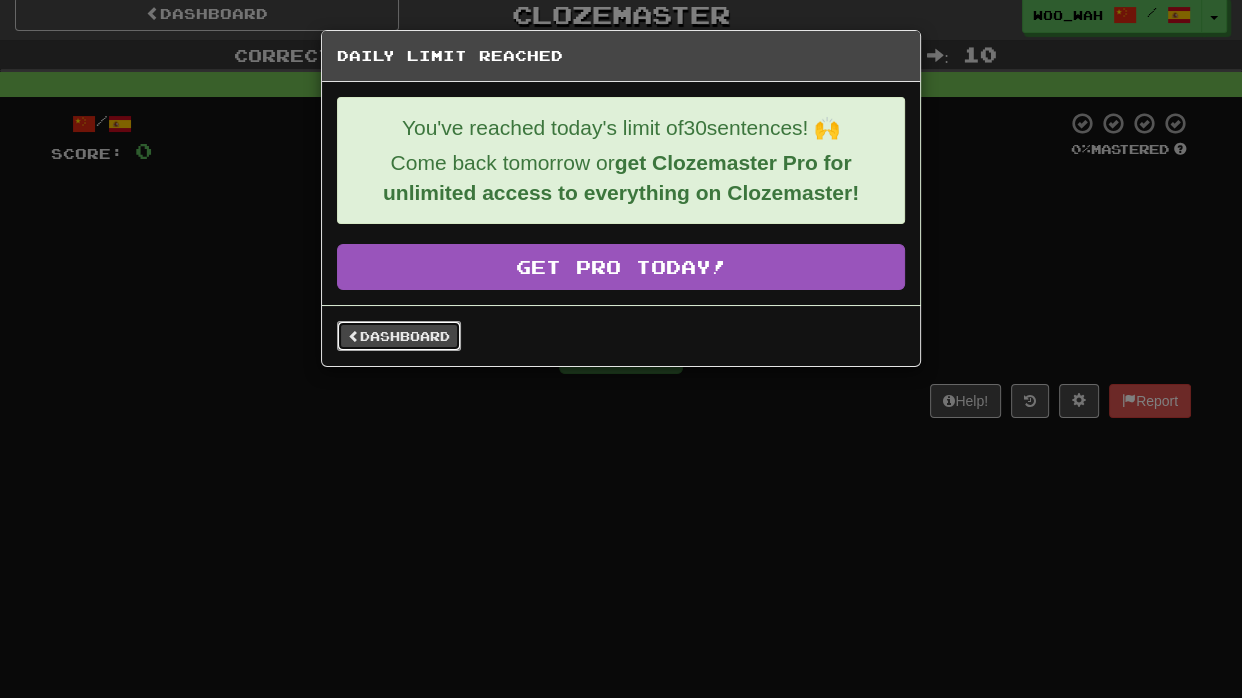 click on "Dashboard" at bounding box center [399, 336] 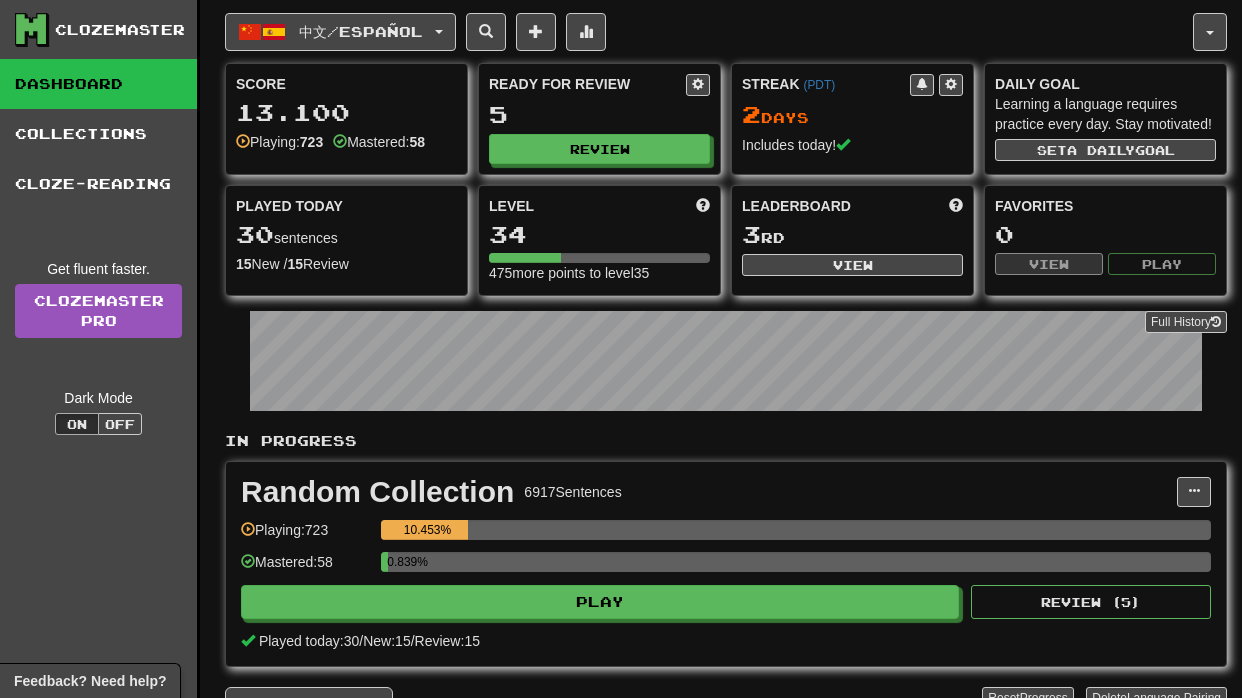 scroll, scrollTop: 0, scrollLeft: 0, axis: both 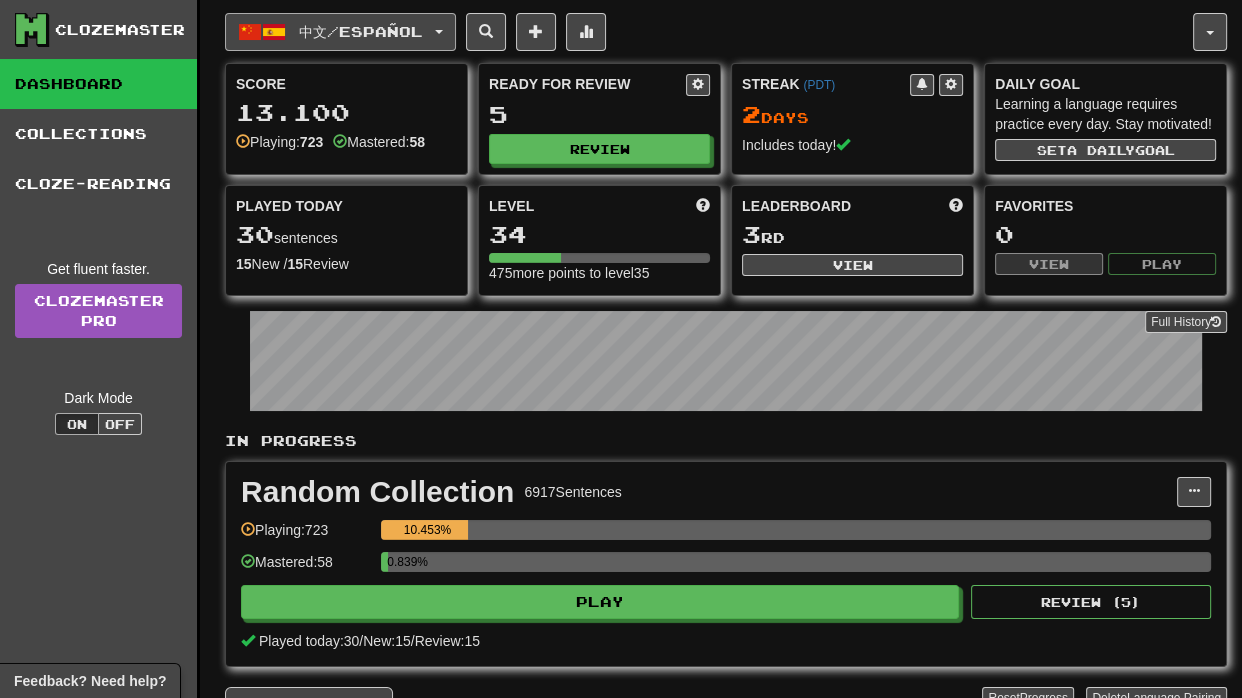 click on "中文  /  Español" at bounding box center [340, 32] 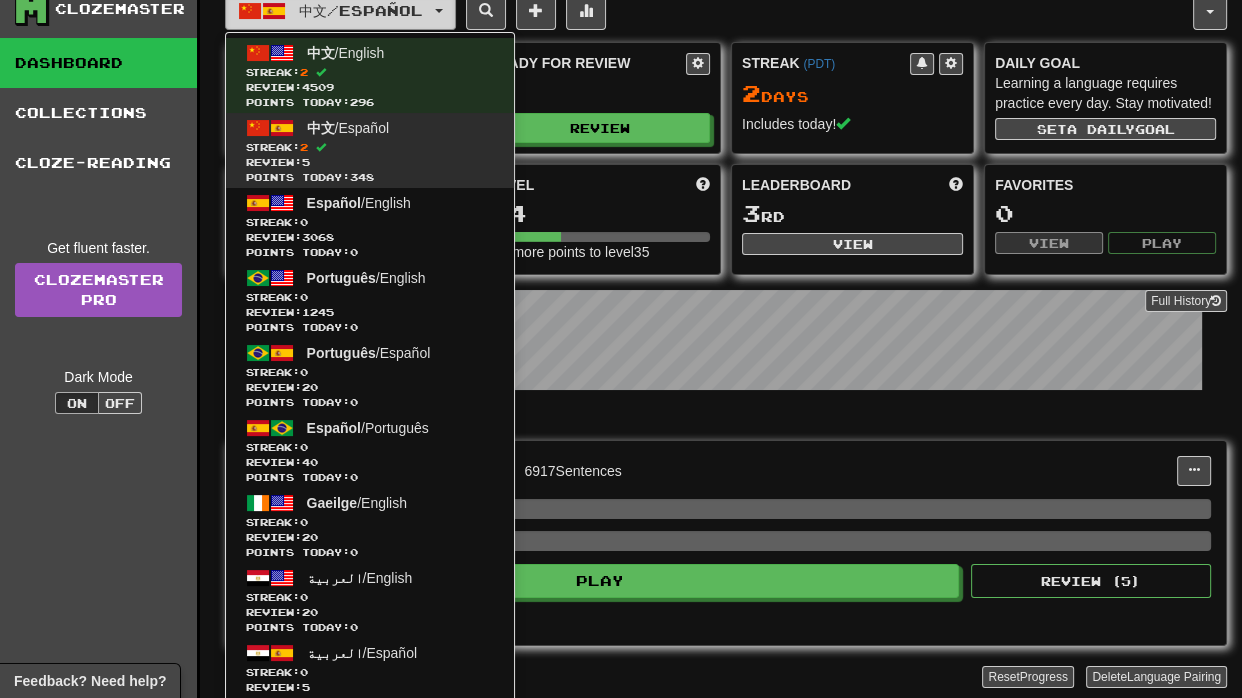 scroll, scrollTop: 0, scrollLeft: 0, axis: both 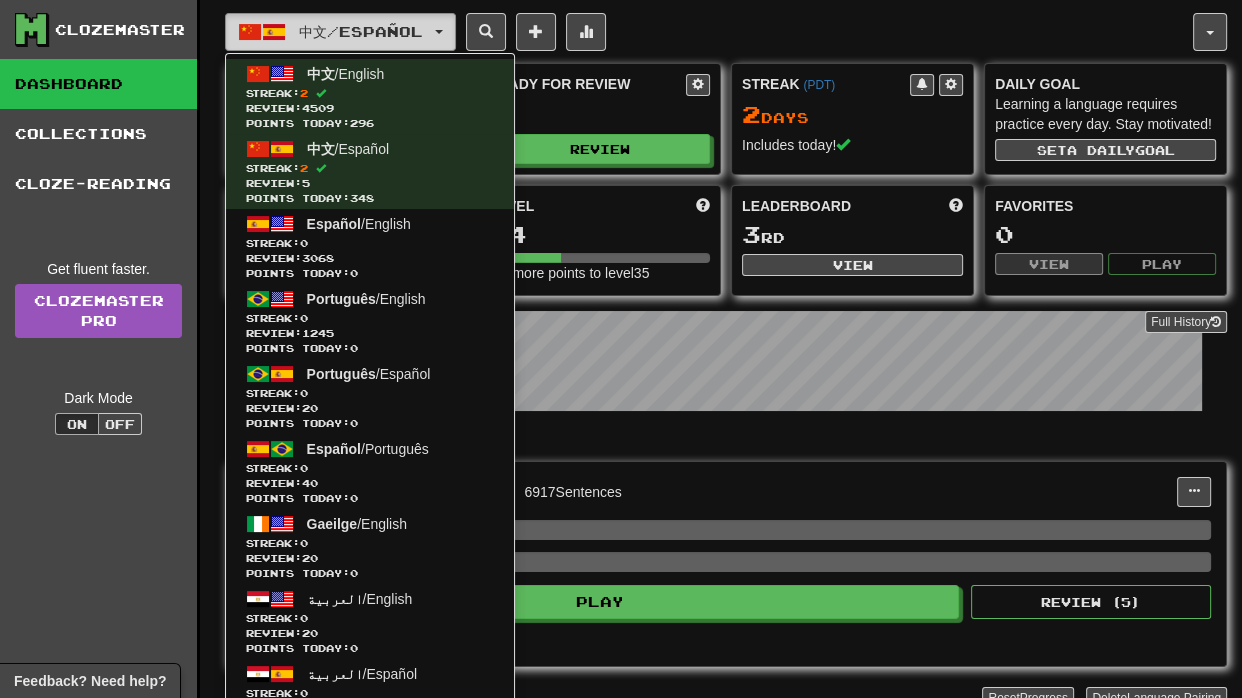 click on "中文  /  Español" at bounding box center [361, 31] 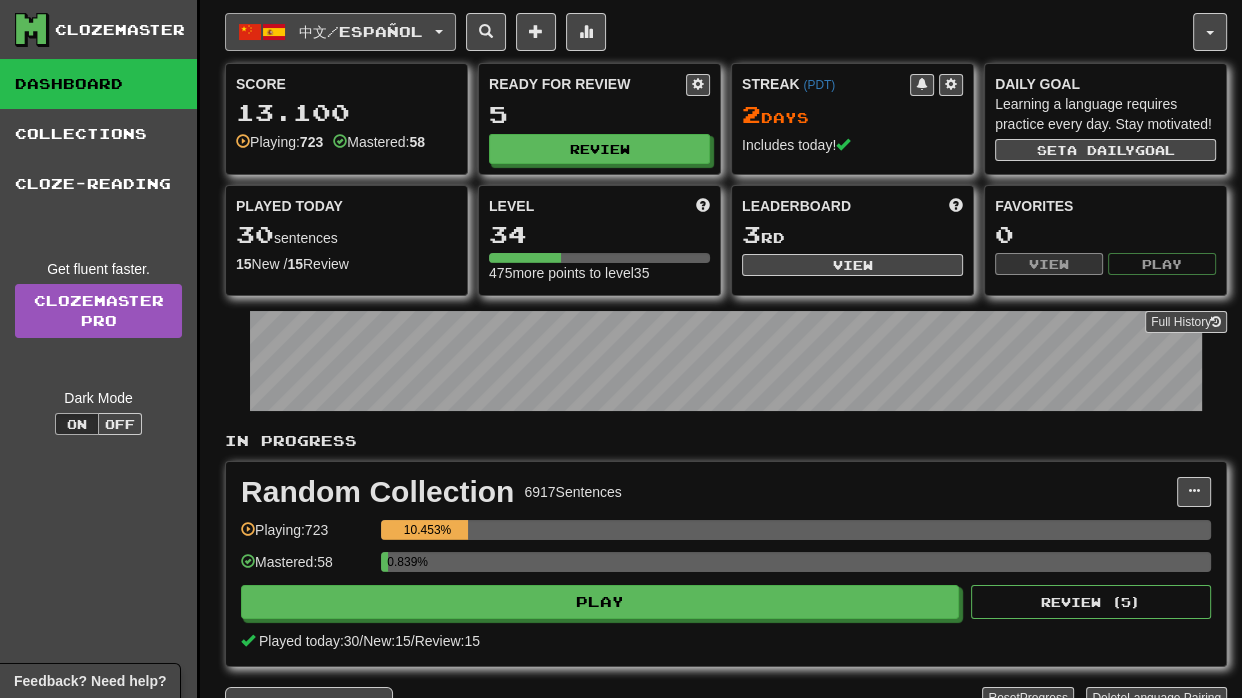 click on "中文  /  Español" at bounding box center [340, 32] 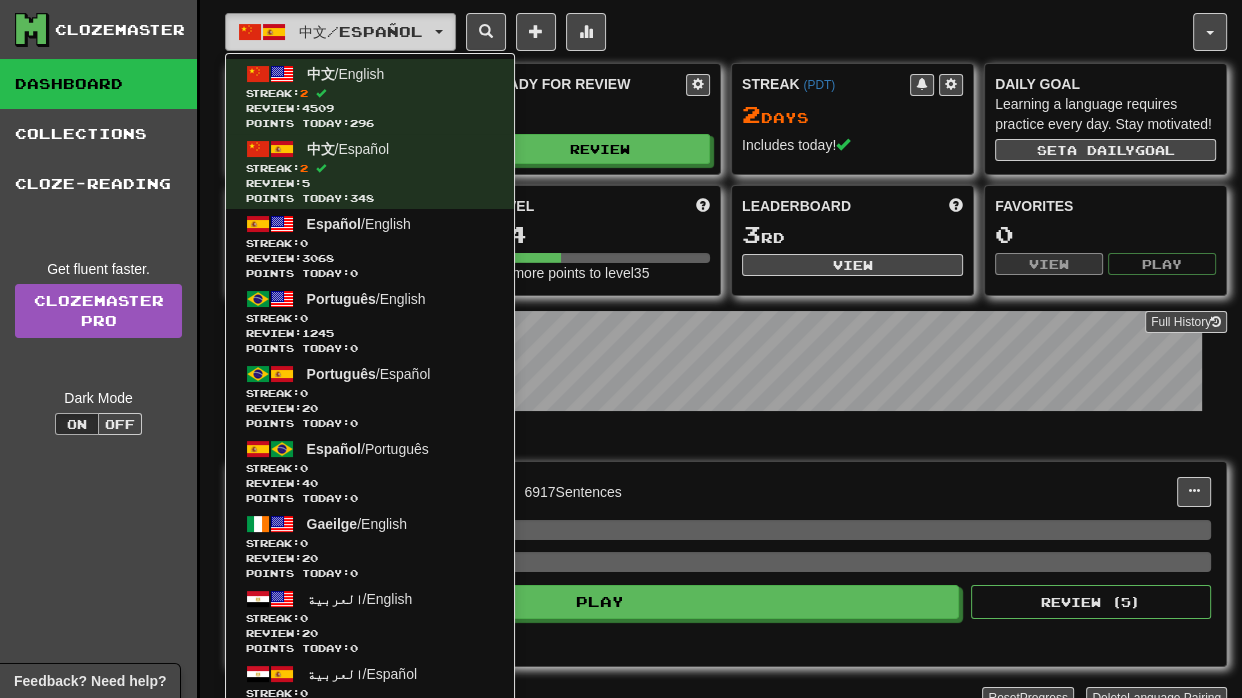 click on "中文  /  Español" at bounding box center [340, 32] 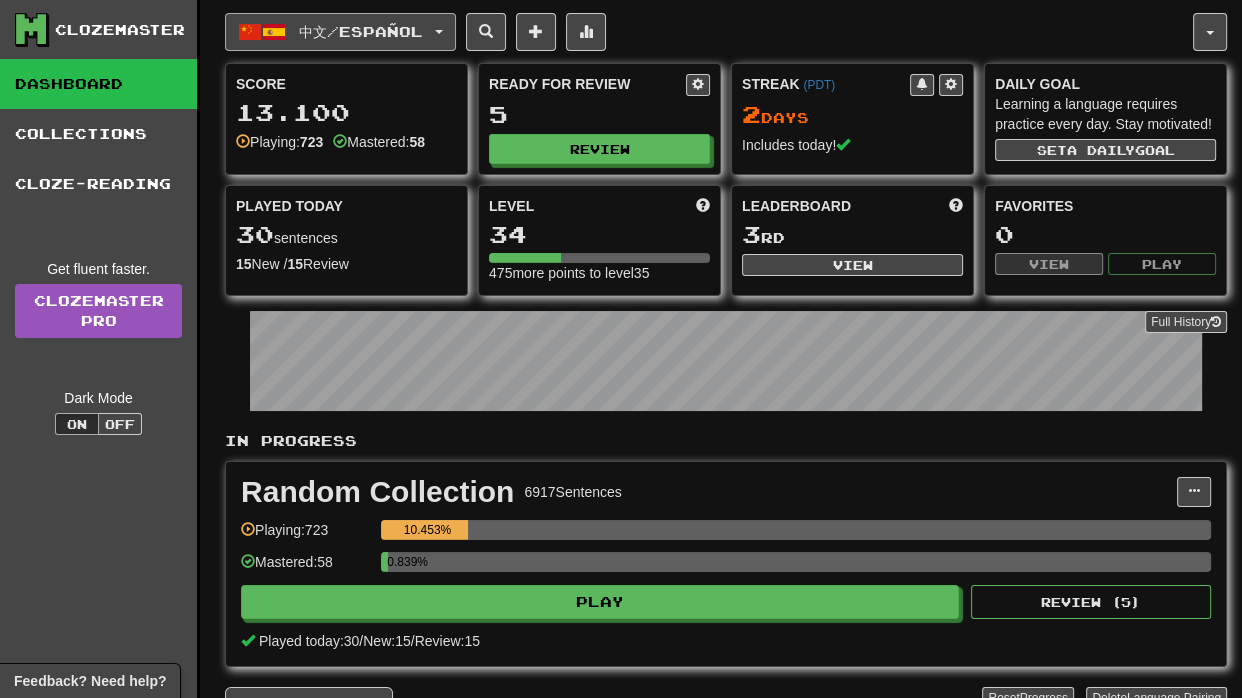 click on "中文  /  Español" at bounding box center [340, 32] 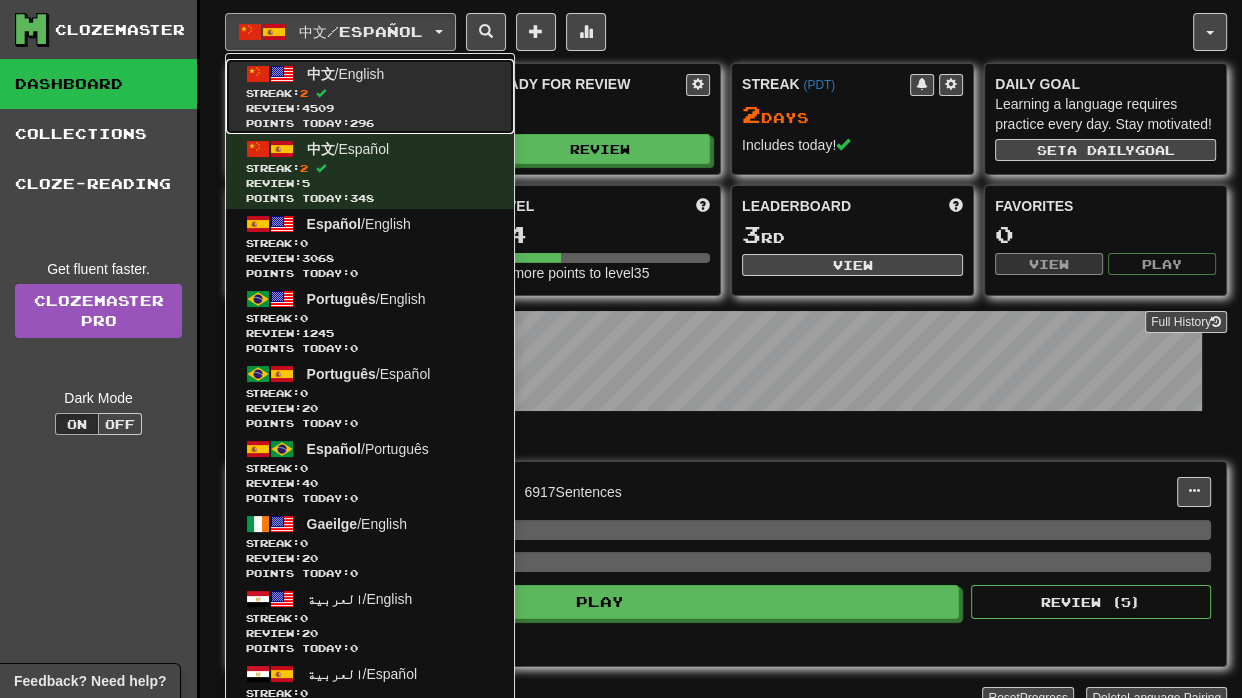 click on "中文  /  English Streak:  2   Review:  4509 Points today:  296" at bounding box center [370, 96] 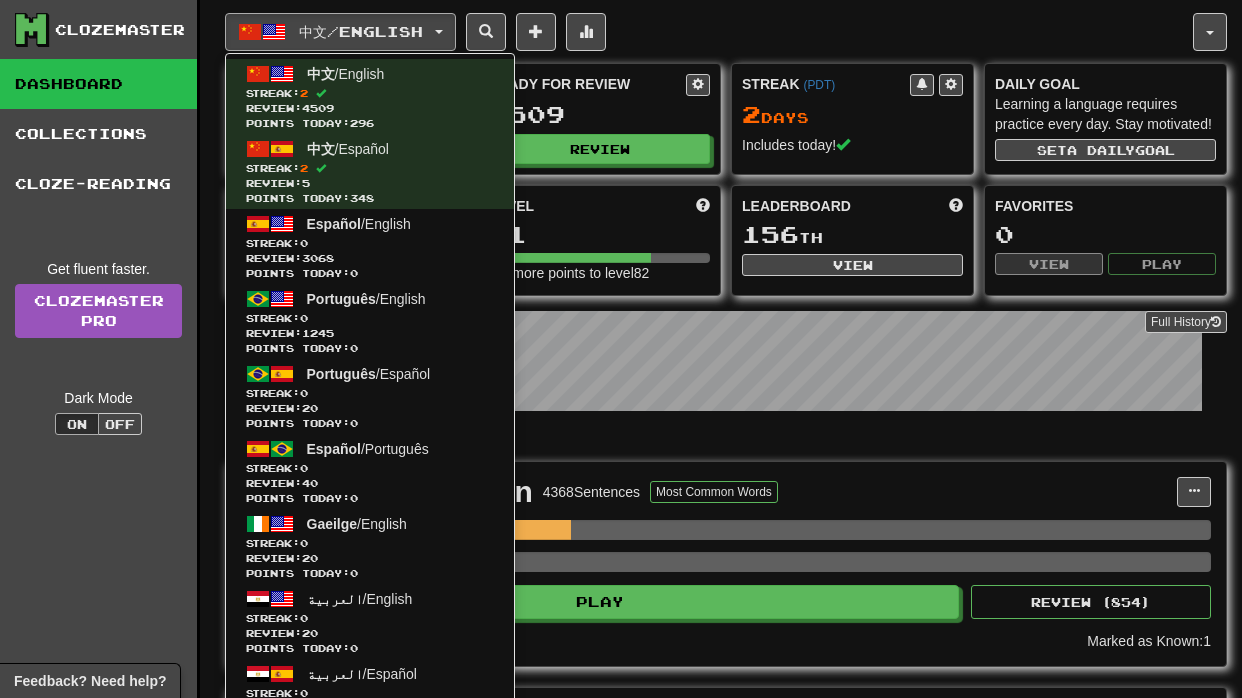 scroll, scrollTop: 0, scrollLeft: 0, axis: both 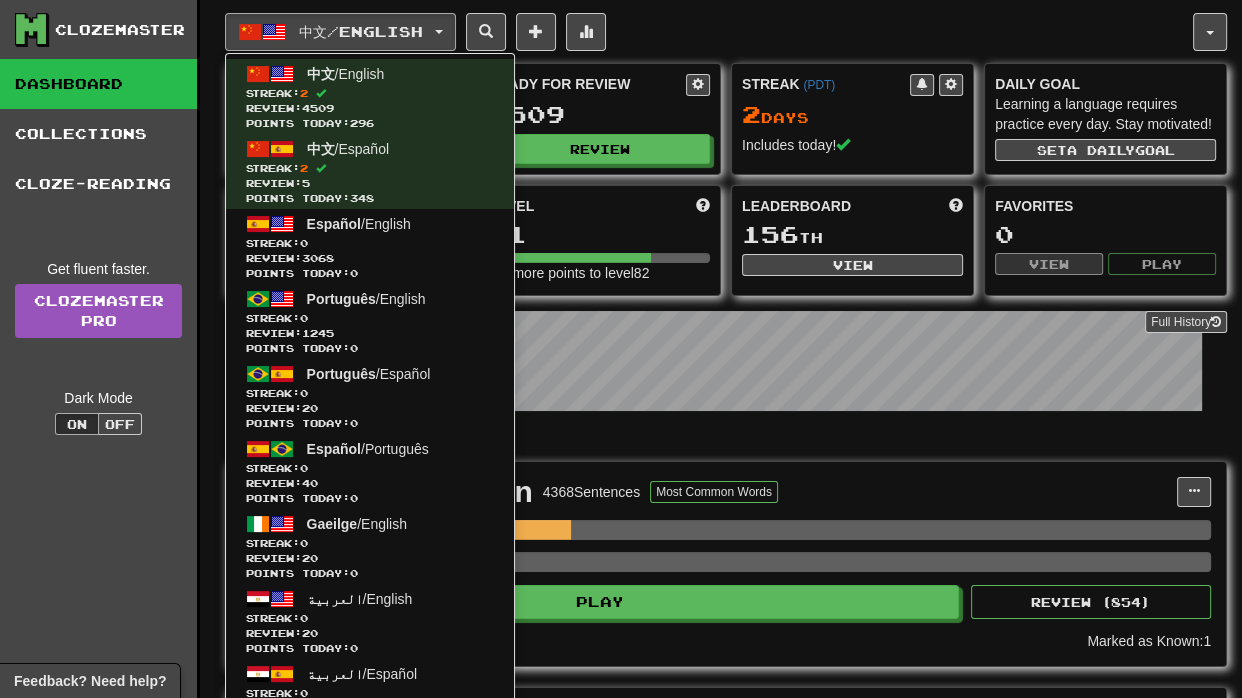 click on "中文  /  English" at bounding box center (361, 31) 